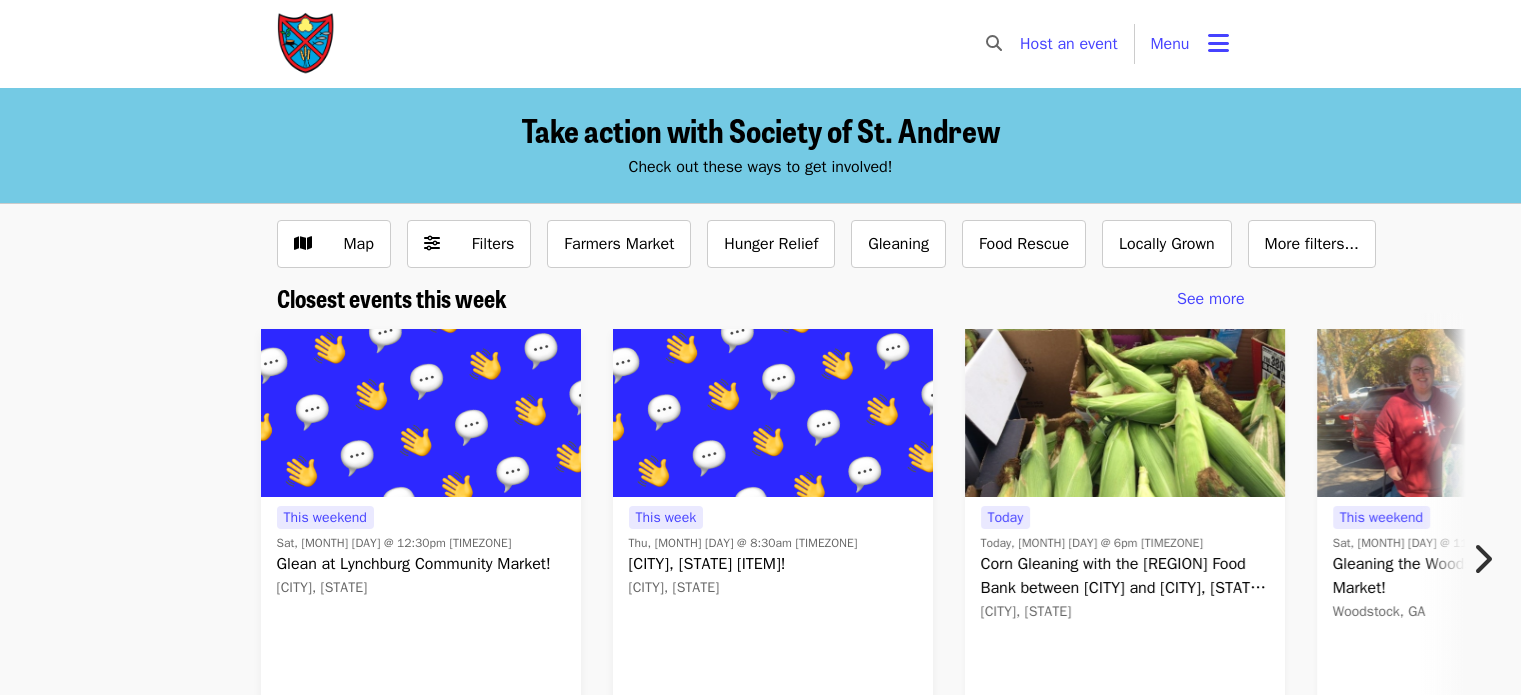 scroll, scrollTop: 0, scrollLeft: 0, axis: both 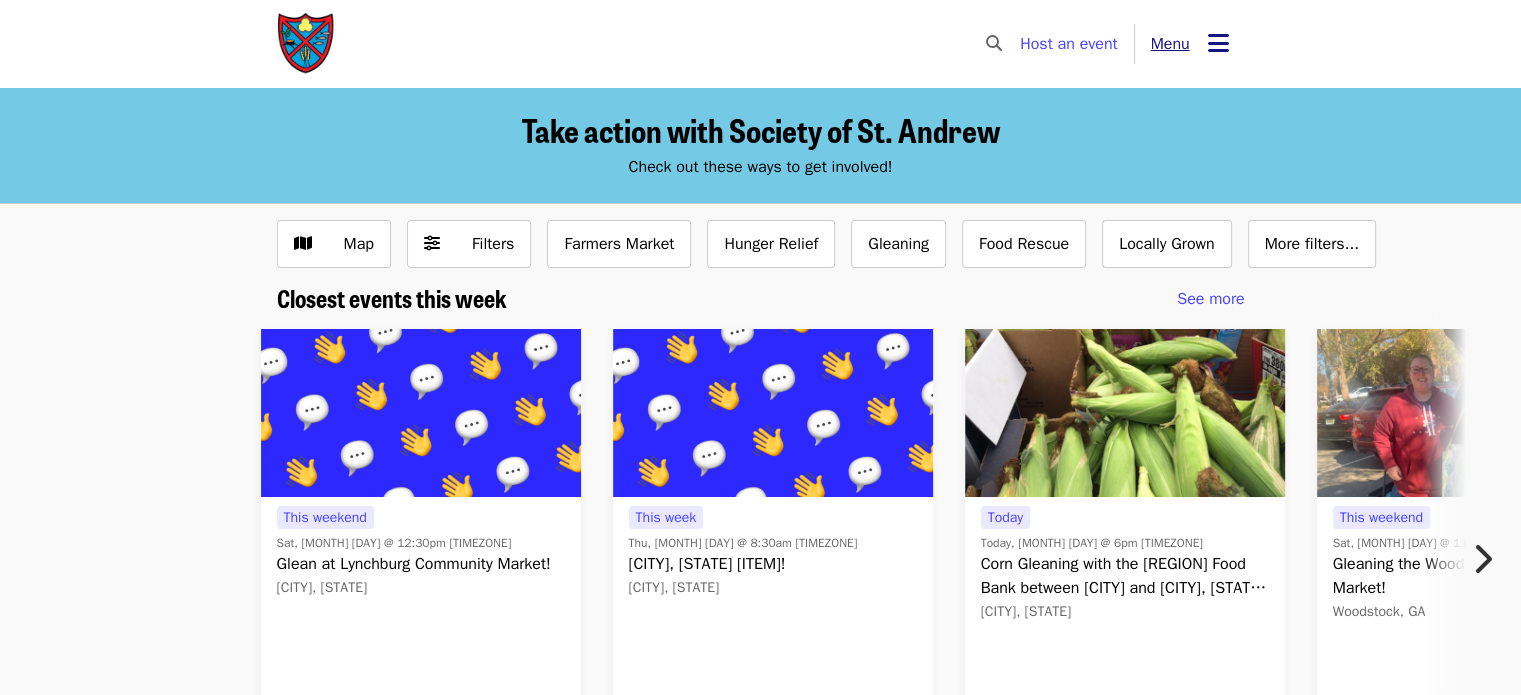 click on "Menu" at bounding box center [1190, 44] 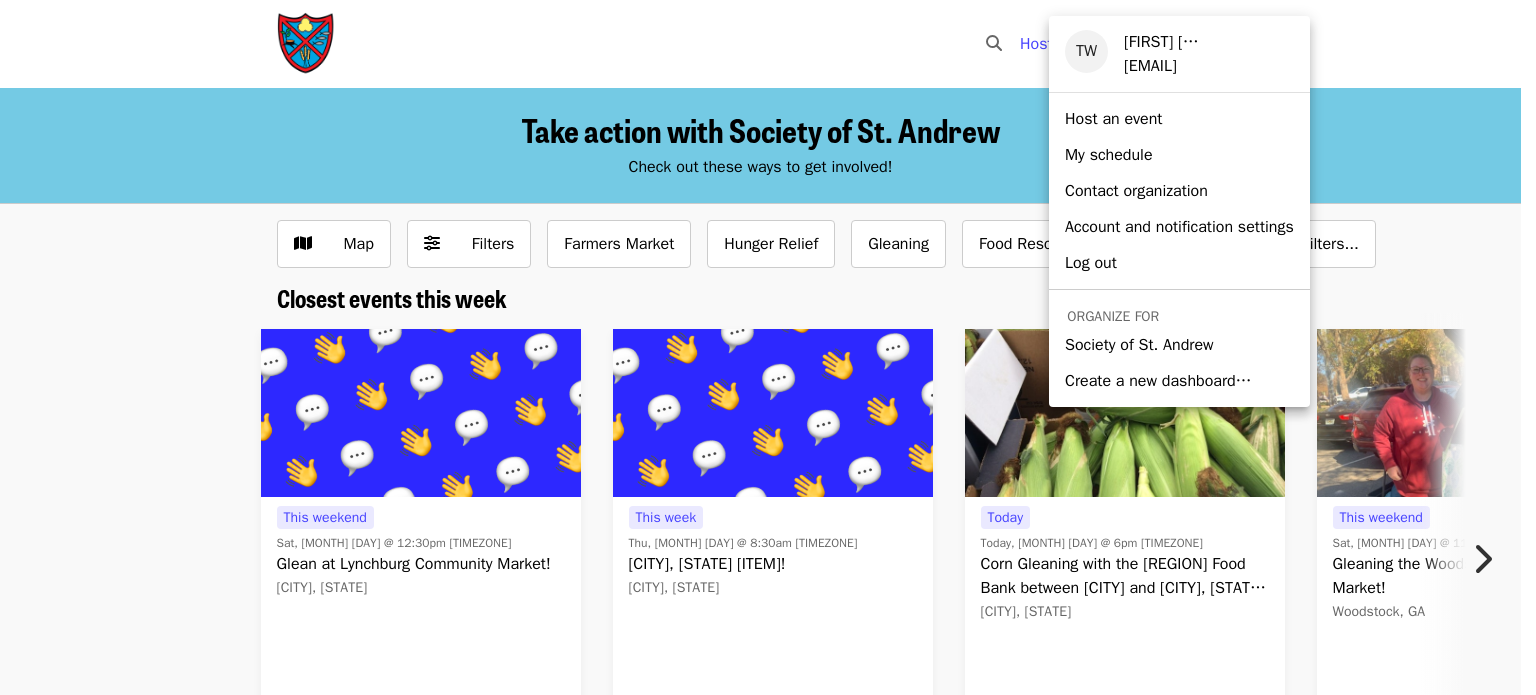 click on "Host an event" at bounding box center [1113, 119] 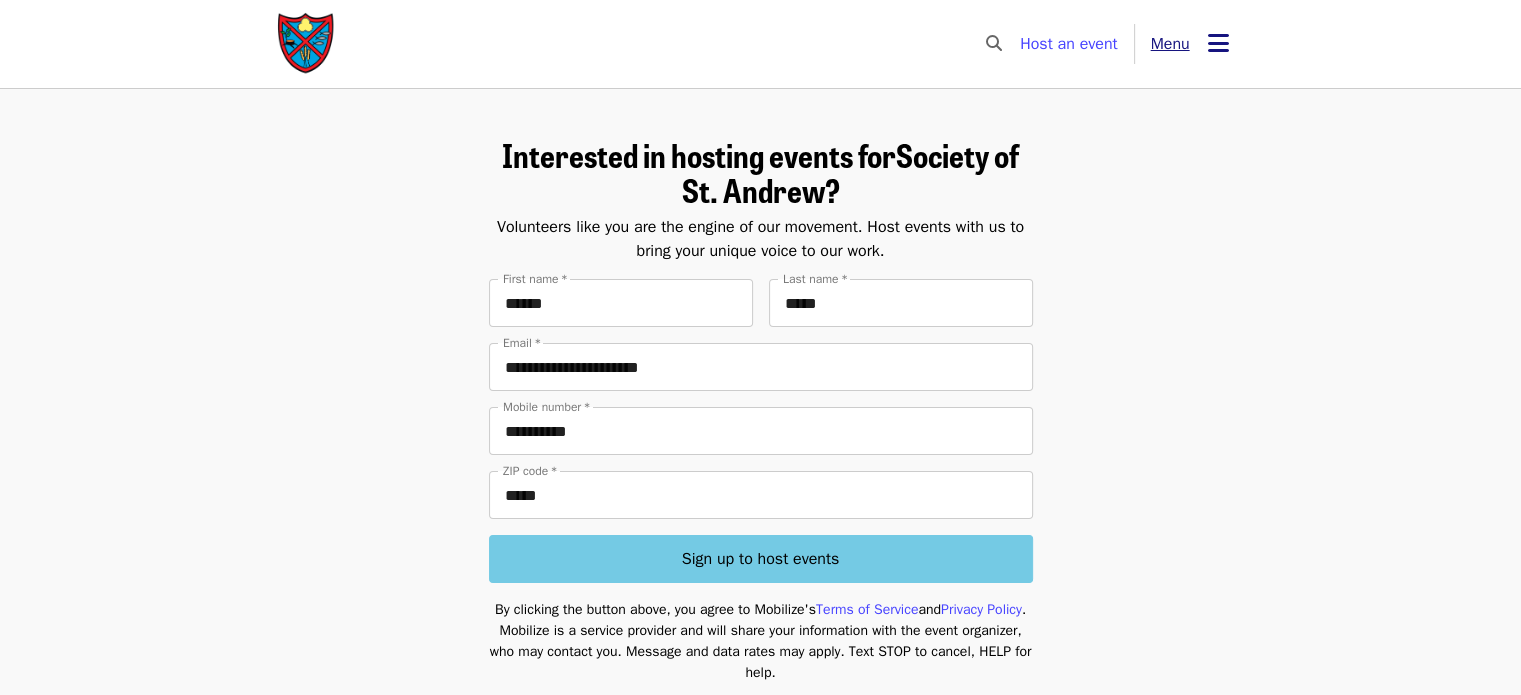 click on "Menu" at bounding box center [1170, 44] 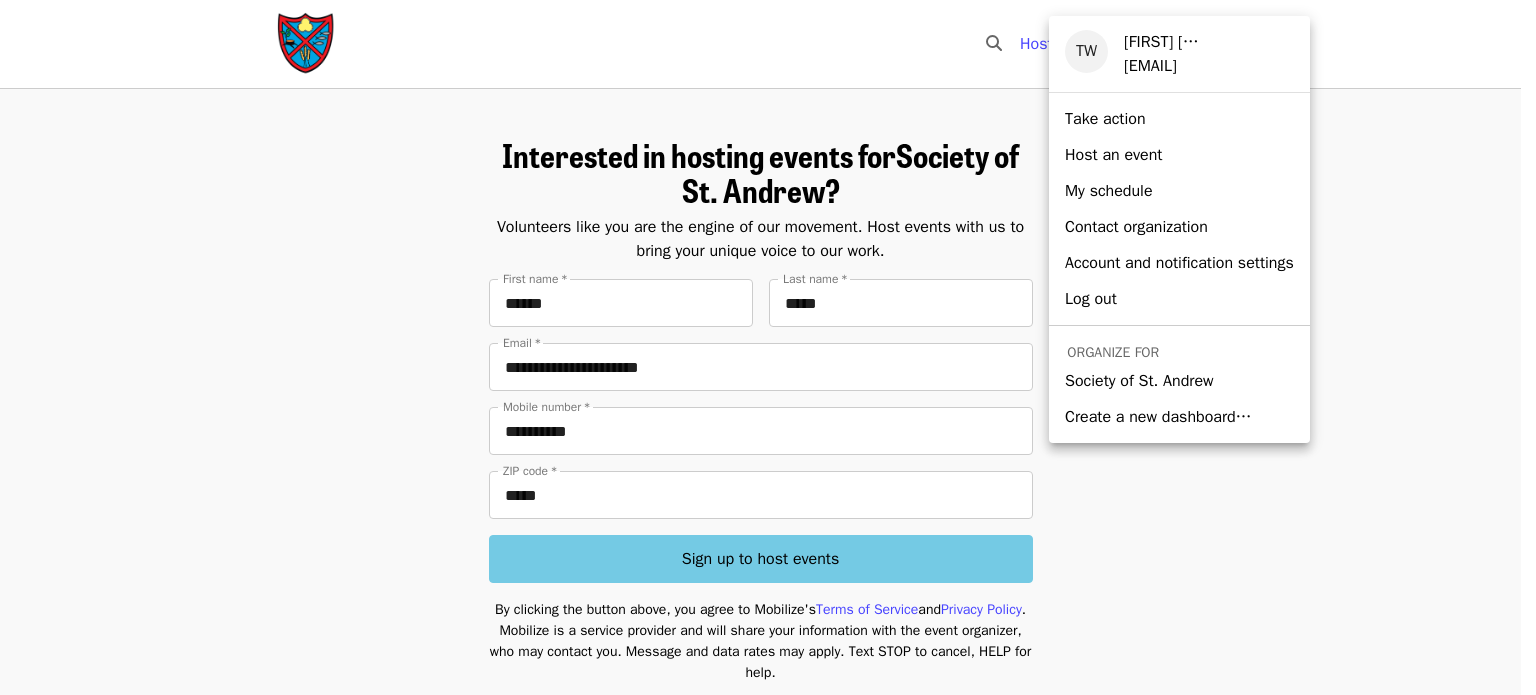 click on "Society of St. Andrew" at bounding box center (1139, 381) 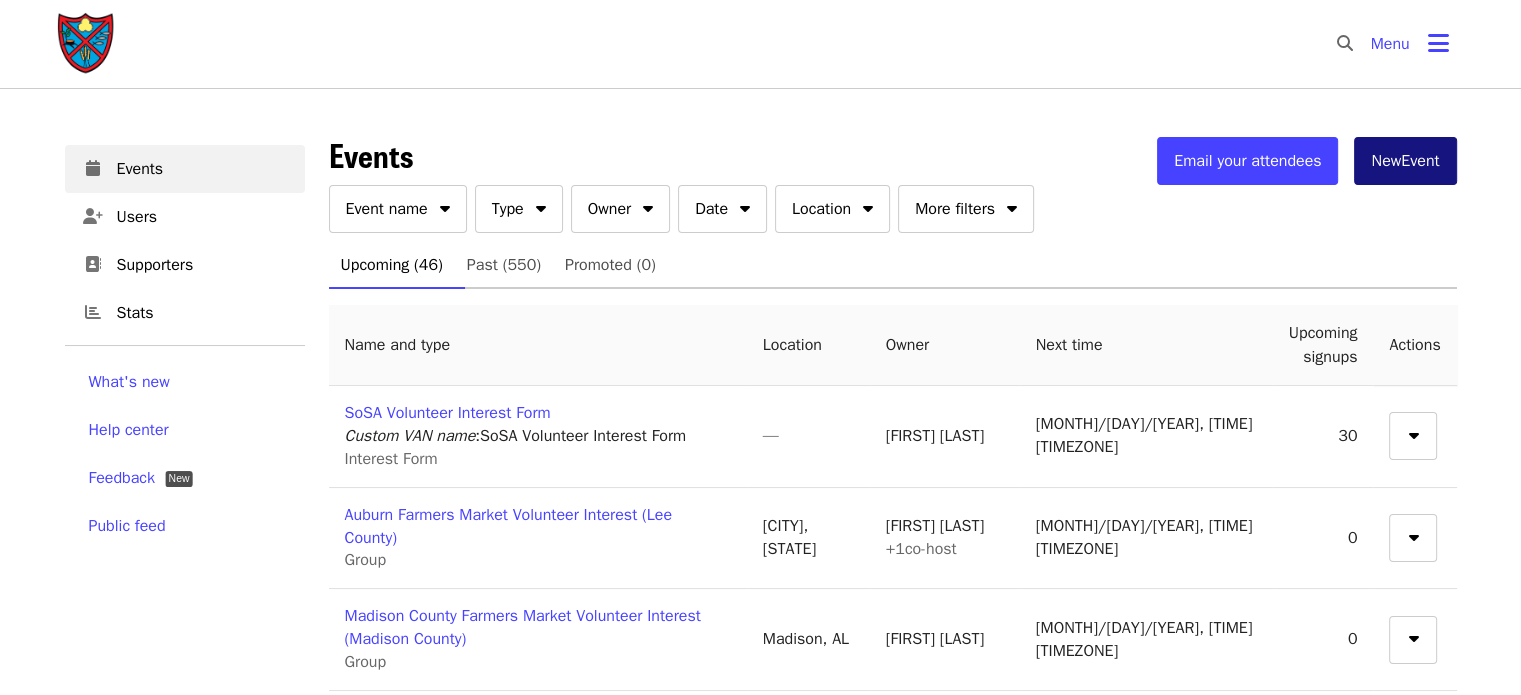 click on "New  Event" at bounding box center [1405, 161] 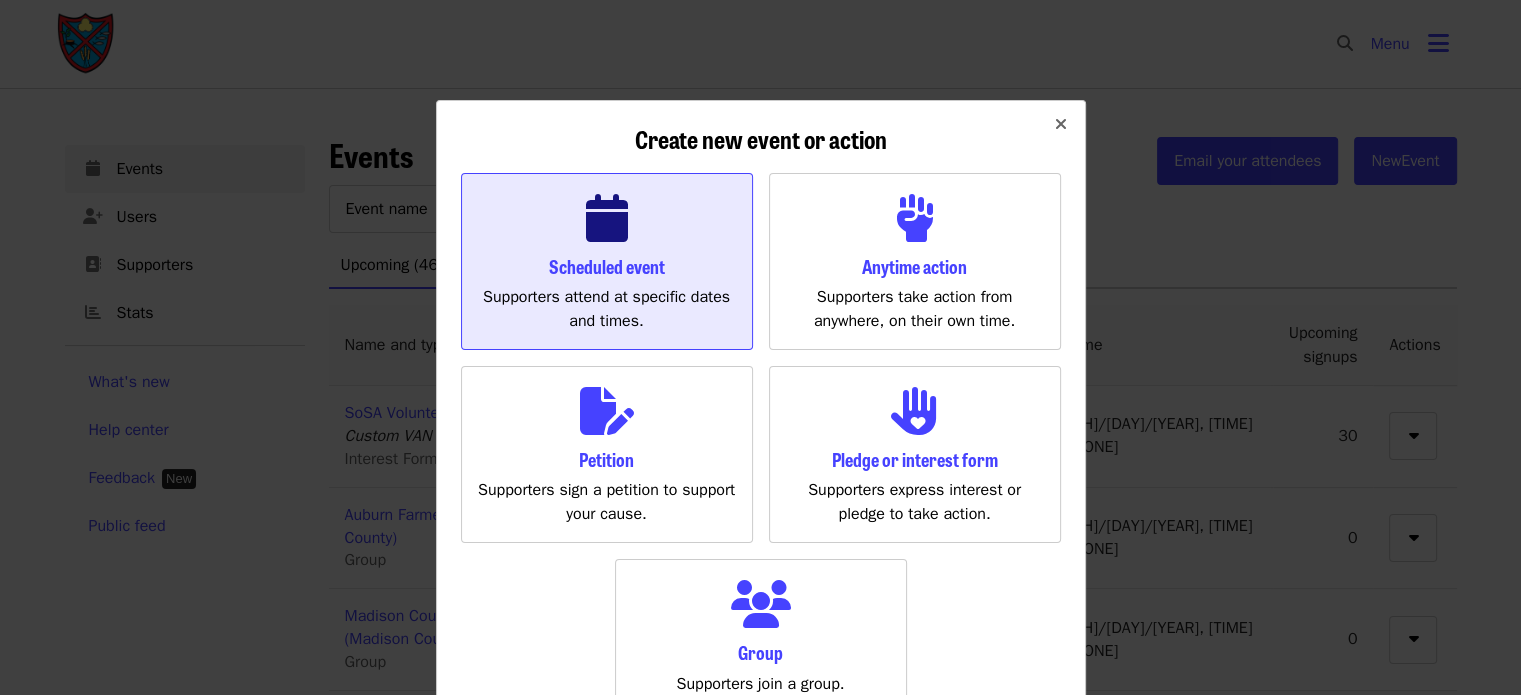 click on "Scheduled event Supporters attend at specific dates and times." at bounding box center [607, 261] 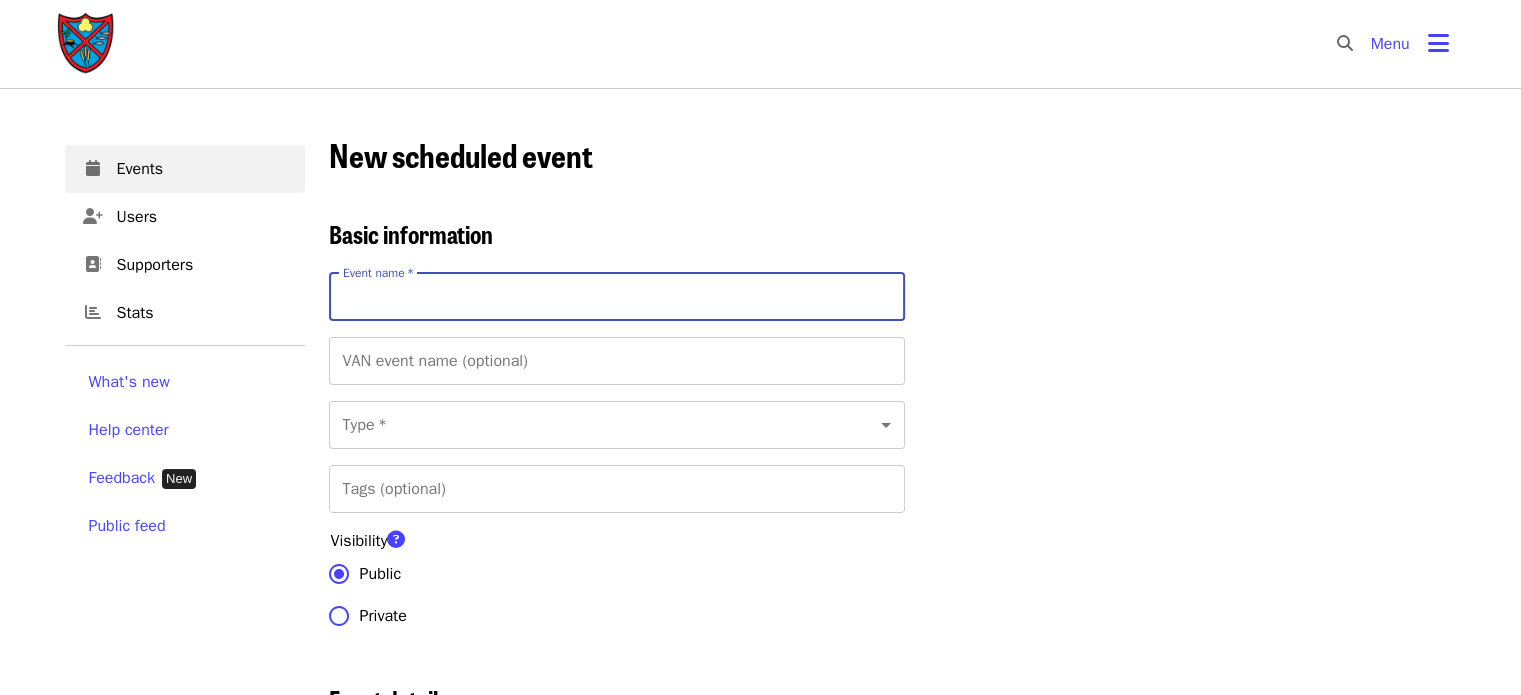 click on "Event name   *" at bounding box center (617, 297) 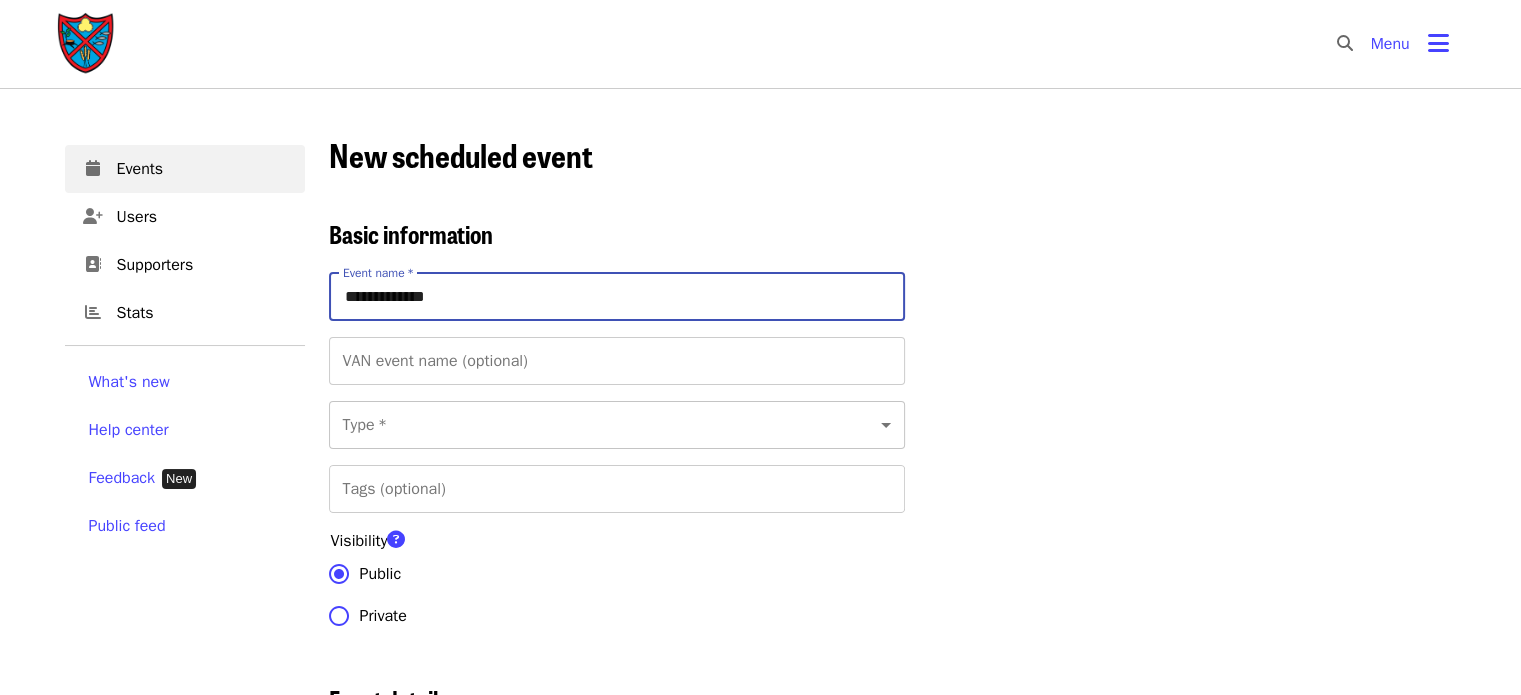 type on "**********" 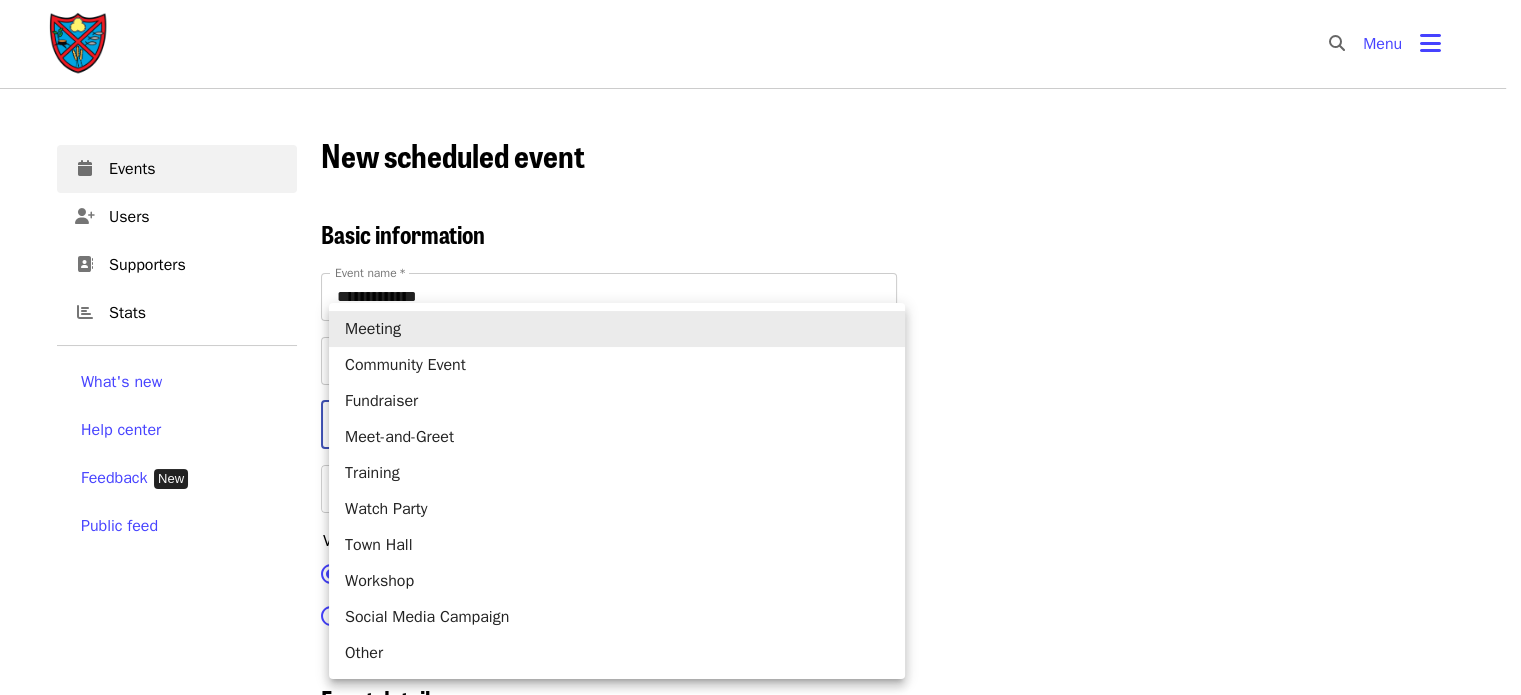 click on "**********" at bounding box center (760, 2844) 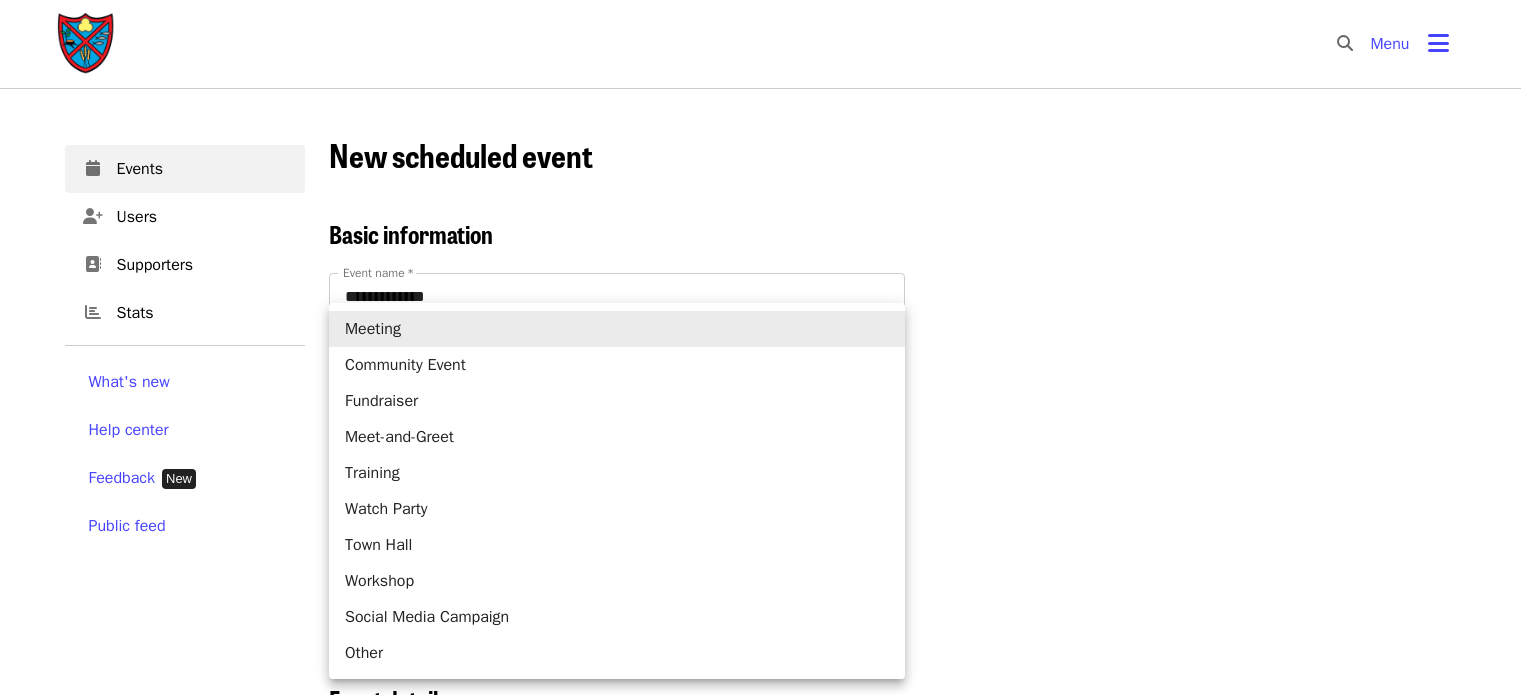 click at bounding box center (768, 347) 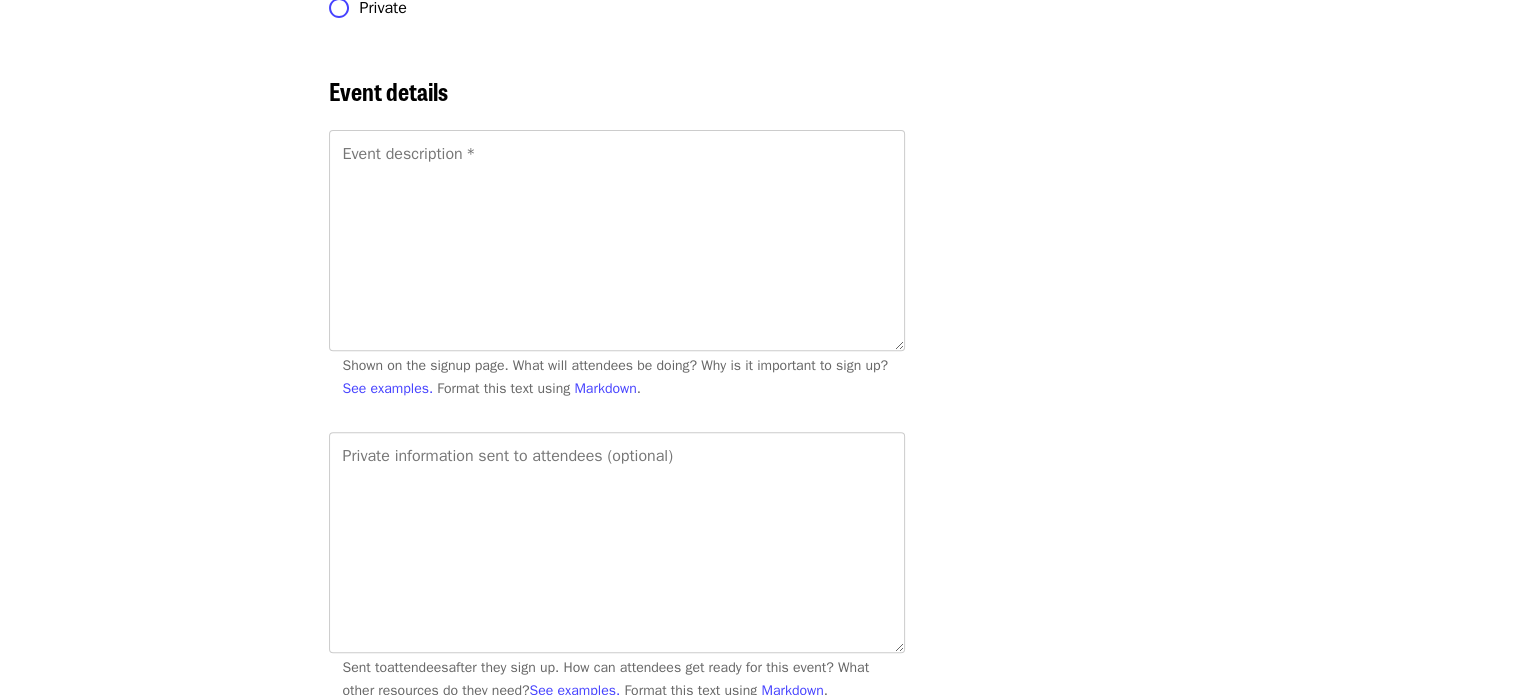 scroll, scrollTop: 479, scrollLeft: 0, axis: vertical 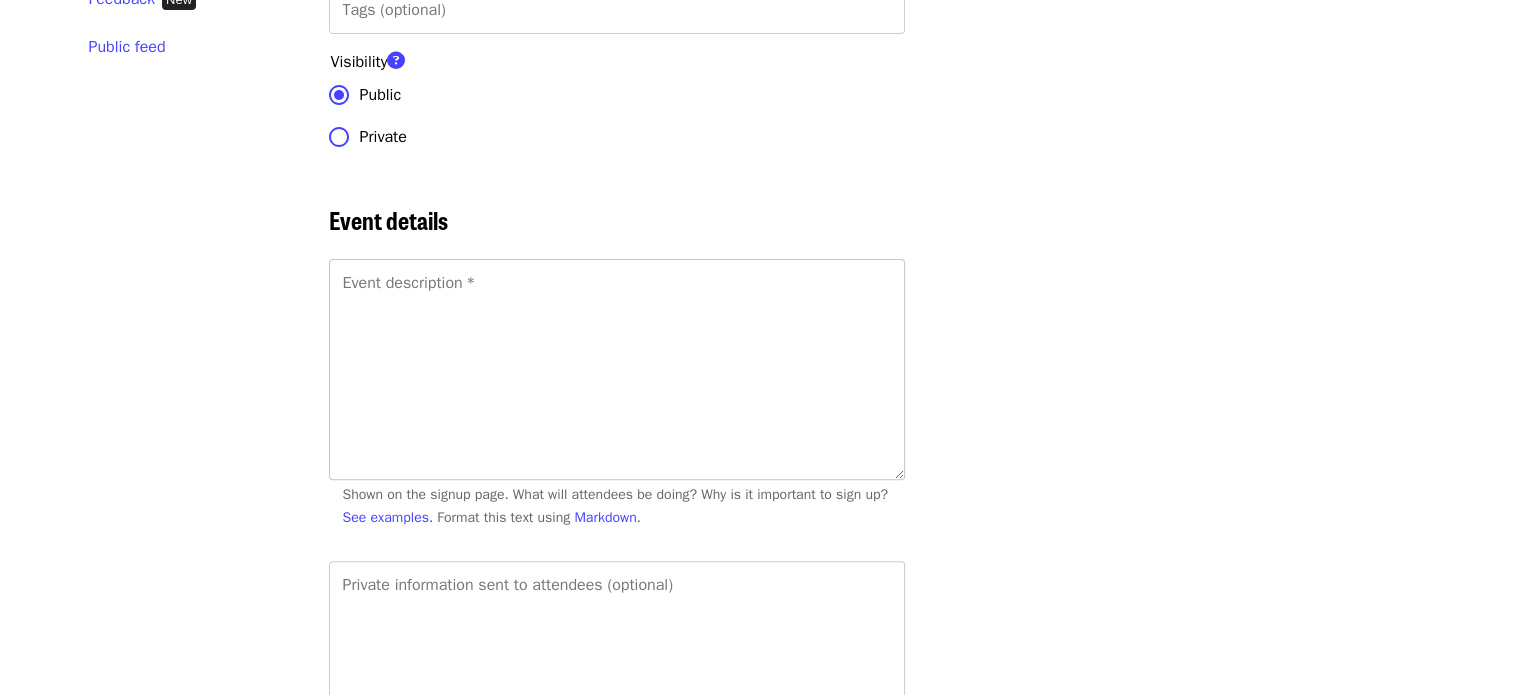 click on "Event description   *" at bounding box center [617, 369] 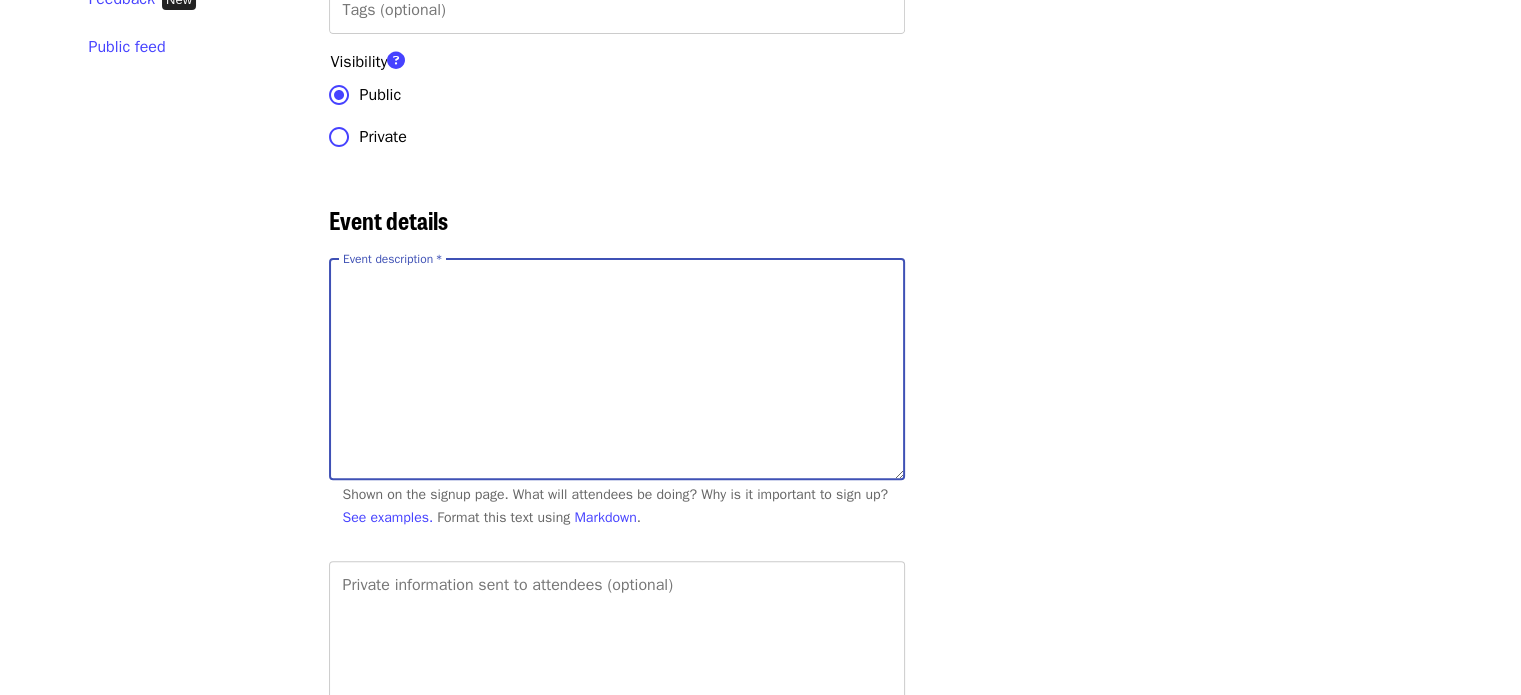 paste on "**********" 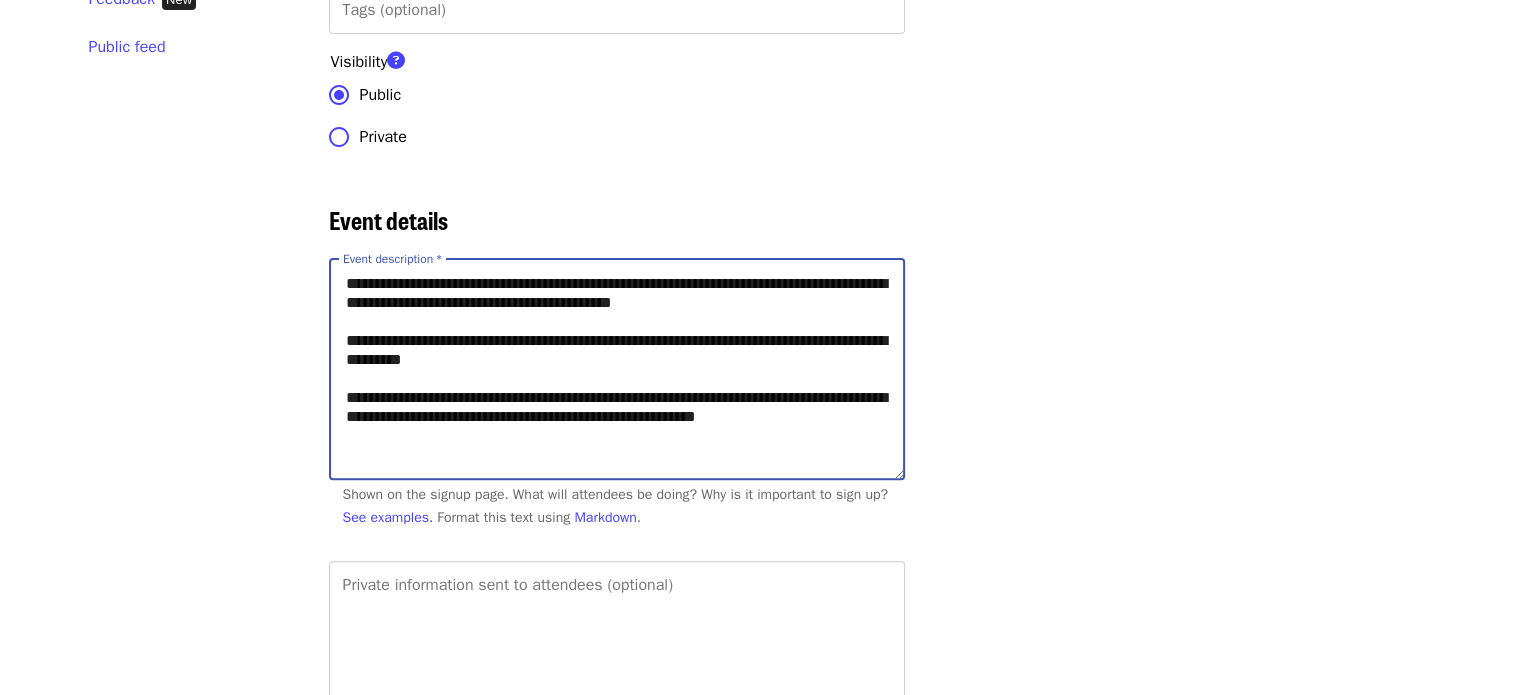click on "**********" at bounding box center (617, 369) 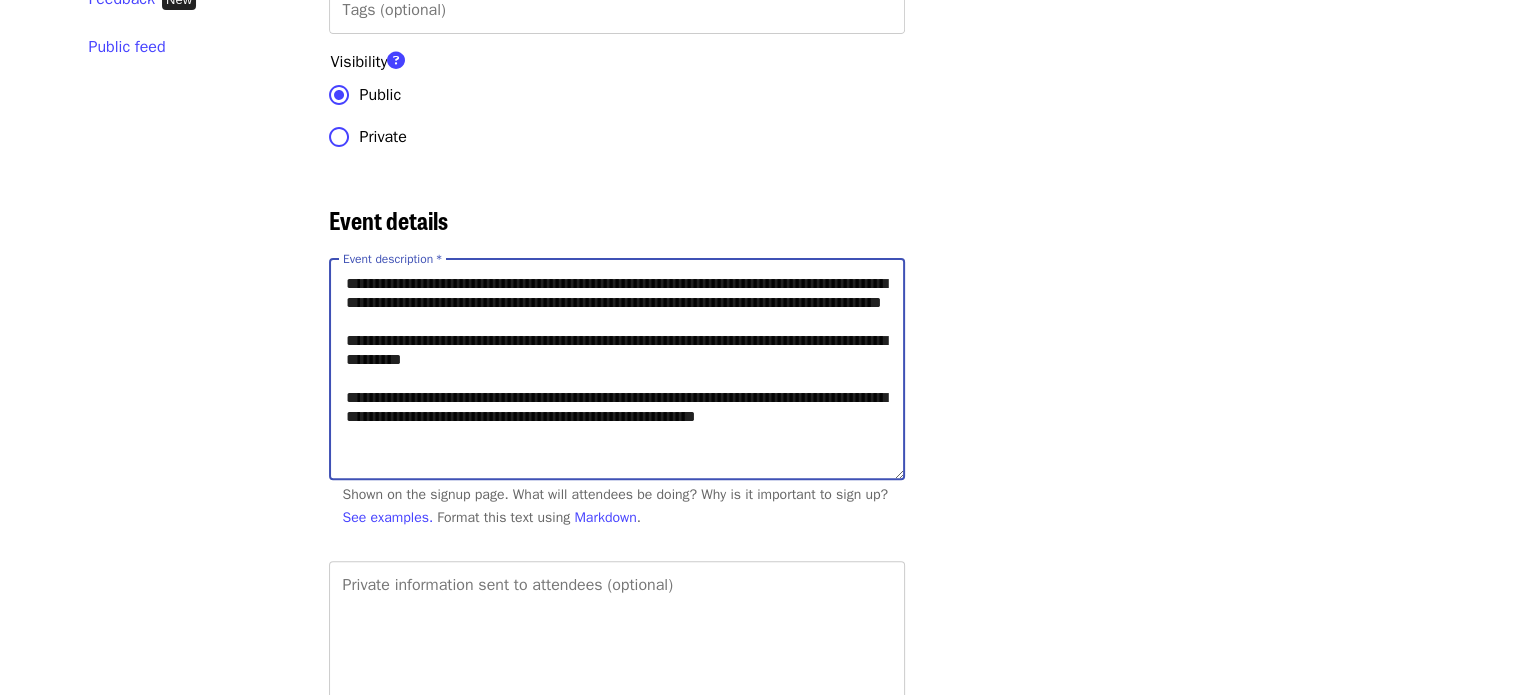 drag, startPoint x: 672, startPoint y: 299, endPoint x: 777, endPoint y: 299, distance: 105 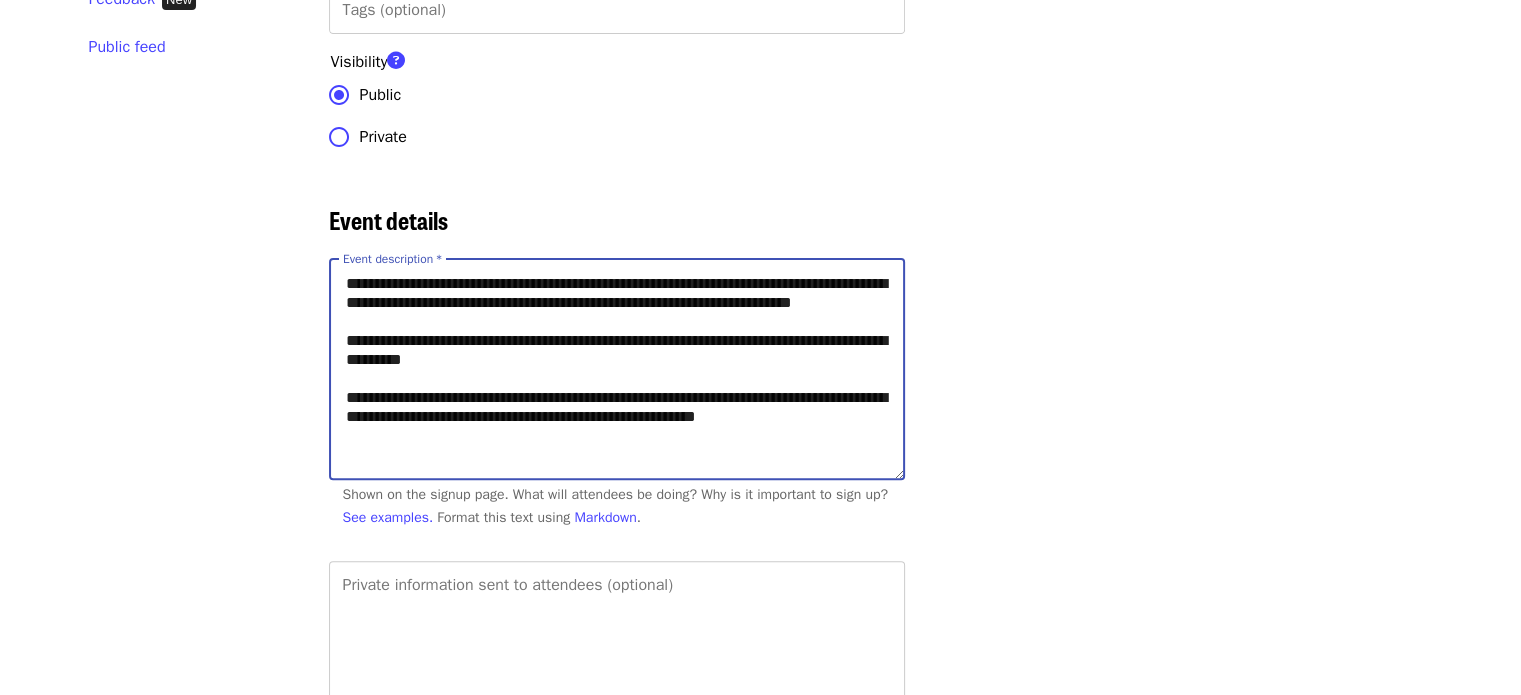 click on "**********" at bounding box center [617, 369] 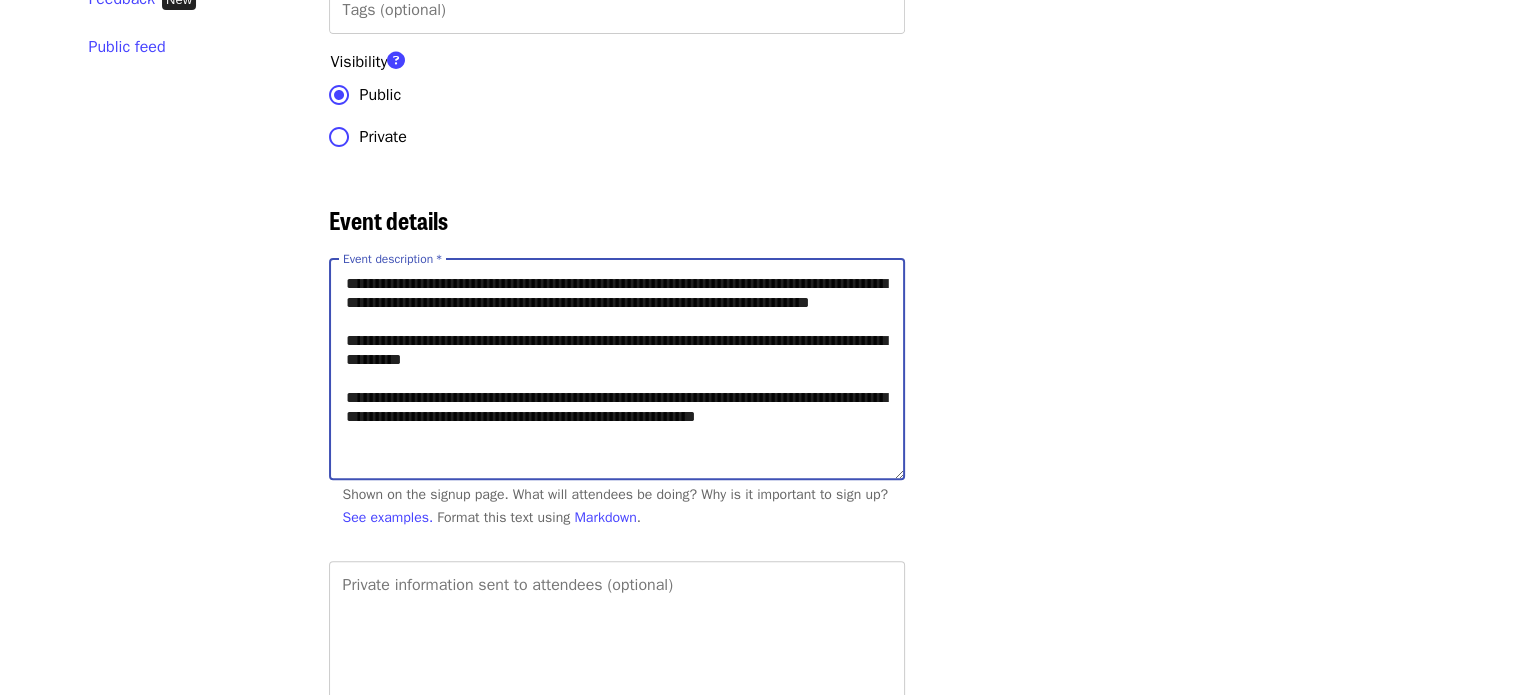 drag, startPoint x: 560, startPoint y: 316, endPoint x: 483, endPoint y: 323, distance: 77.31753 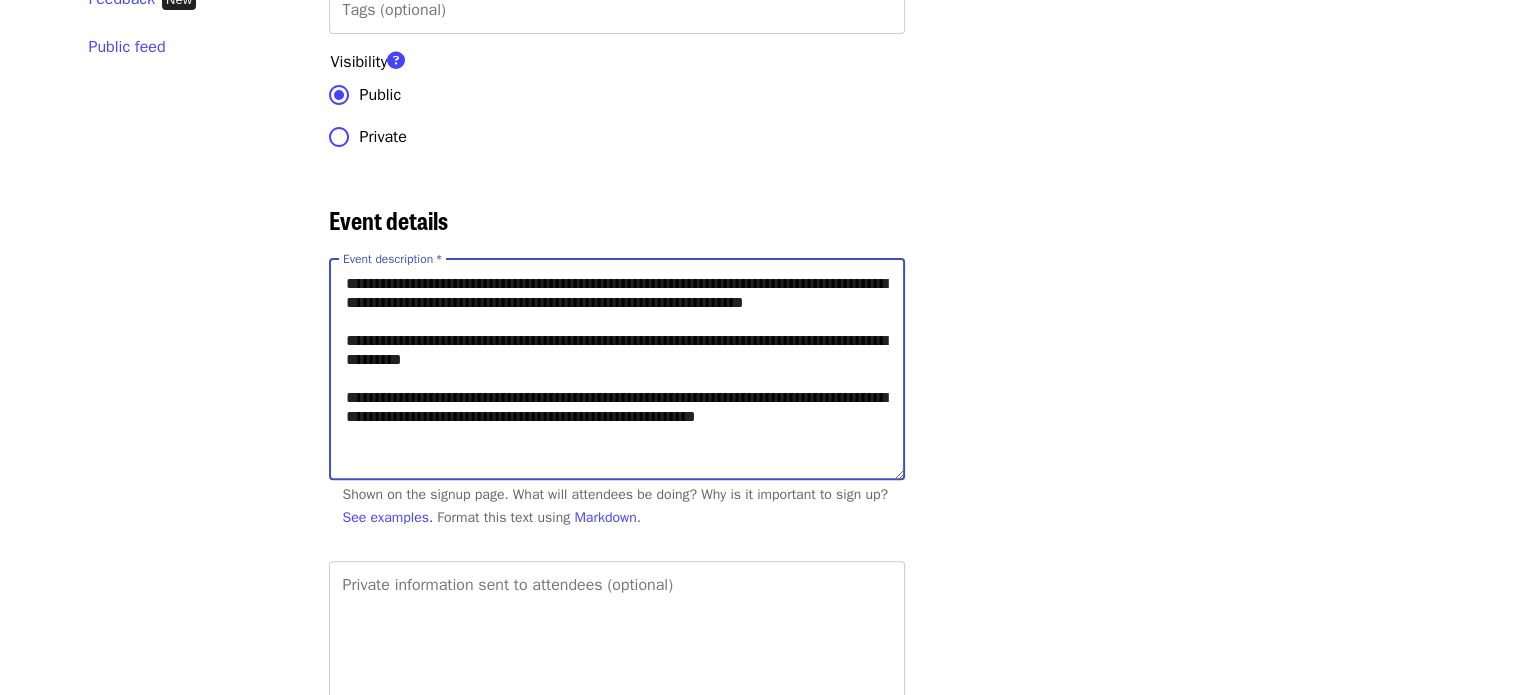 click on "**********" at bounding box center [617, 369] 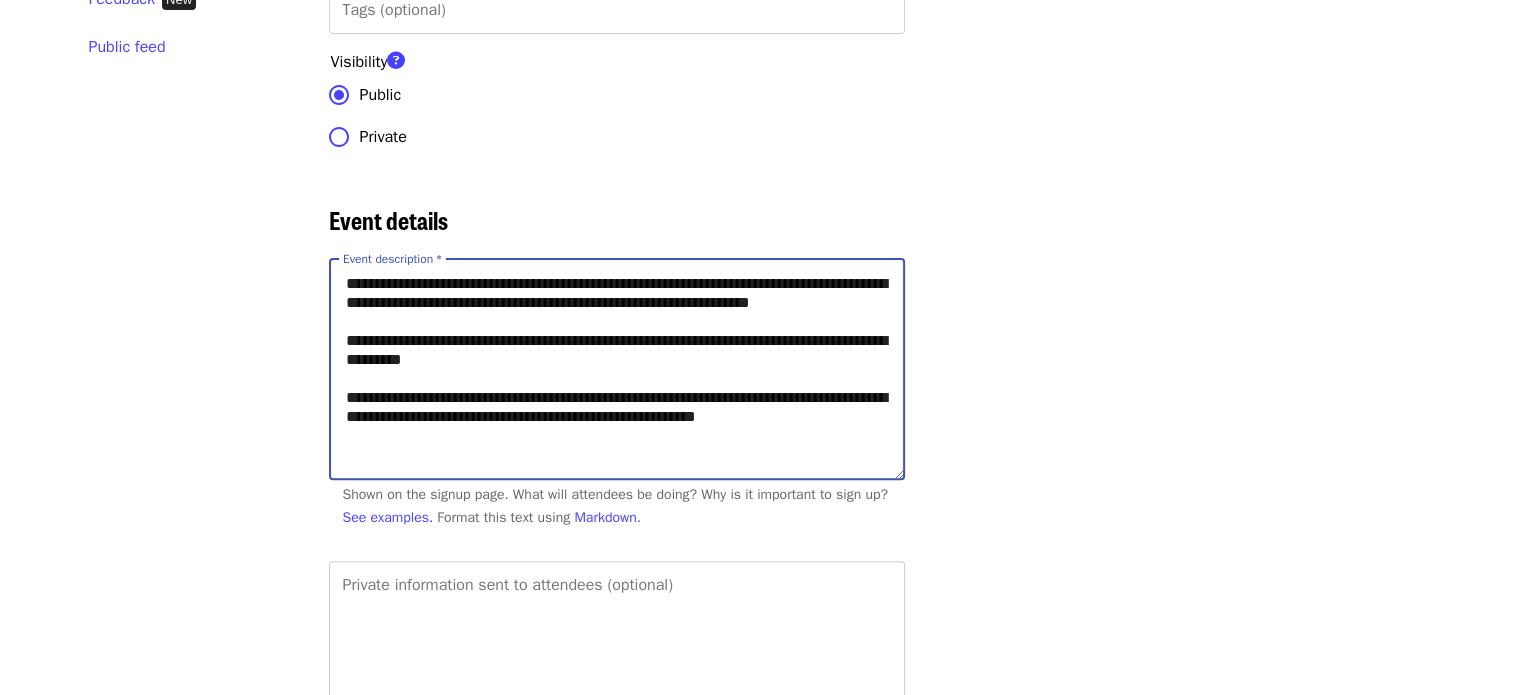 paste on "**********" 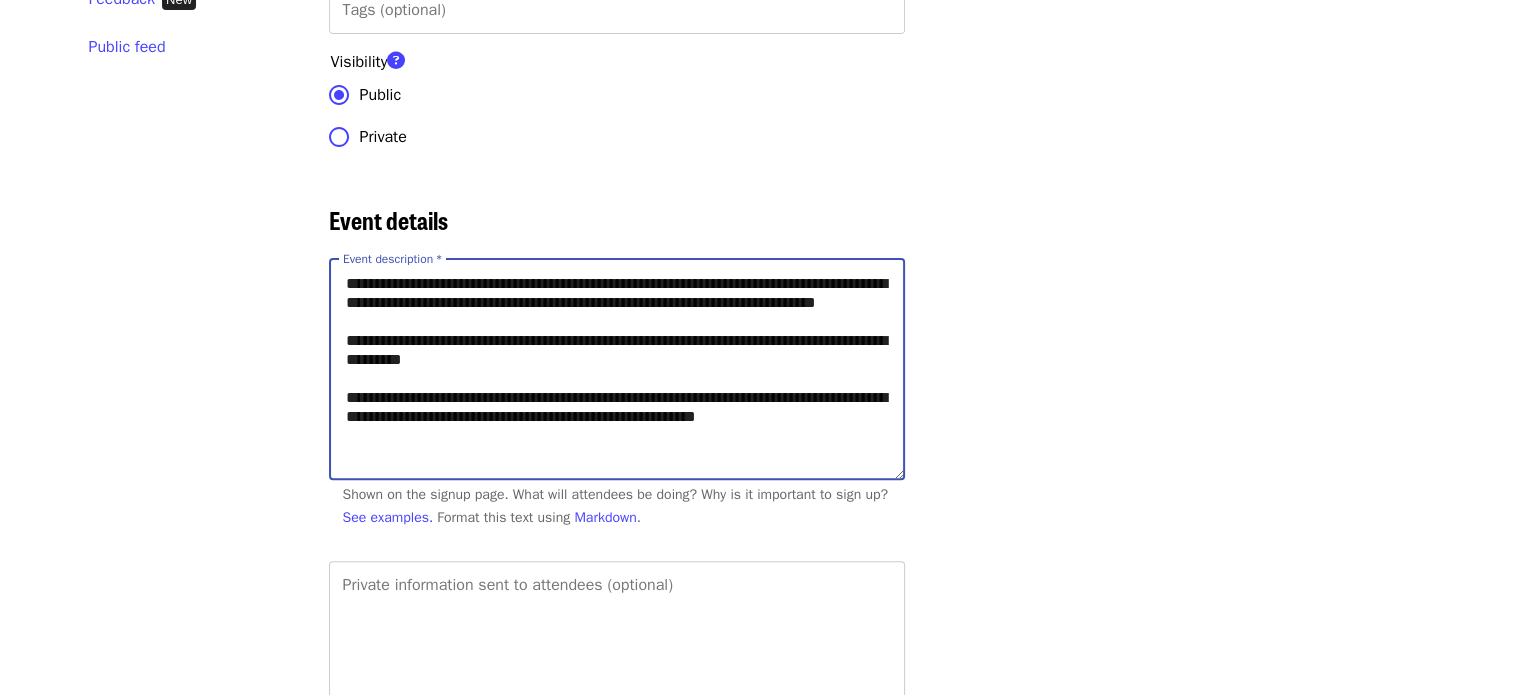 click on "**********" at bounding box center [617, 369] 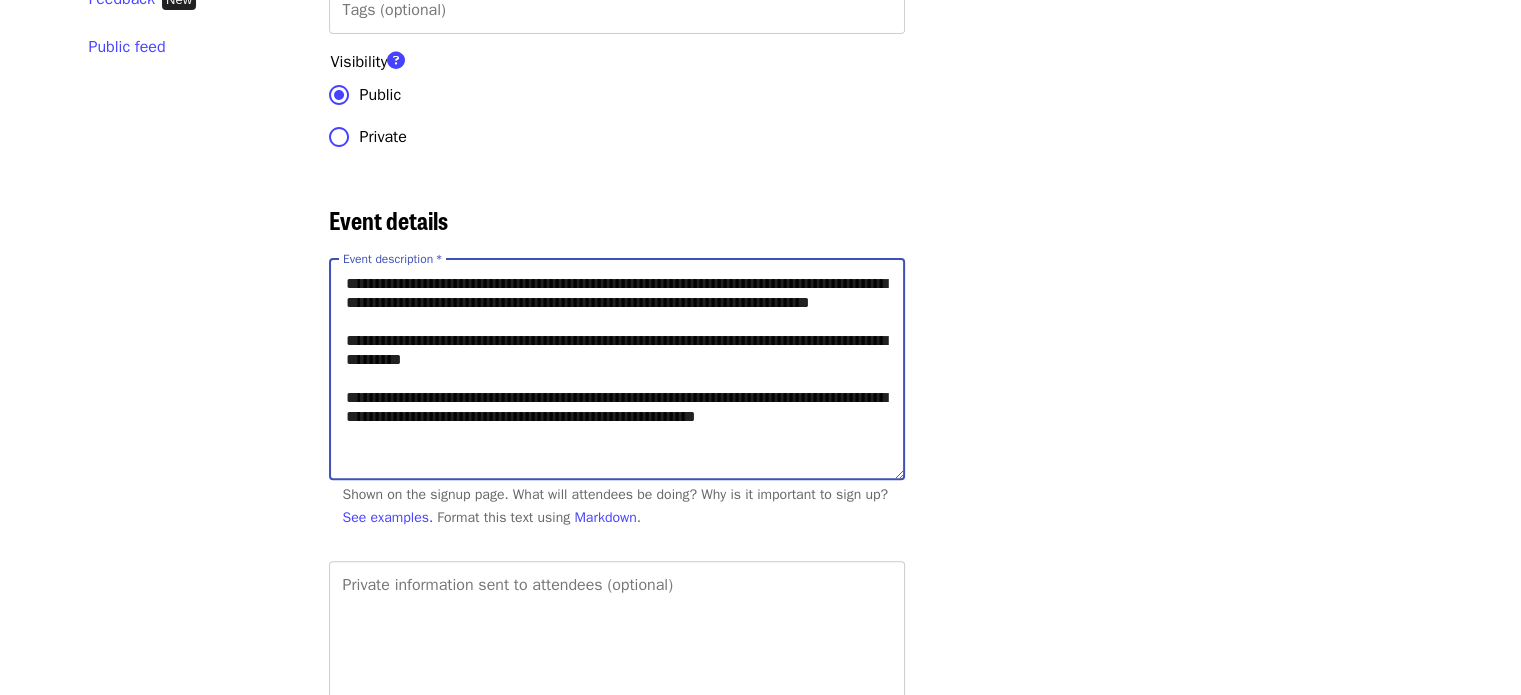 click on "**********" at bounding box center (617, 369) 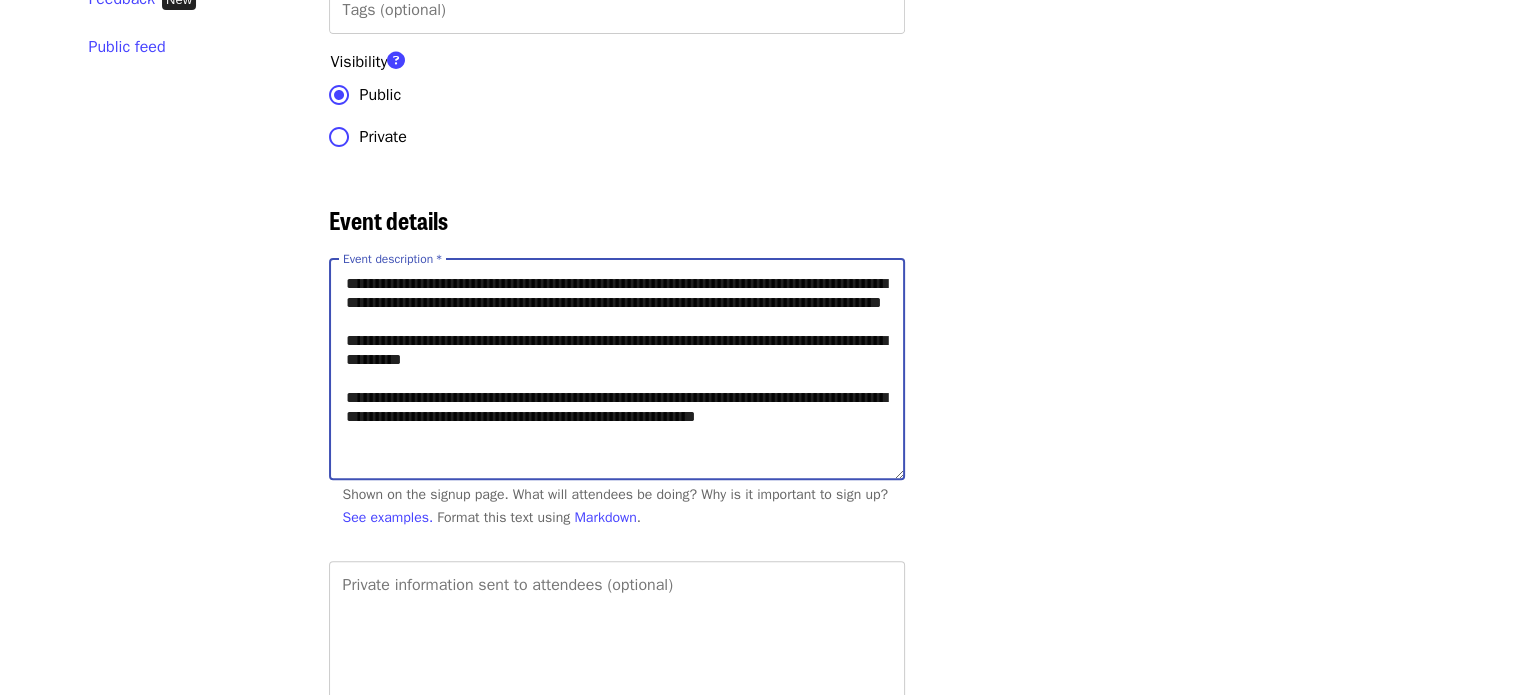 scroll, scrollTop: 507, scrollLeft: 0, axis: vertical 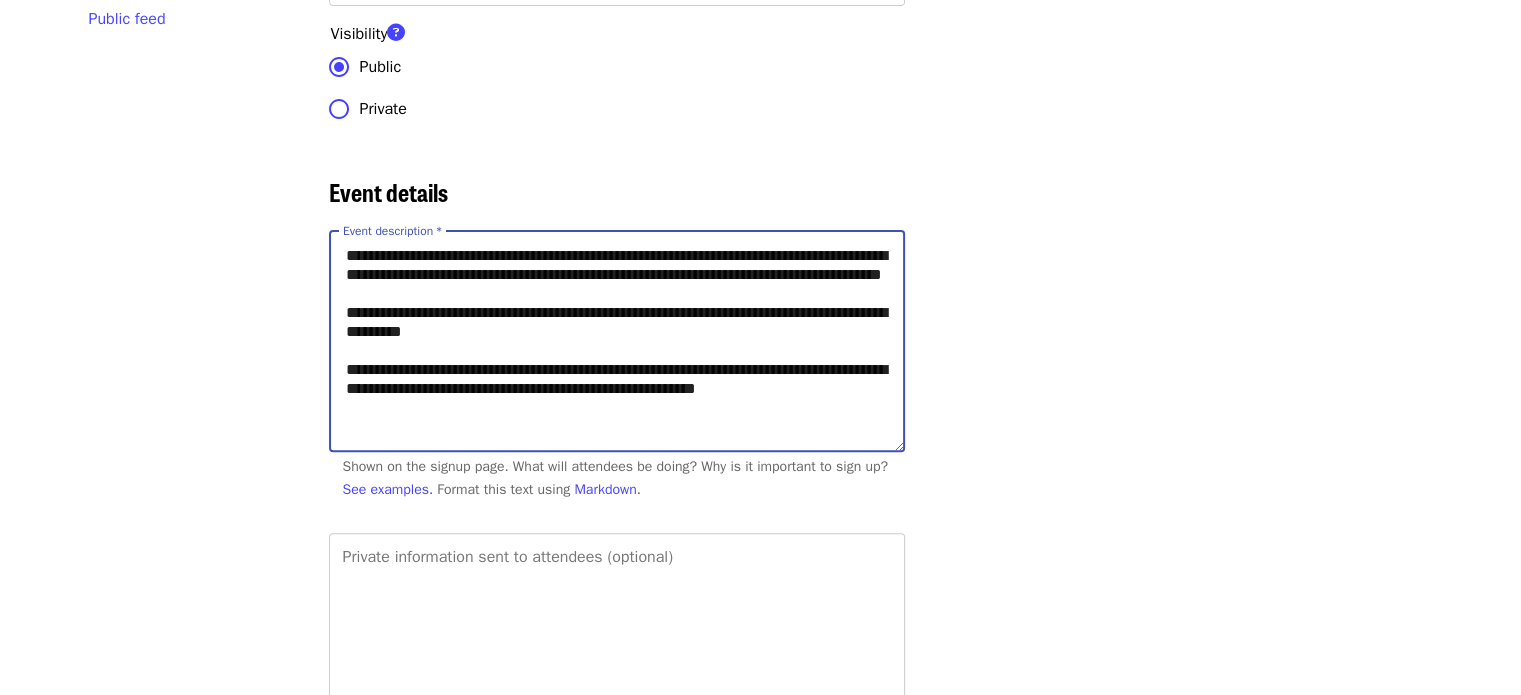 click on "**********" at bounding box center [617, 341] 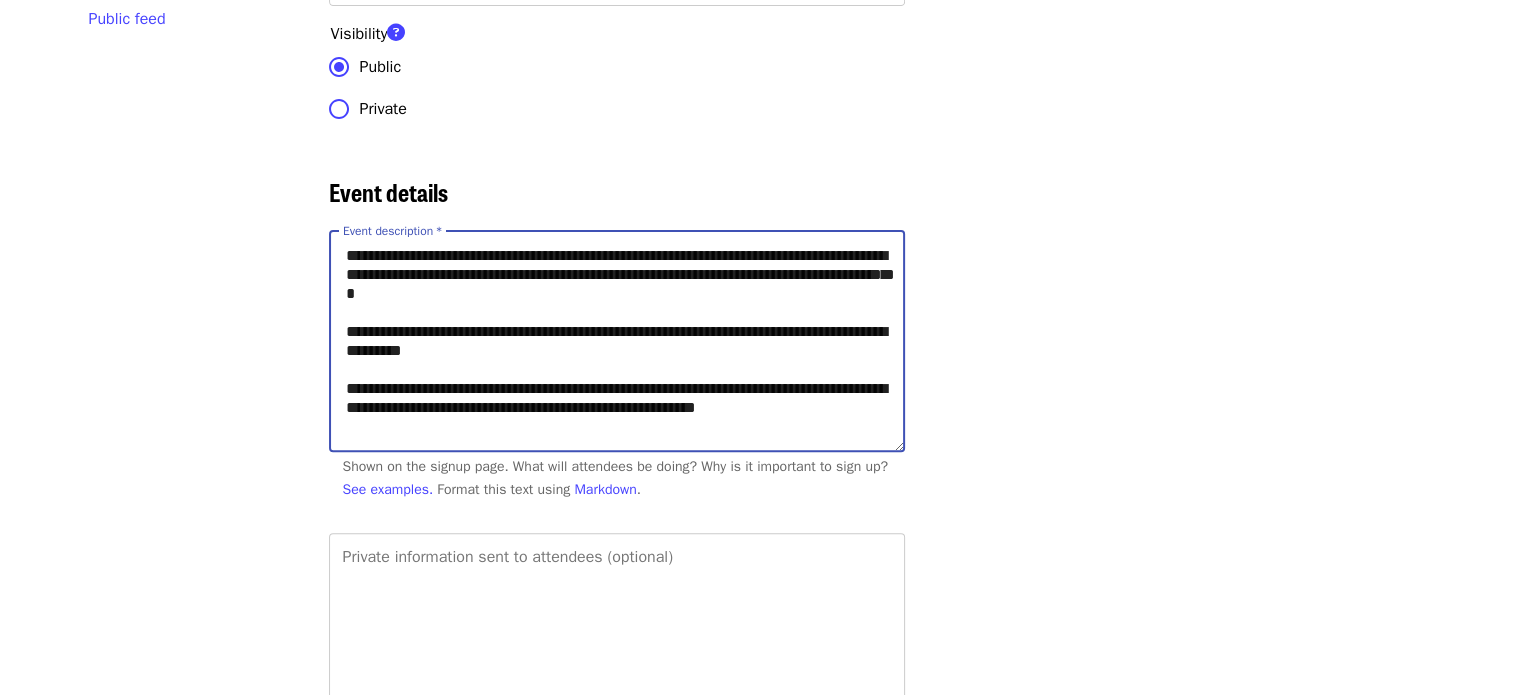 click on "**********" at bounding box center (617, 341) 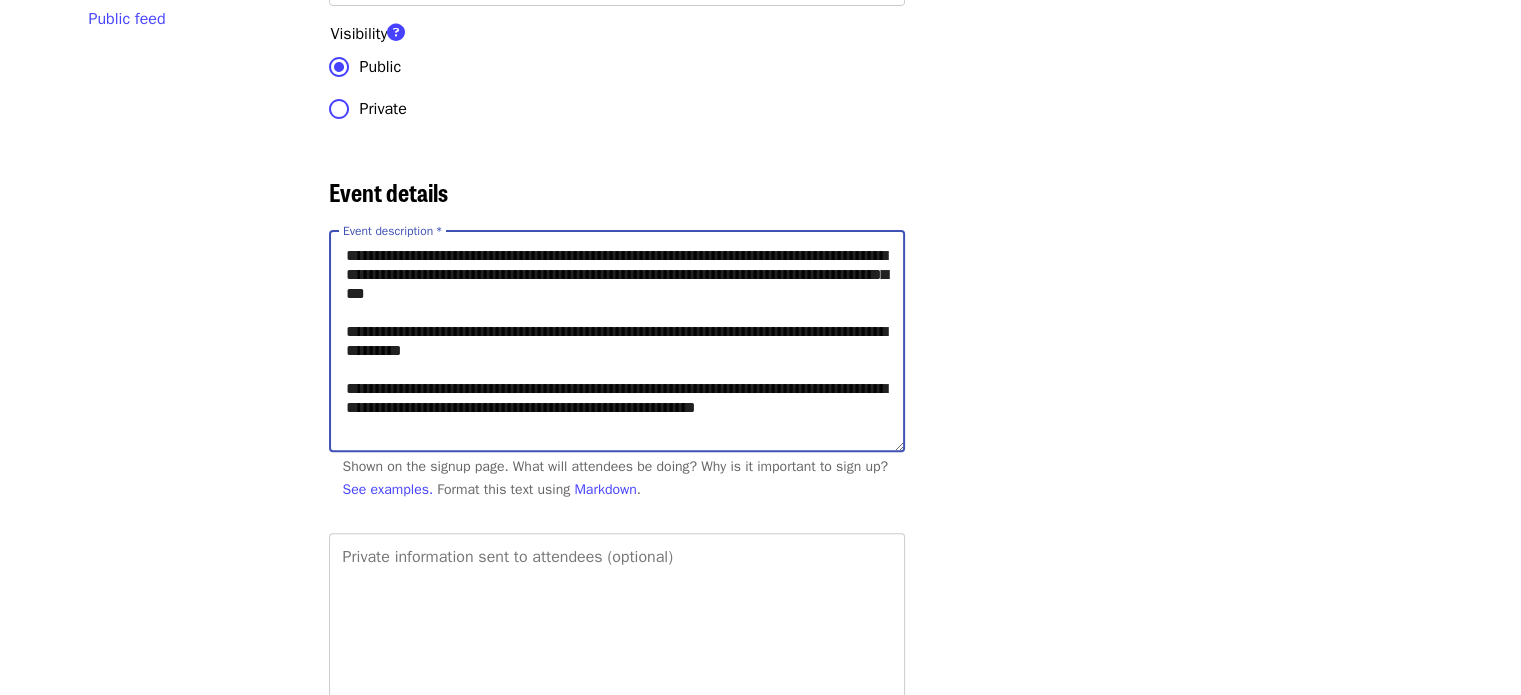 drag, startPoint x: 684, startPoint y: 291, endPoint x: 772, endPoint y: 289, distance: 88.02273 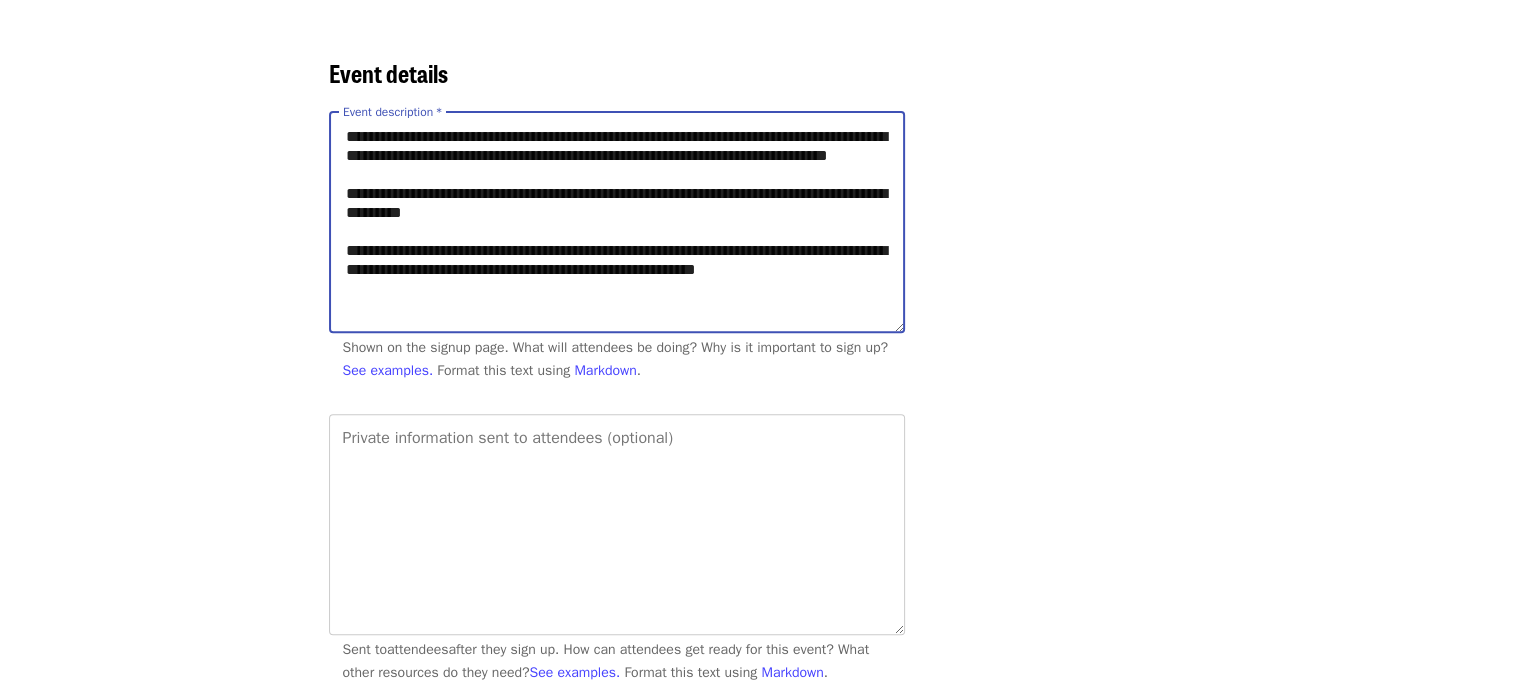 scroll, scrollTop: 627, scrollLeft: 0, axis: vertical 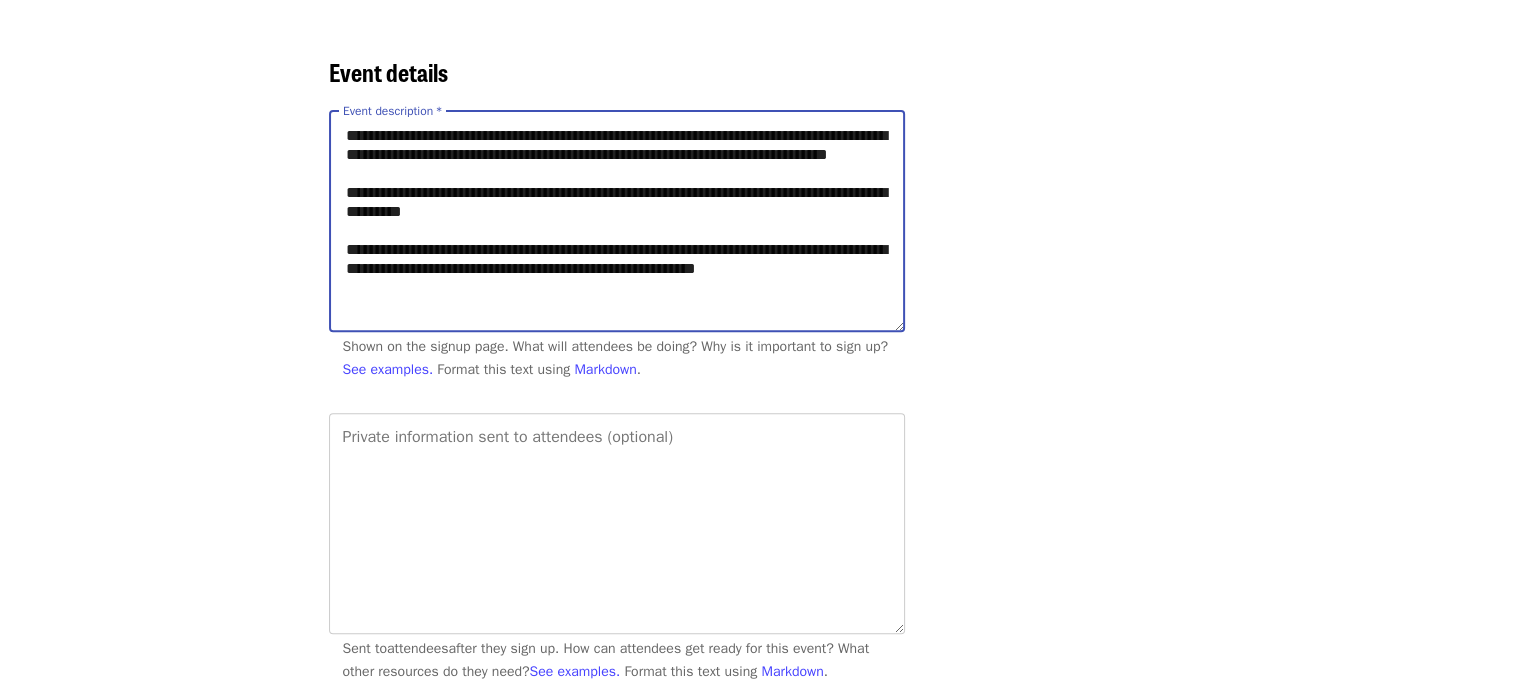 click on "**********" at bounding box center (617, 221) 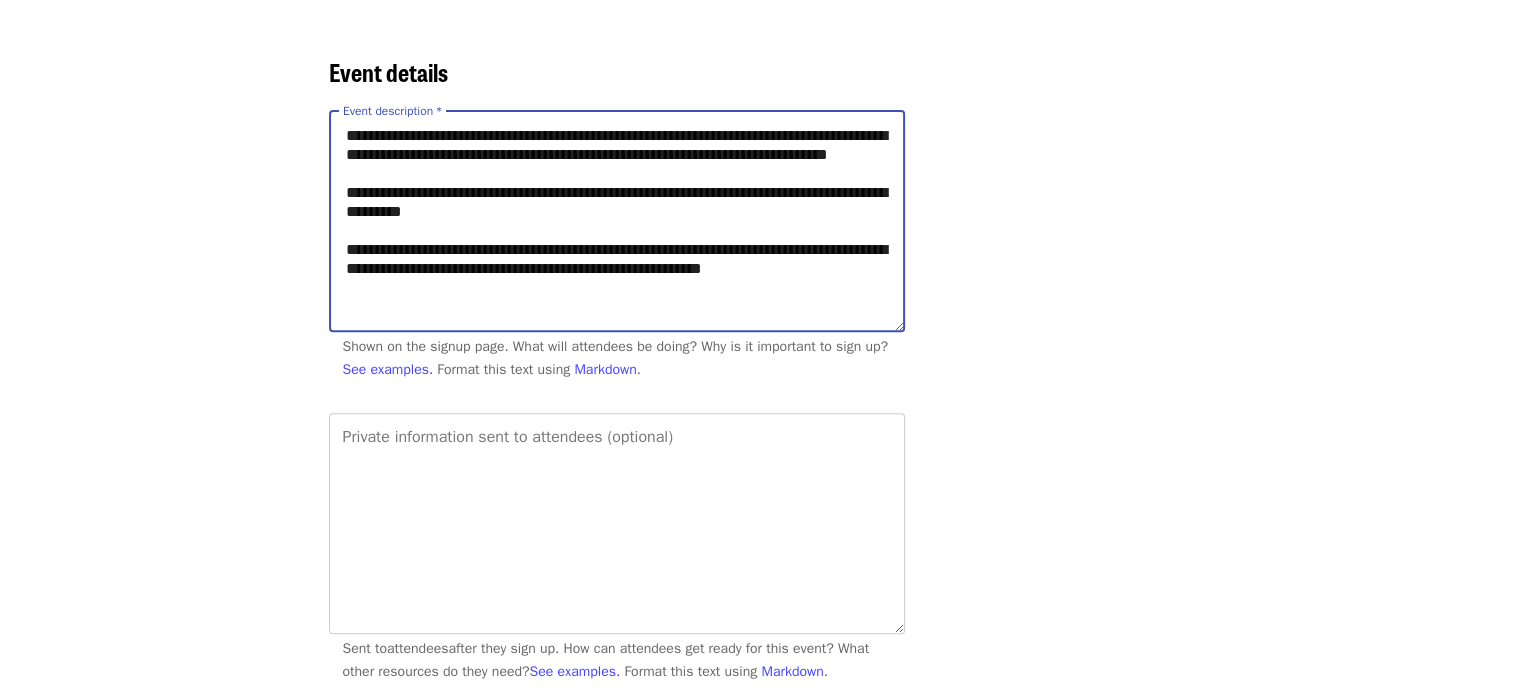 click on "**********" at bounding box center (617, 221) 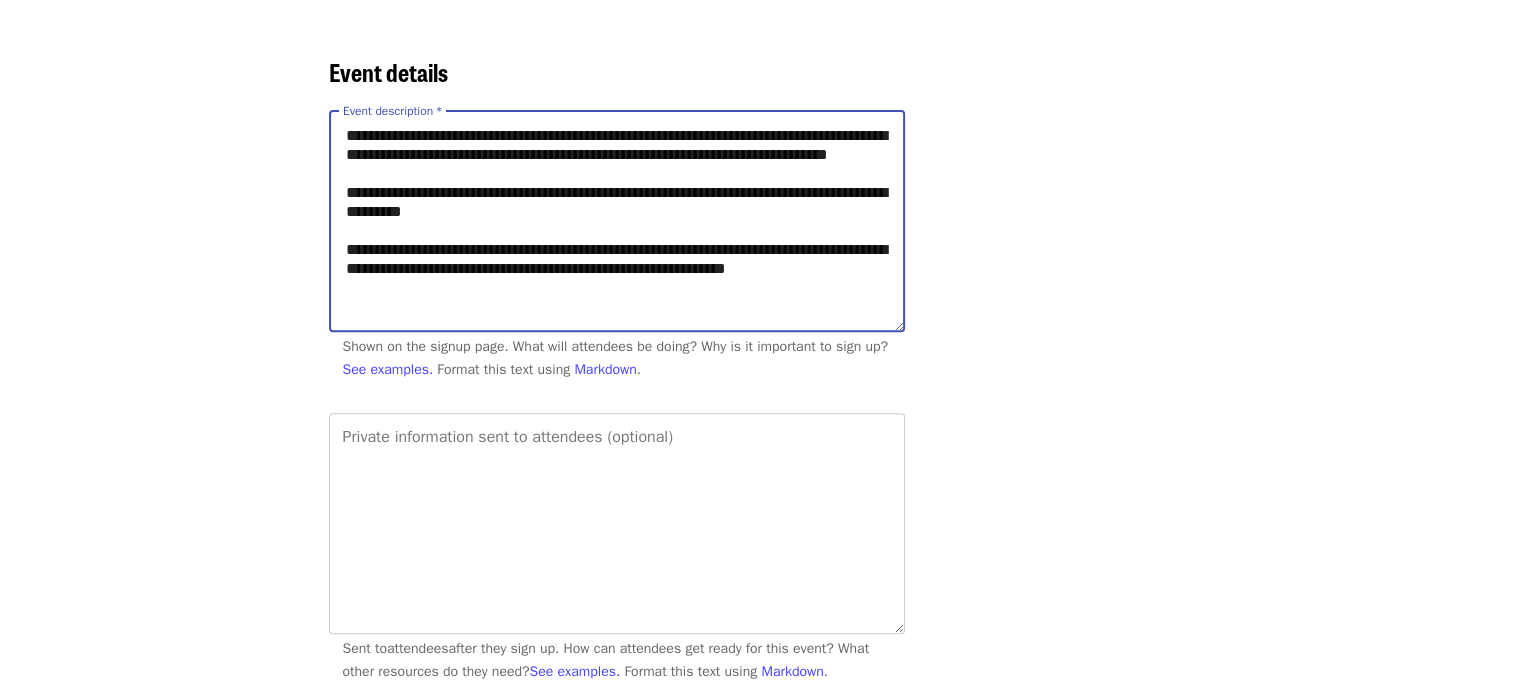 drag, startPoint x: 856, startPoint y: 307, endPoint x: 356, endPoint y: 321, distance: 500.19595 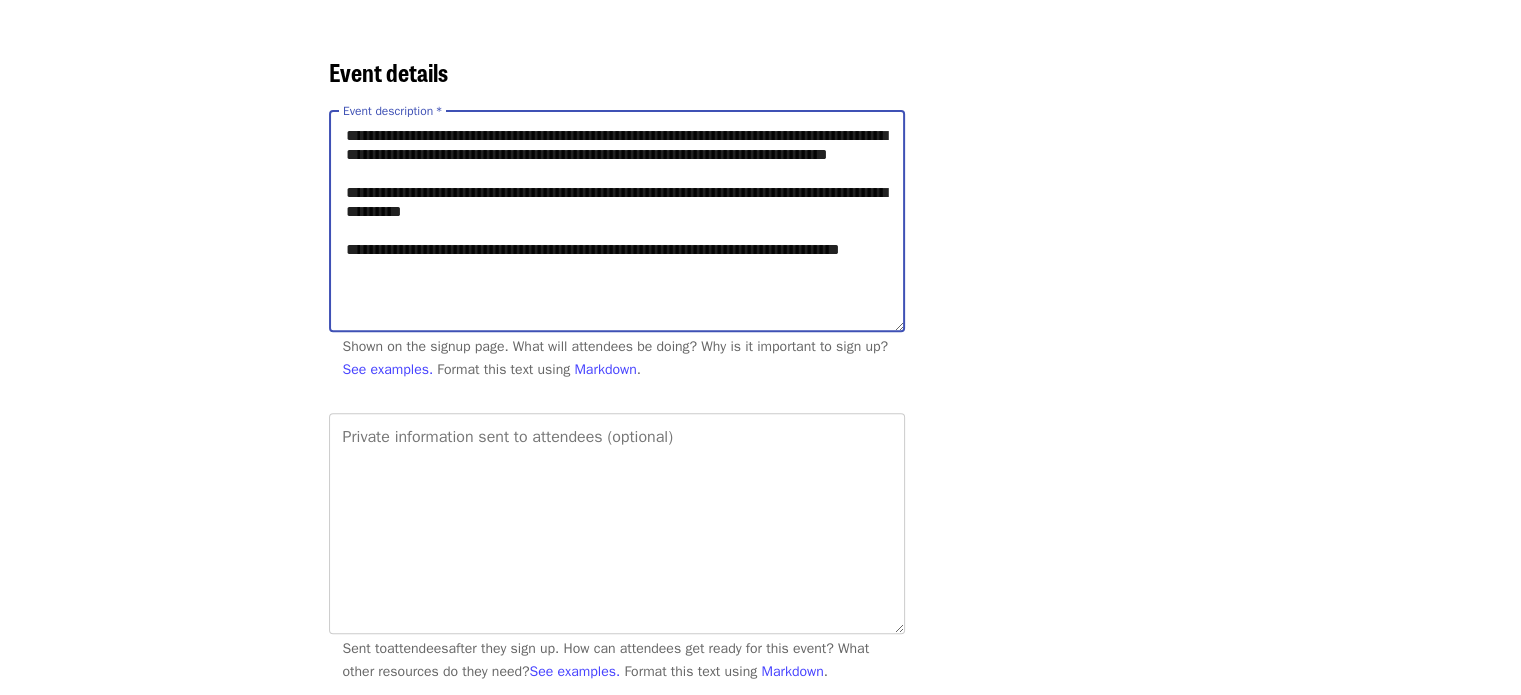 paste on "**********" 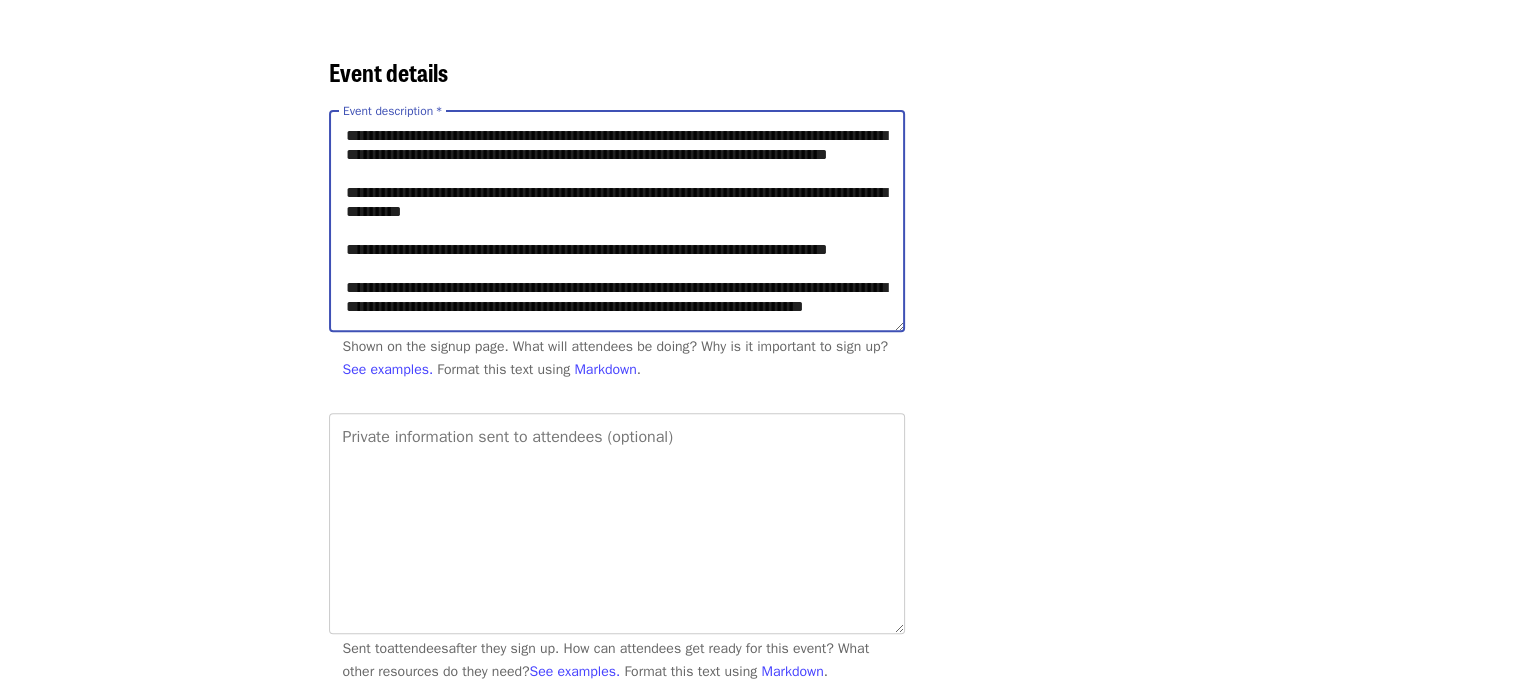 scroll, scrollTop: 44, scrollLeft: 0, axis: vertical 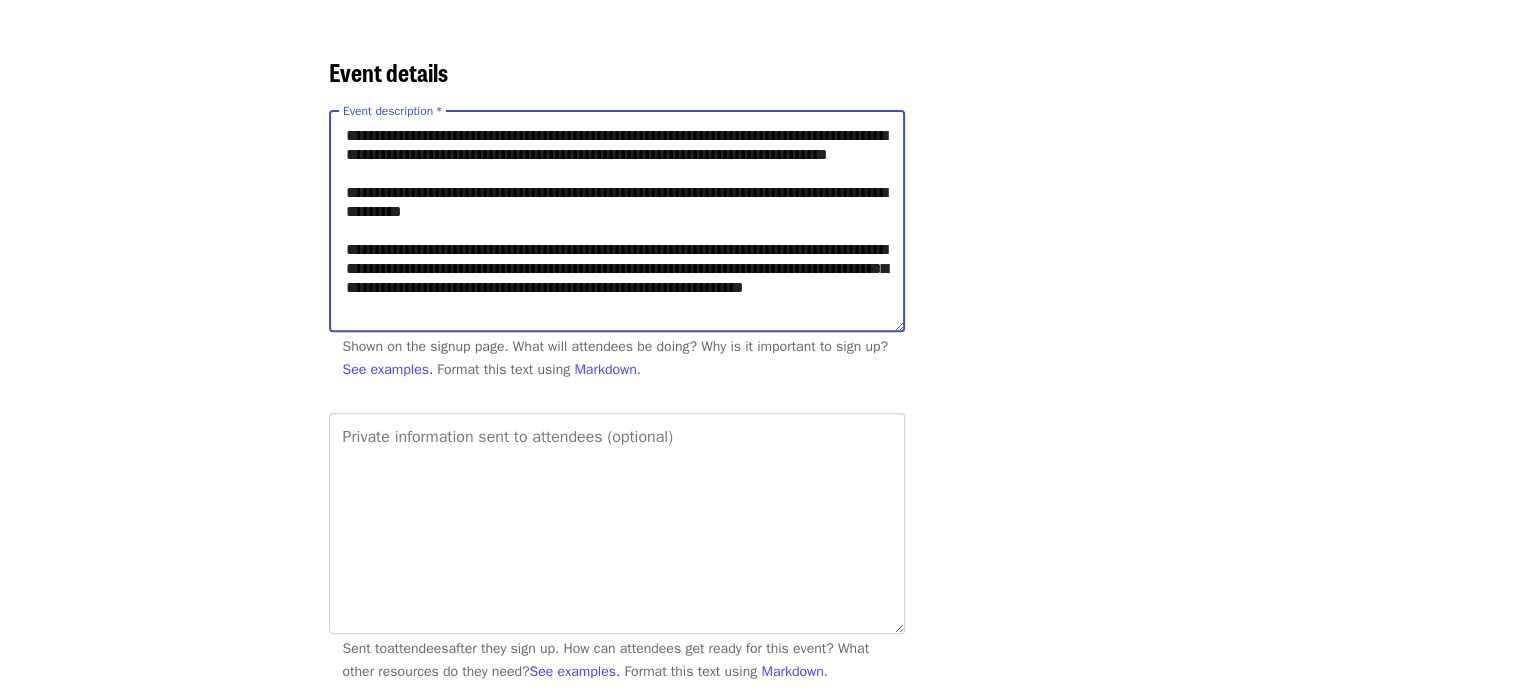 click on "**********" at bounding box center [617, 221] 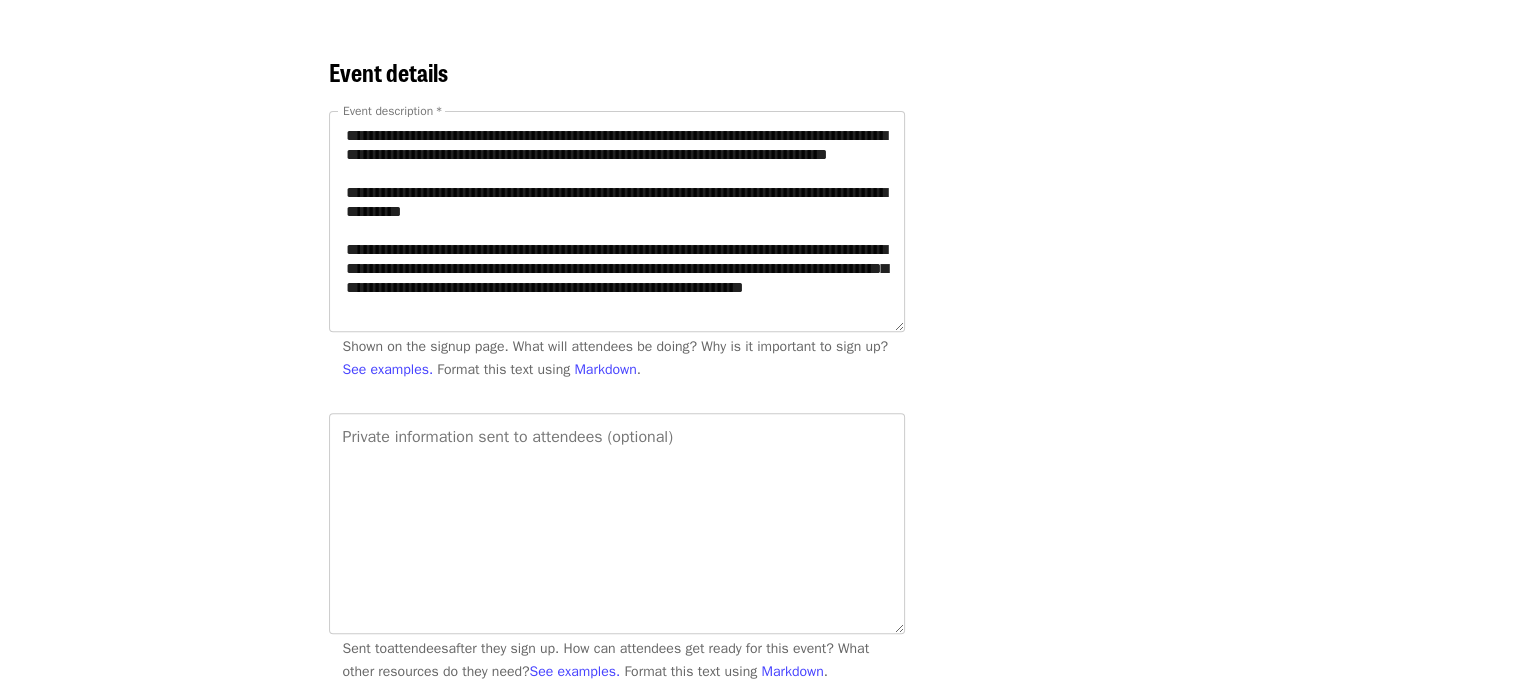 click on "Events Users Supporters Stats What's new Help center Feedback New Public feed Organize for  Society of St. Andrew" at bounding box center [185, 2280] 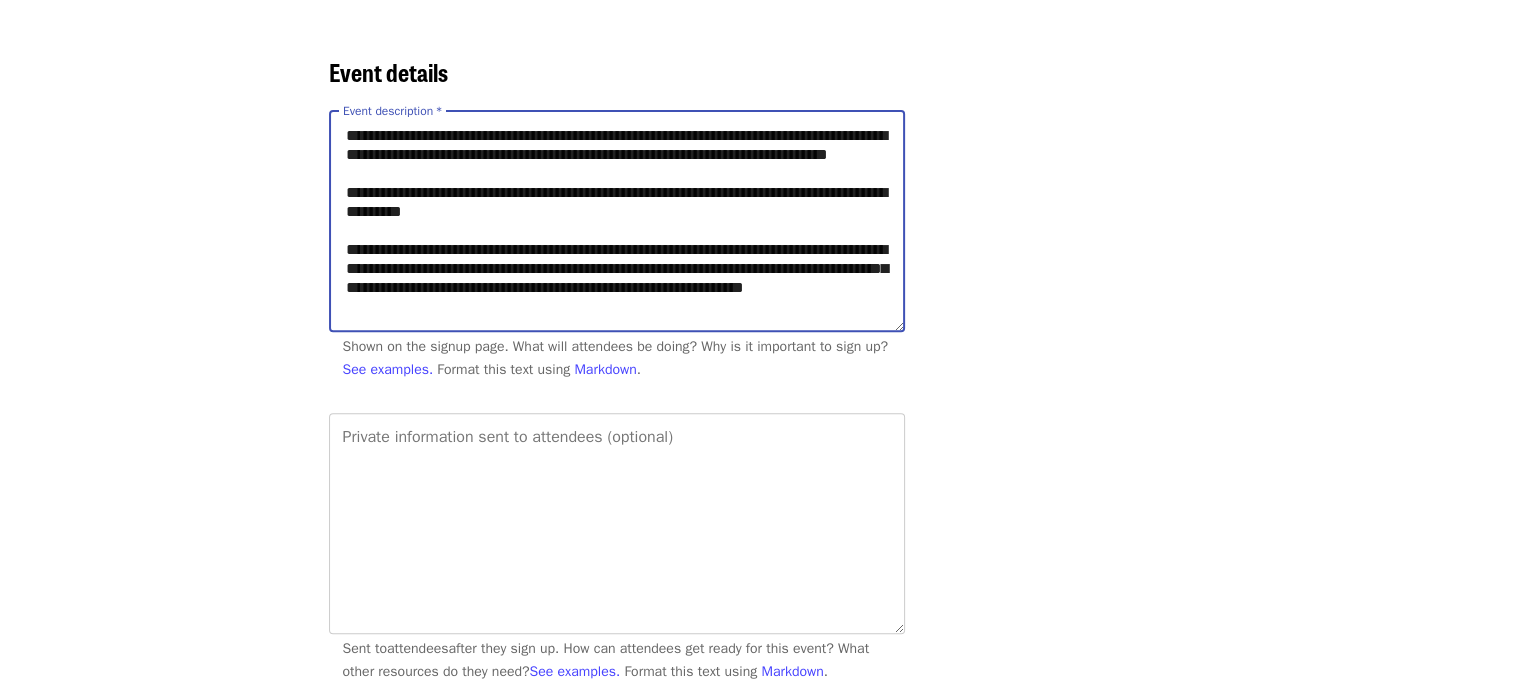 click on "**********" at bounding box center (617, 221) 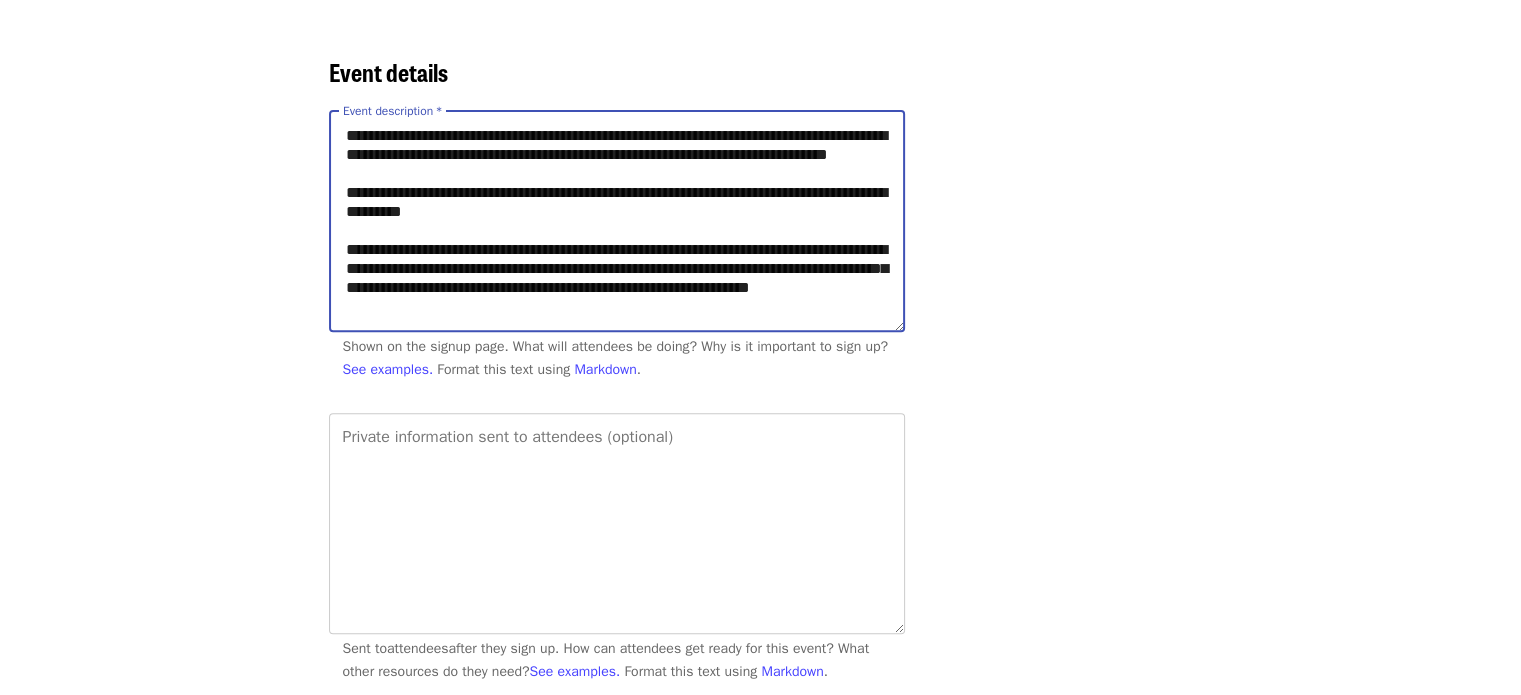 drag, startPoint x: 577, startPoint y: 327, endPoint x: 596, endPoint y: 291, distance: 40.706264 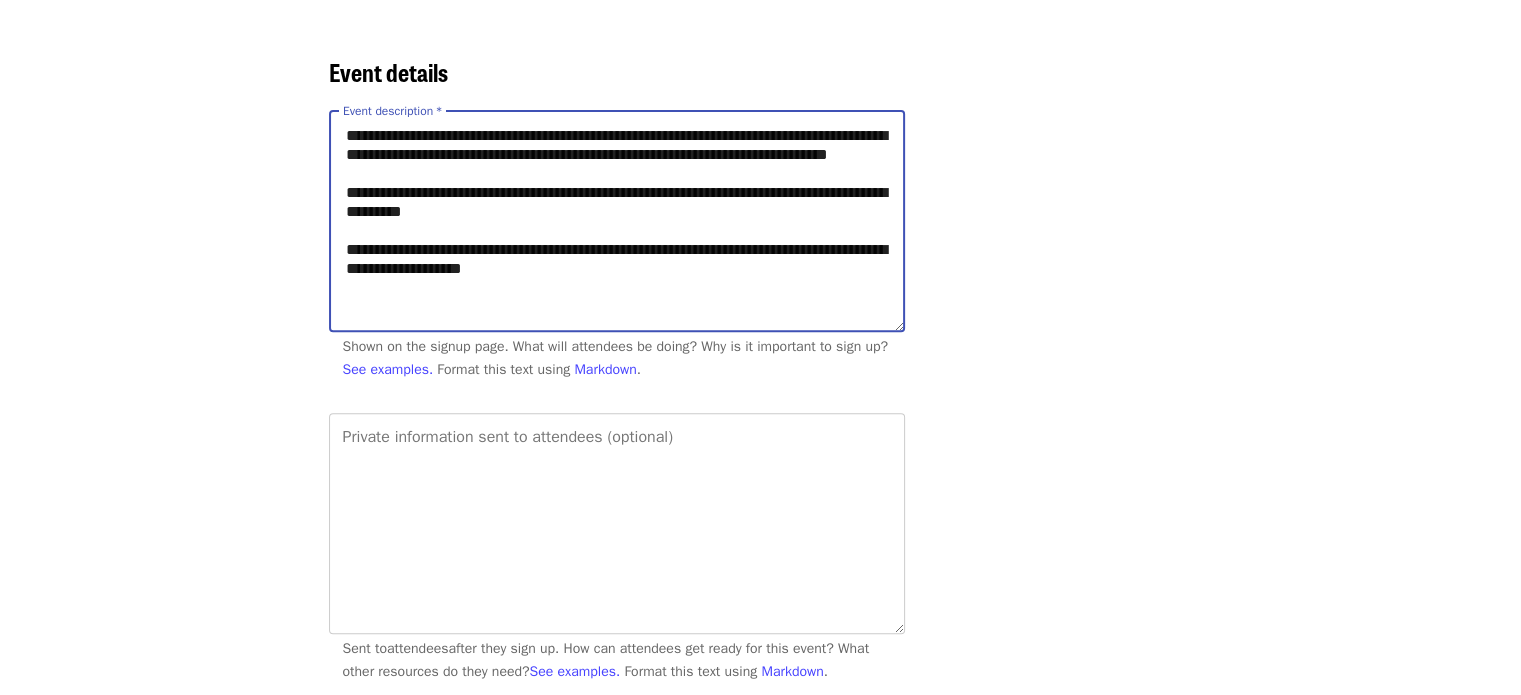 scroll, scrollTop: 0, scrollLeft: 0, axis: both 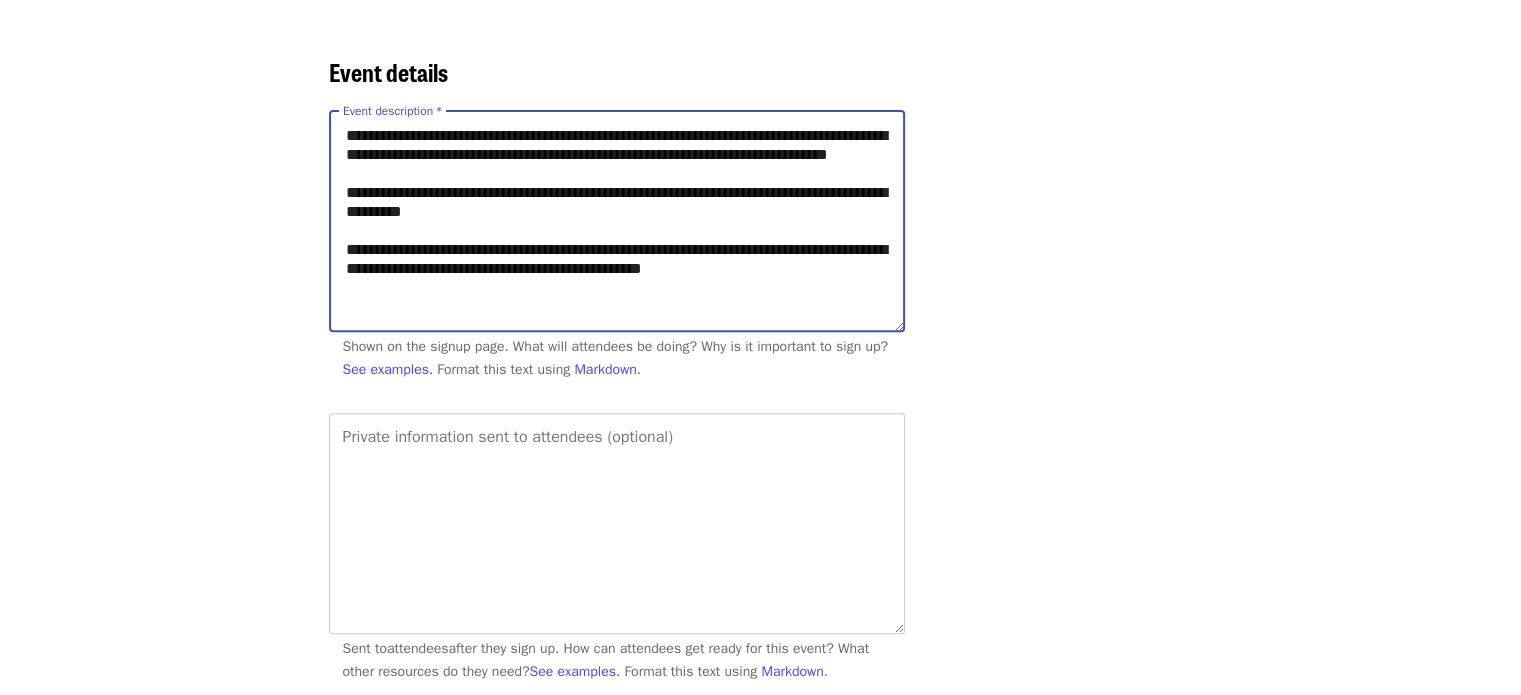 click on "**********" at bounding box center [617, 221] 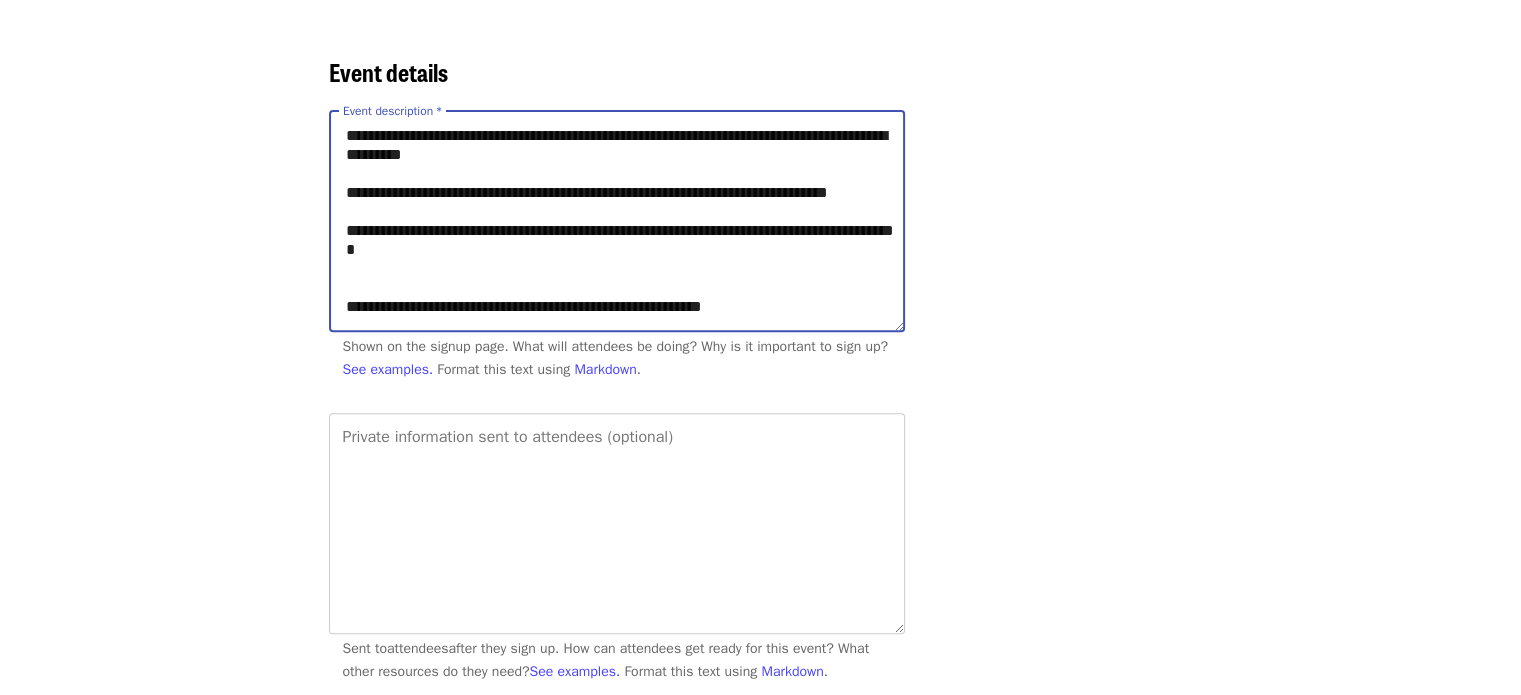 scroll, scrollTop: 81, scrollLeft: 0, axis: vertical 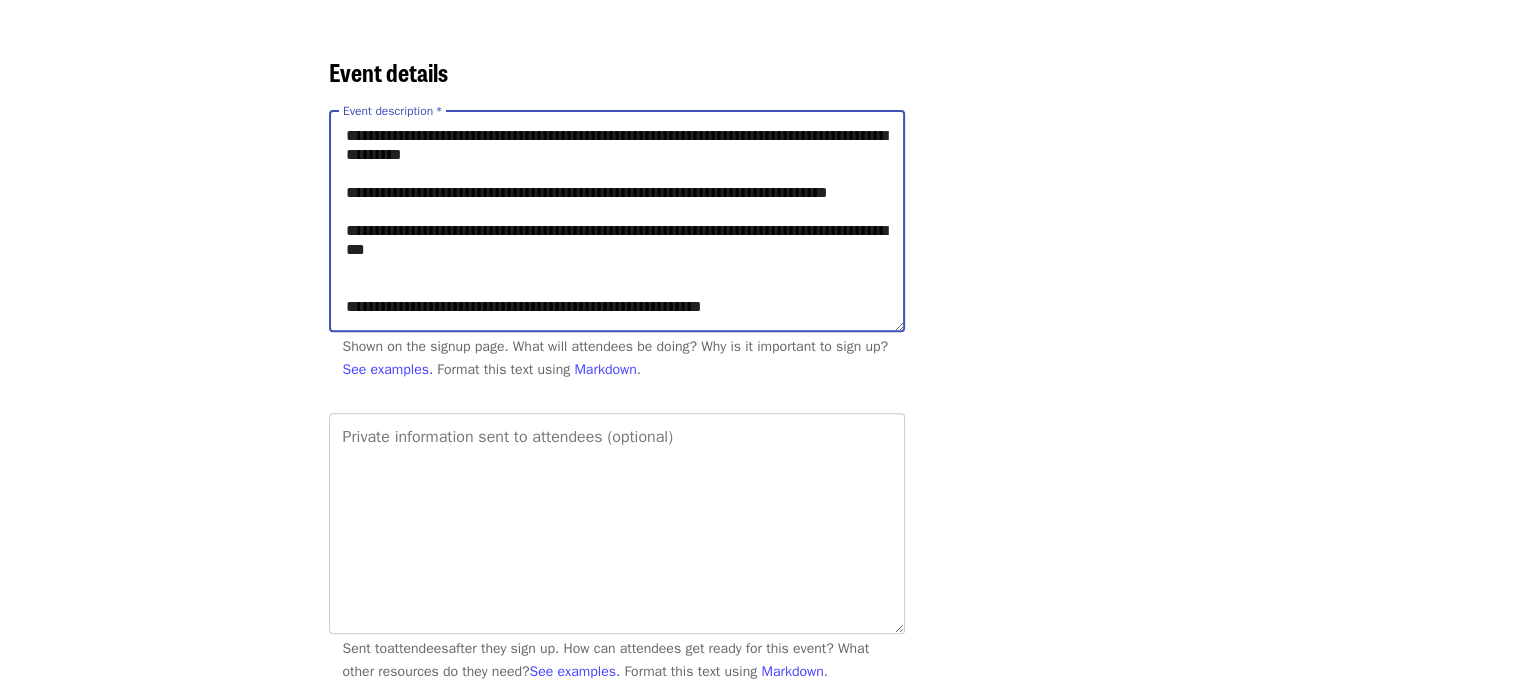 click on "**********" at bounding box center [617, 221] 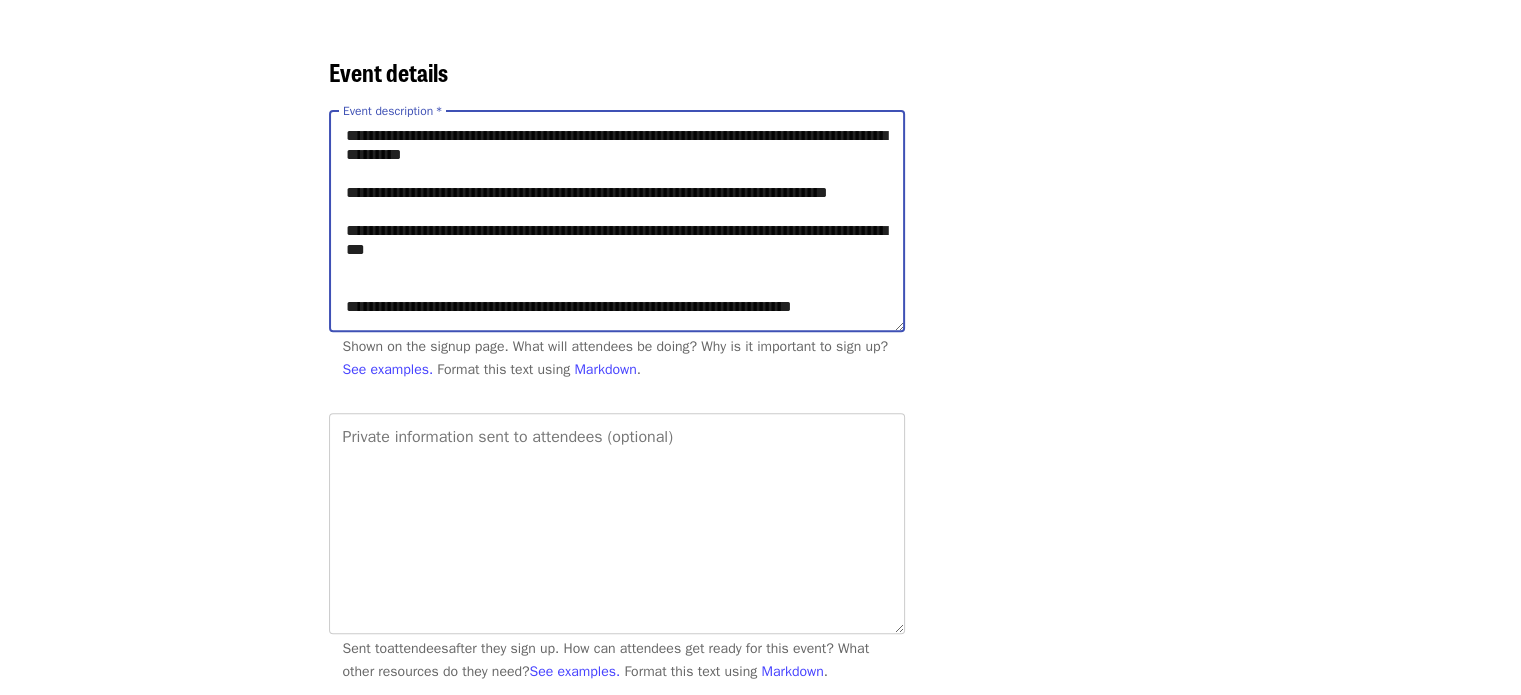 type on "**********" 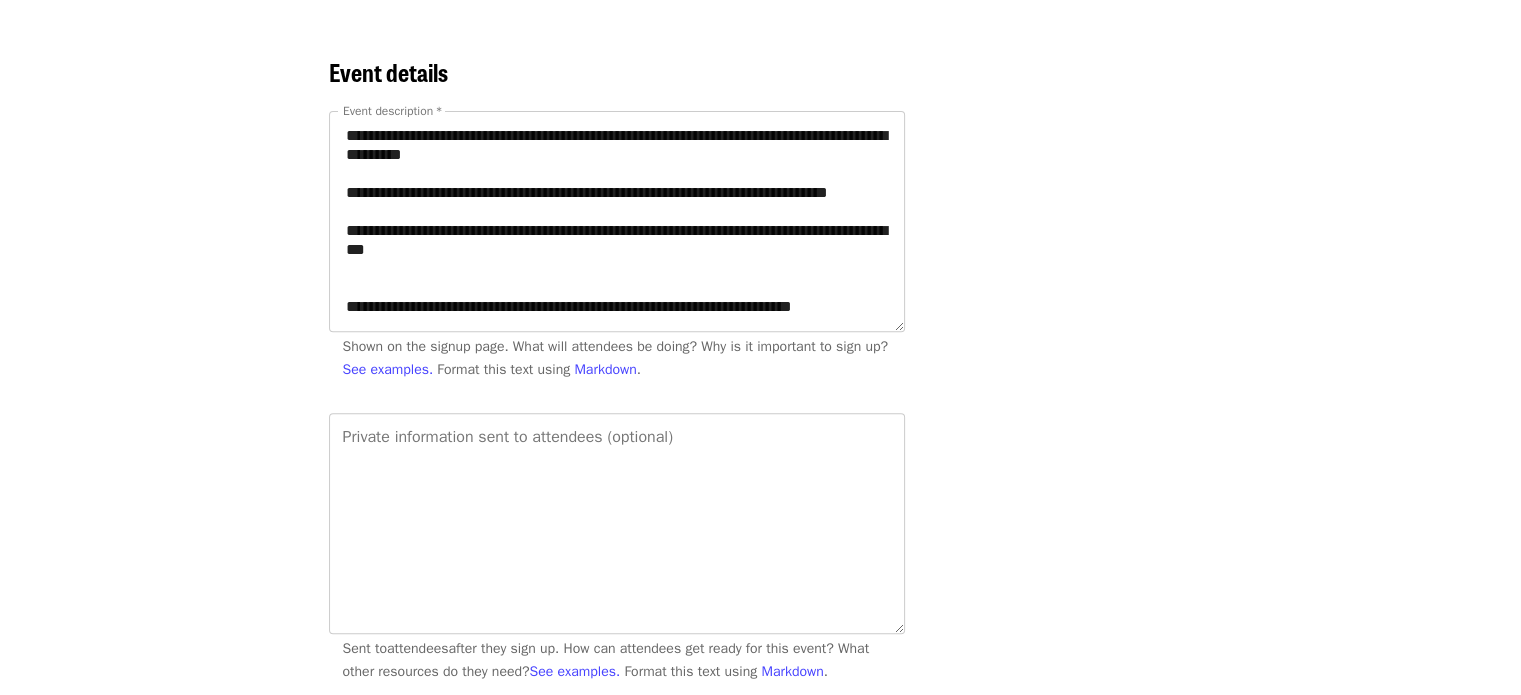click on "Events Users Supporters Stats What's new Help center Feedback New Public feed Organize for  Society of St. Andrew" at bounding box center (185, 2280) 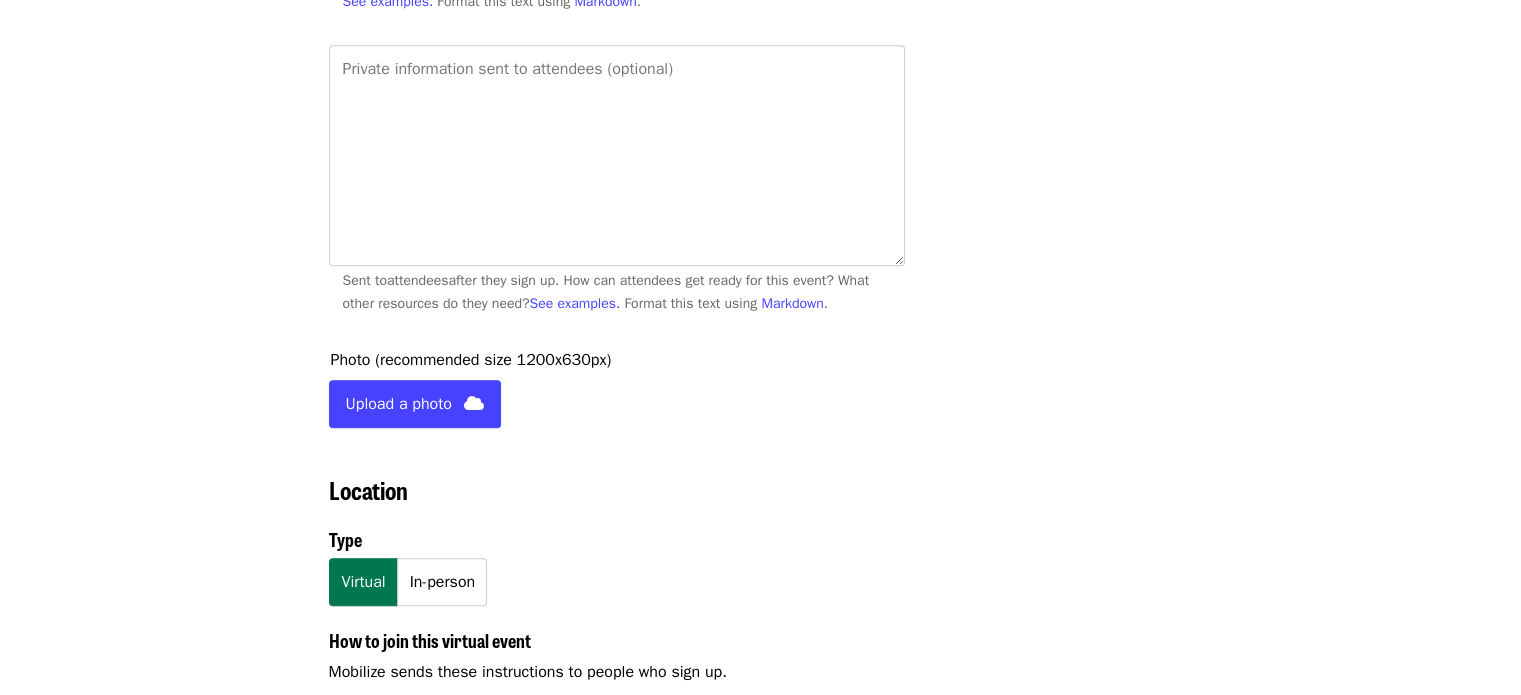 scroll, scrollTop: 1098, scrollLeft: 0, axis: vertical 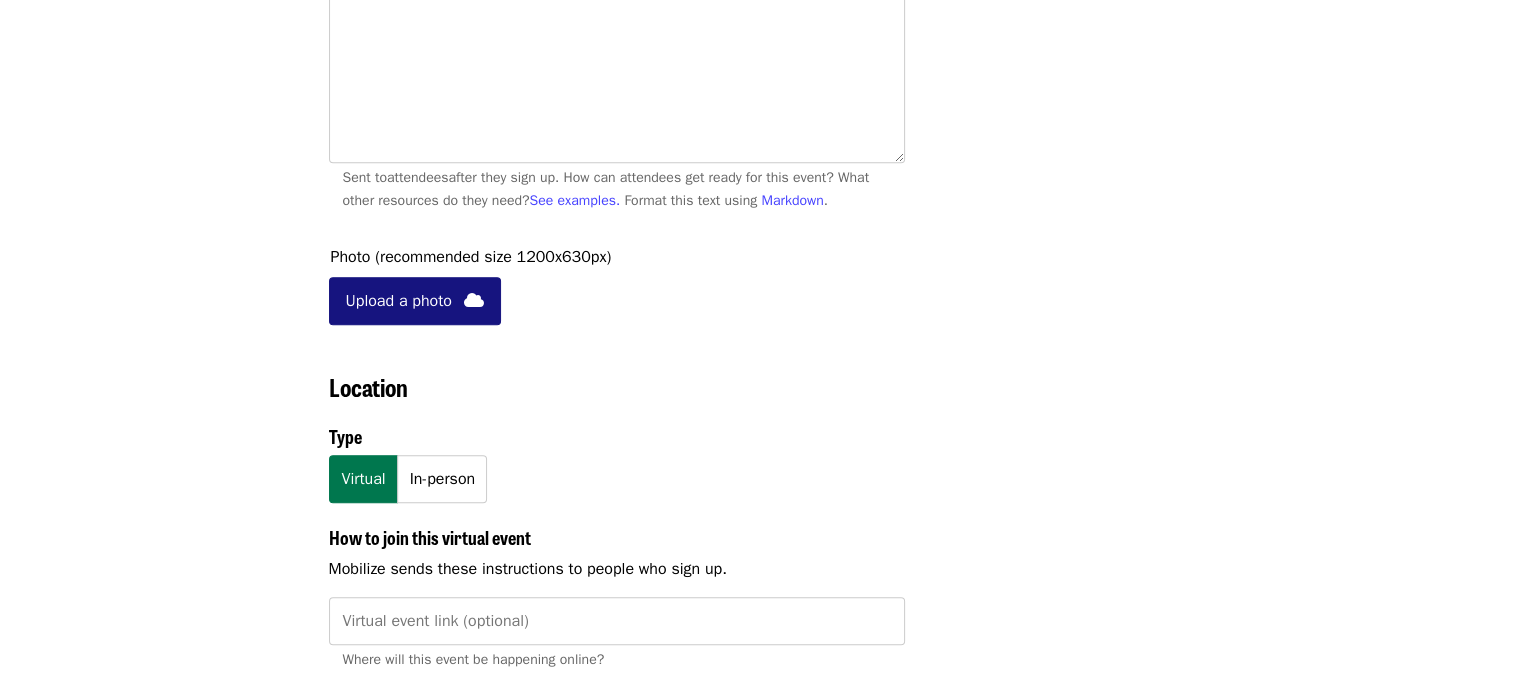 click on "Upload a photo" at bounding box center [399, 301] 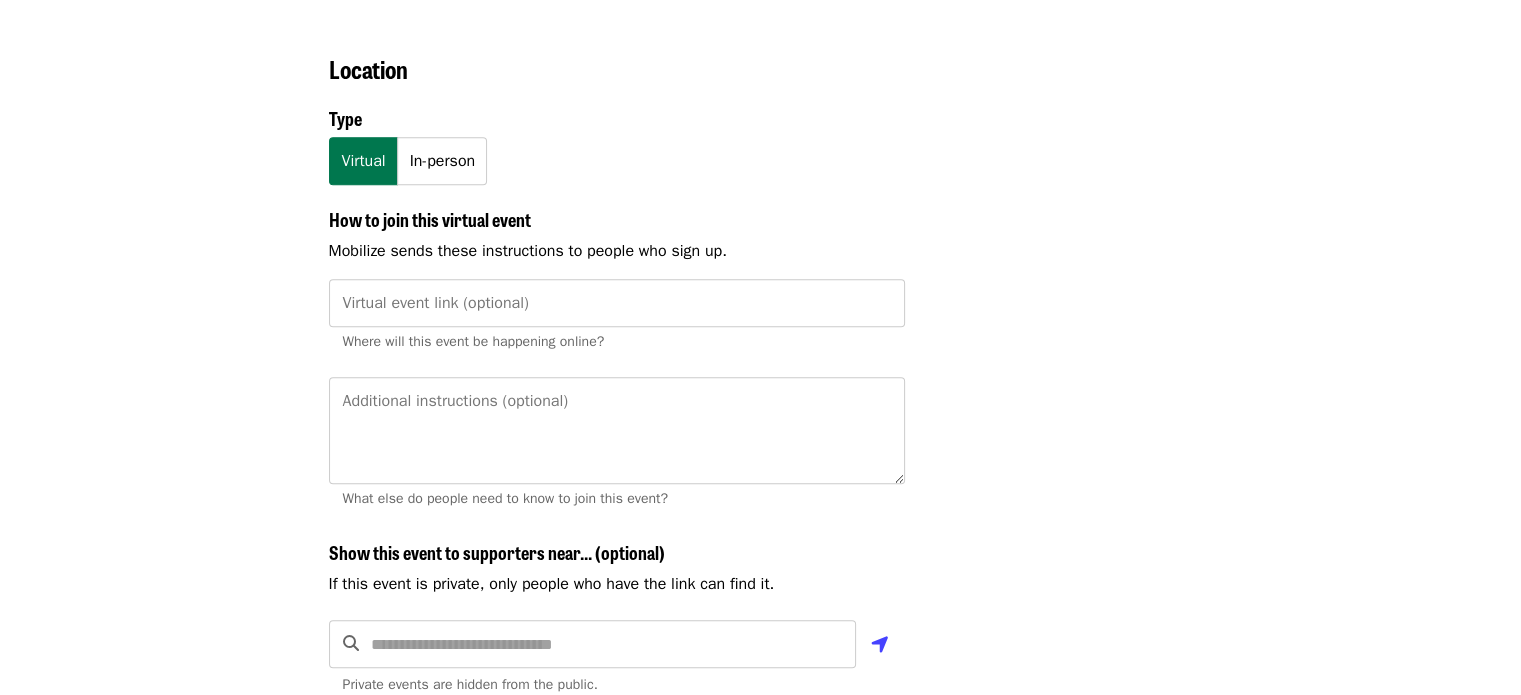 scroll, scrollTop: 1750, scrollLeft: 0, axis: vertical 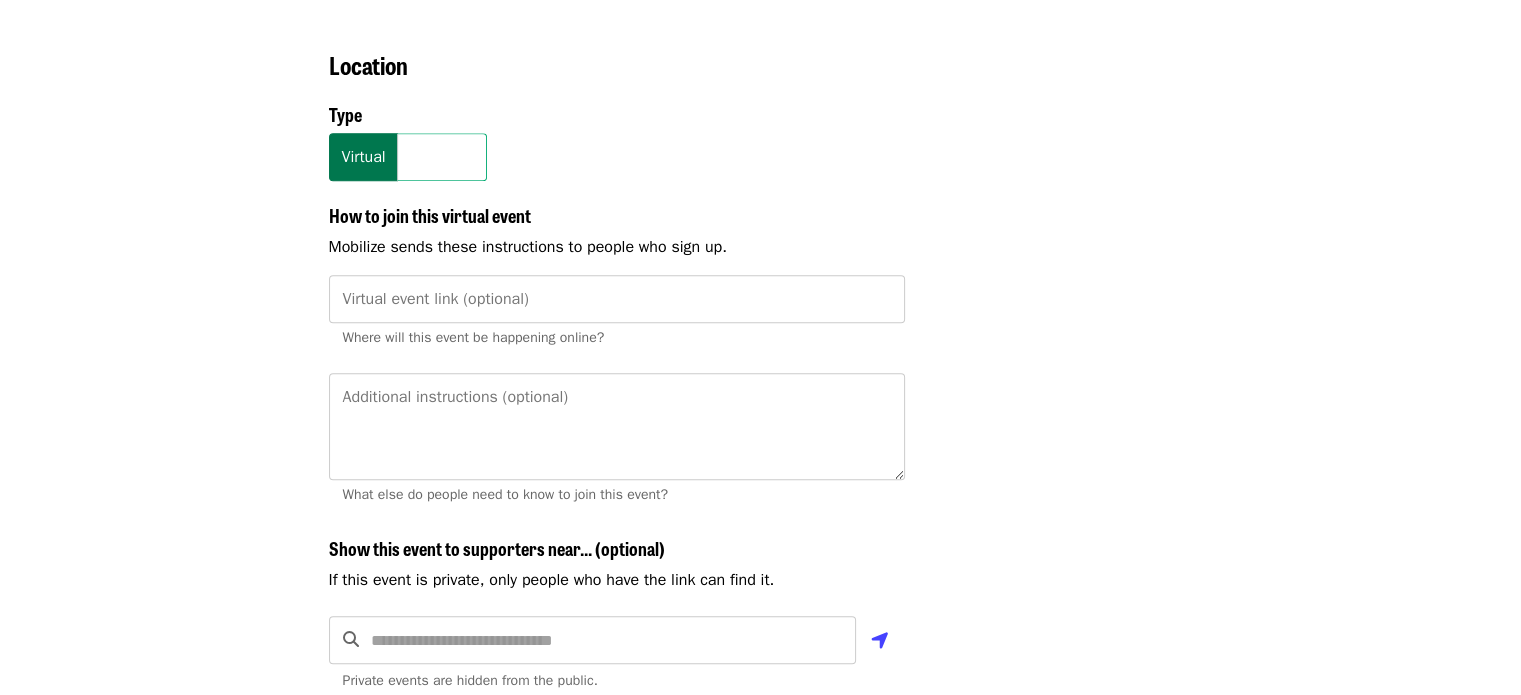 click on "In-person" at bounding box center (443, 157) 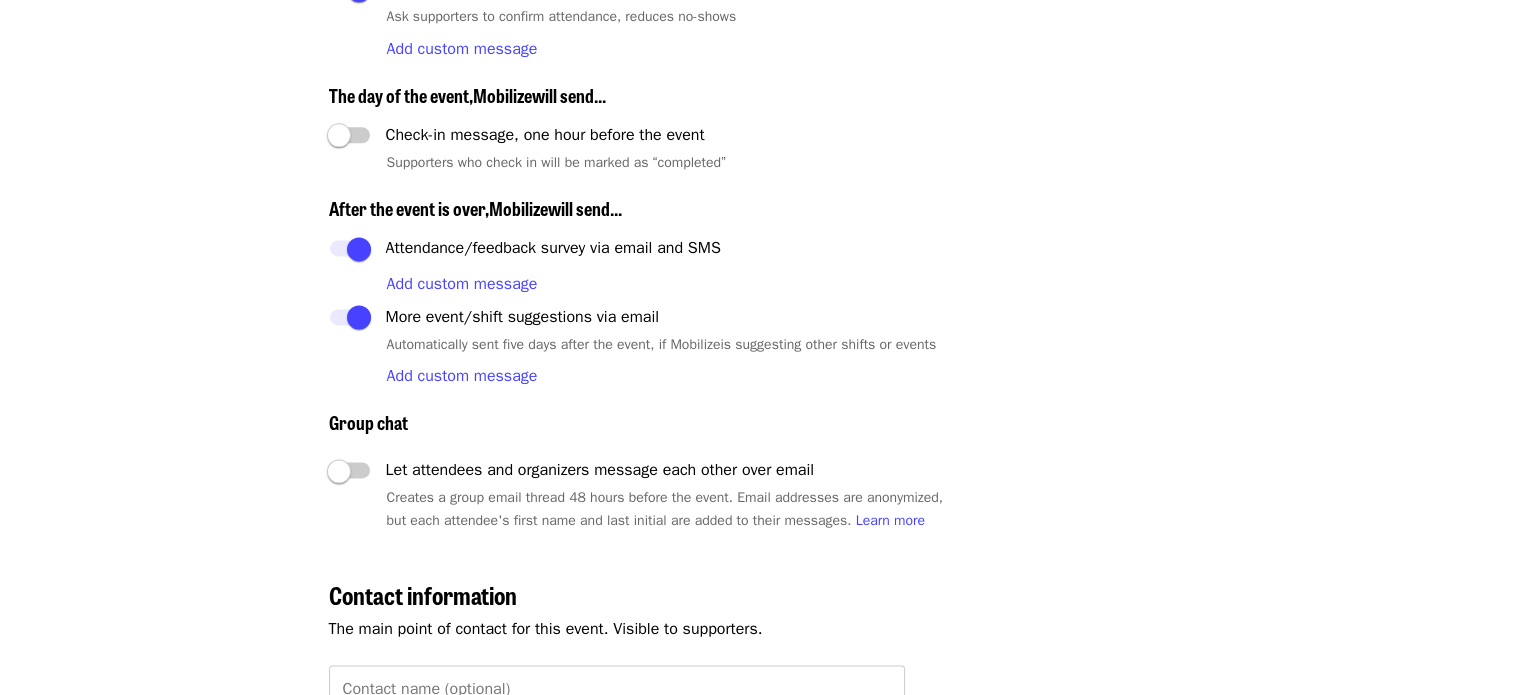 scroll, scrollTop: 2675, scrollLeft: 0, axis: vertical 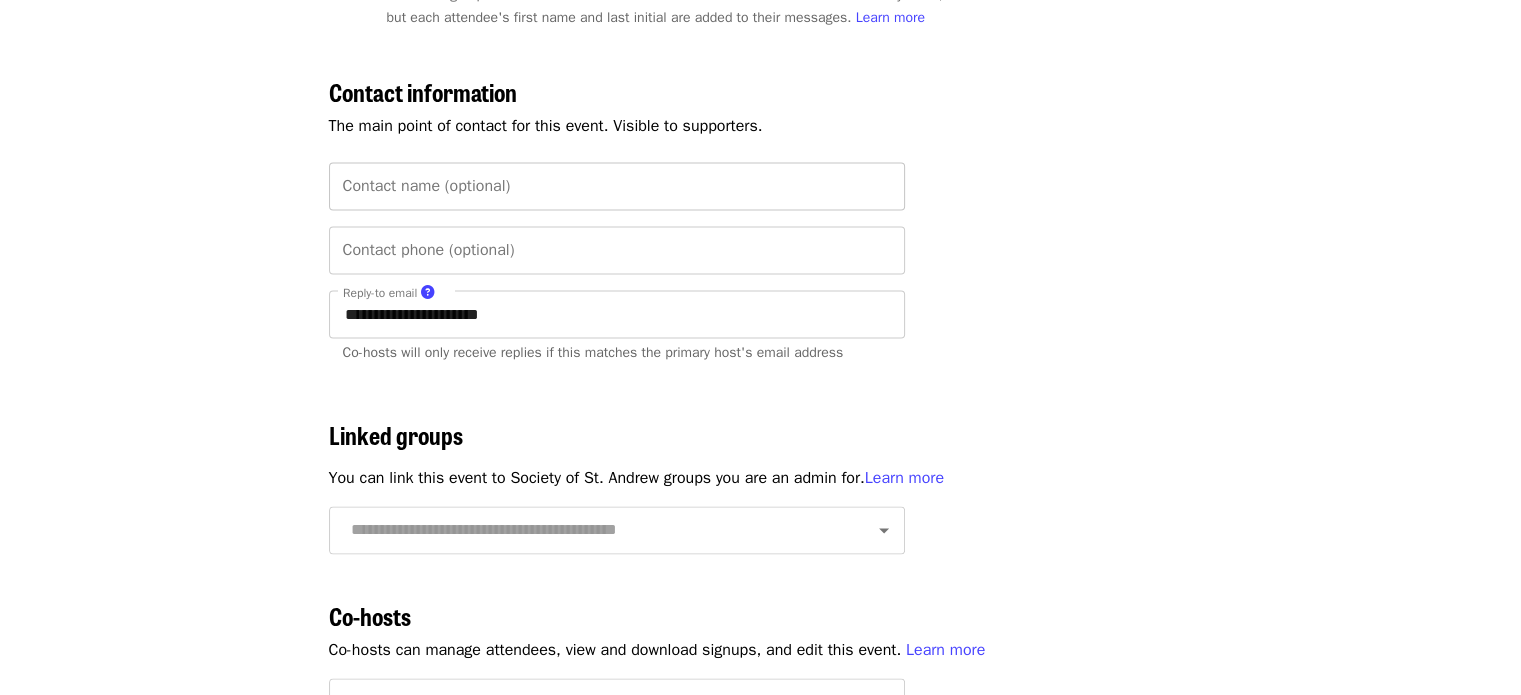 click on "Contact name (optional)" at bounding box center [617, 186] 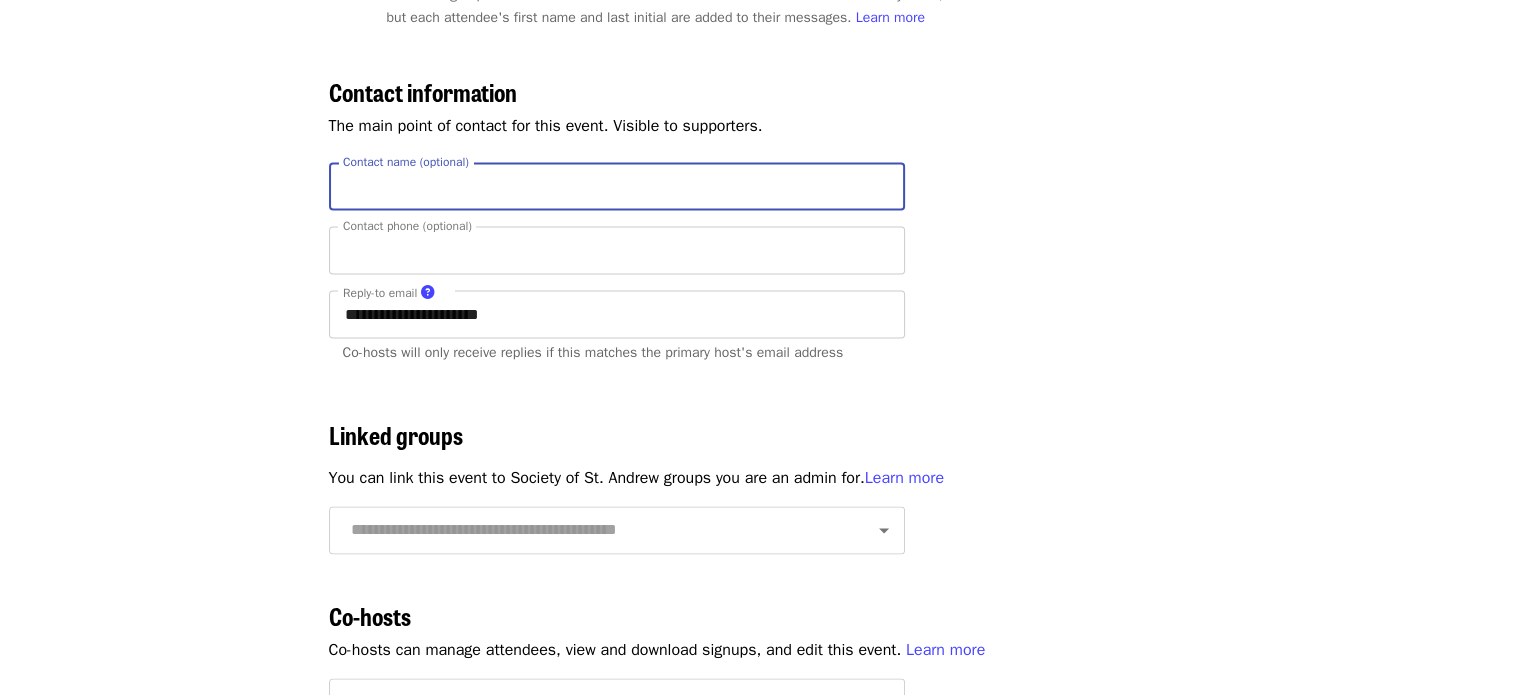type on "**********" 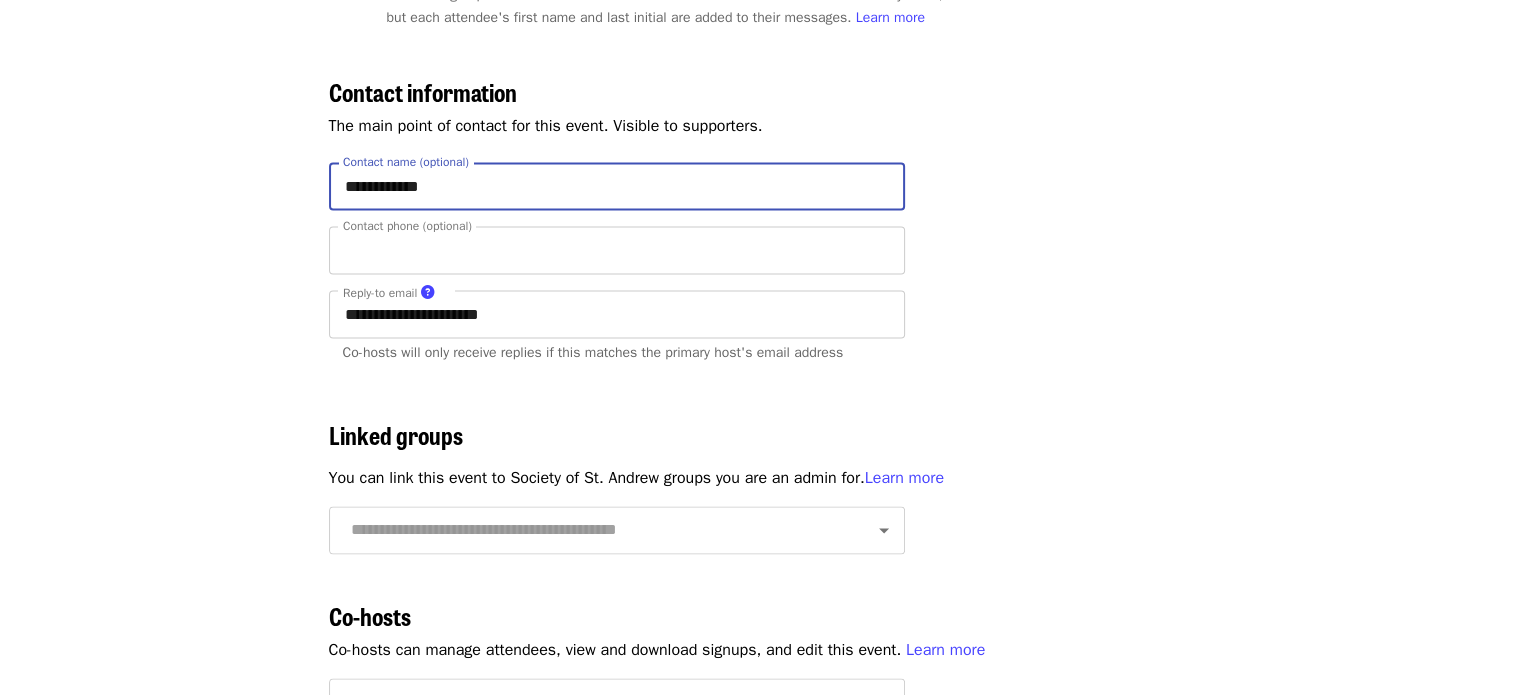 type on "**********" 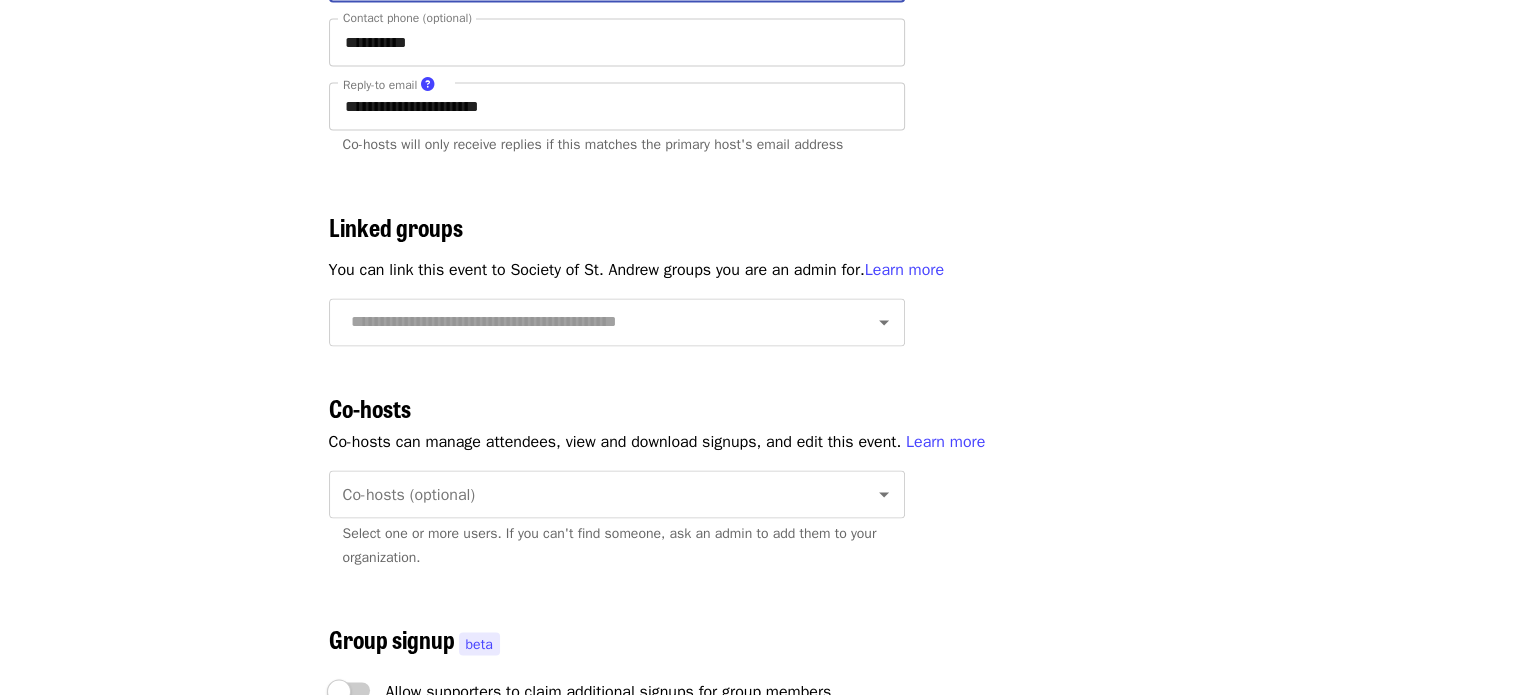 scroll, scrollTop: 3338, scrollLeft: 0, axis: vertical 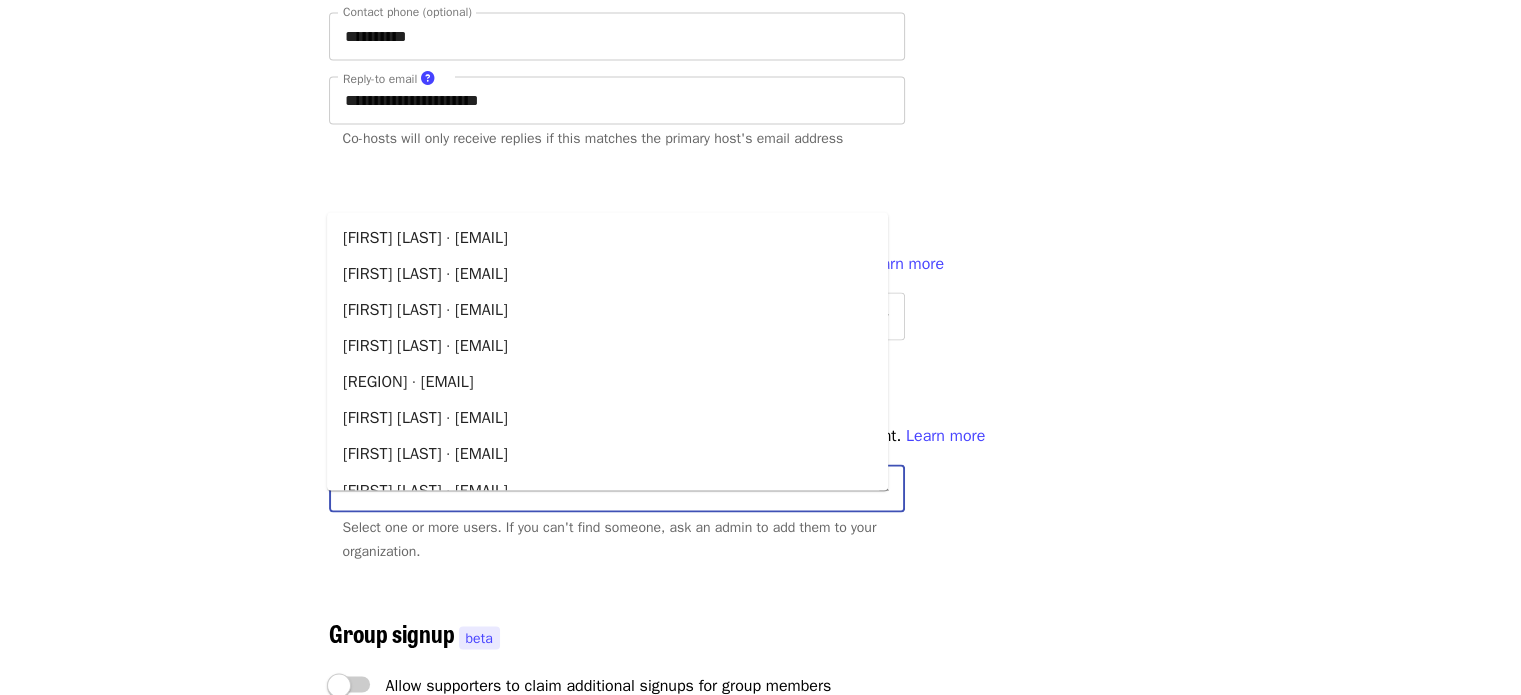 click on "Co-hosts (optional)" at bounding box center (592, 488) 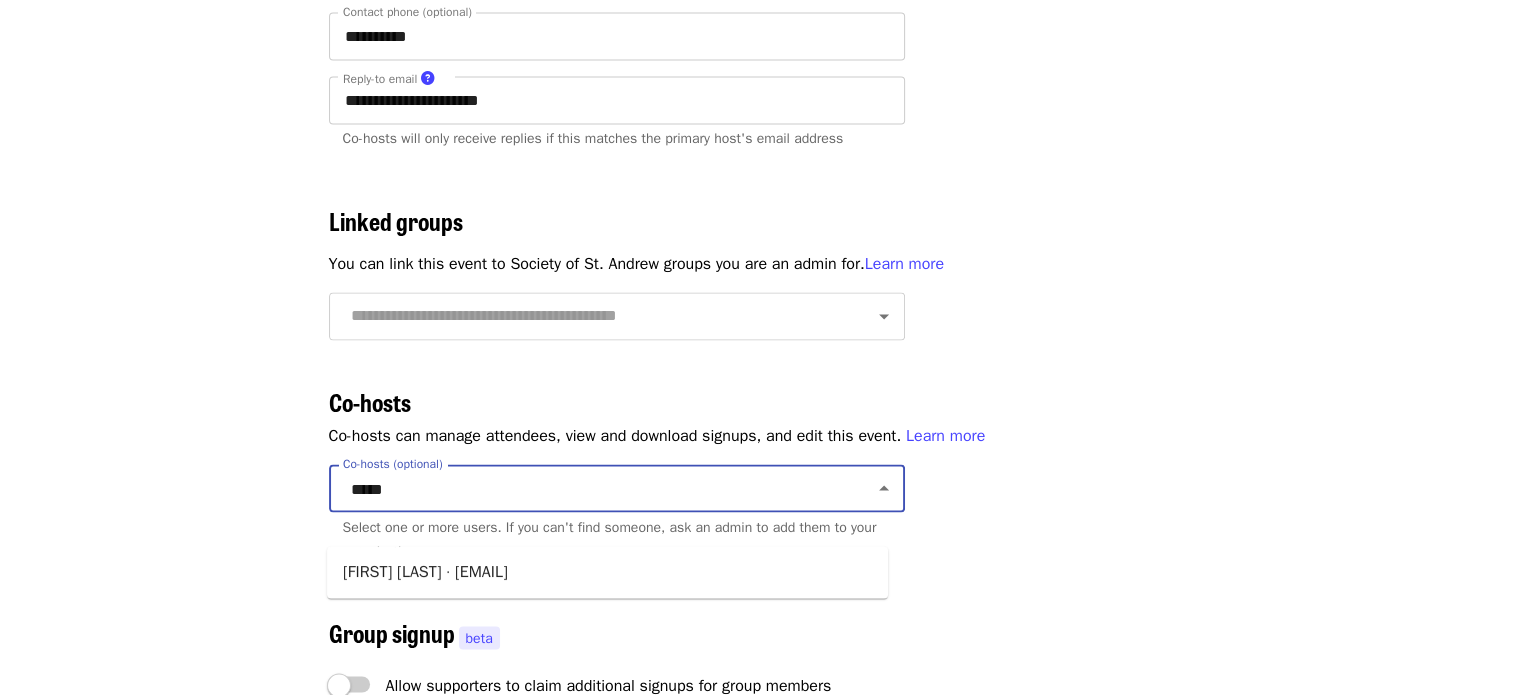 type on "******" 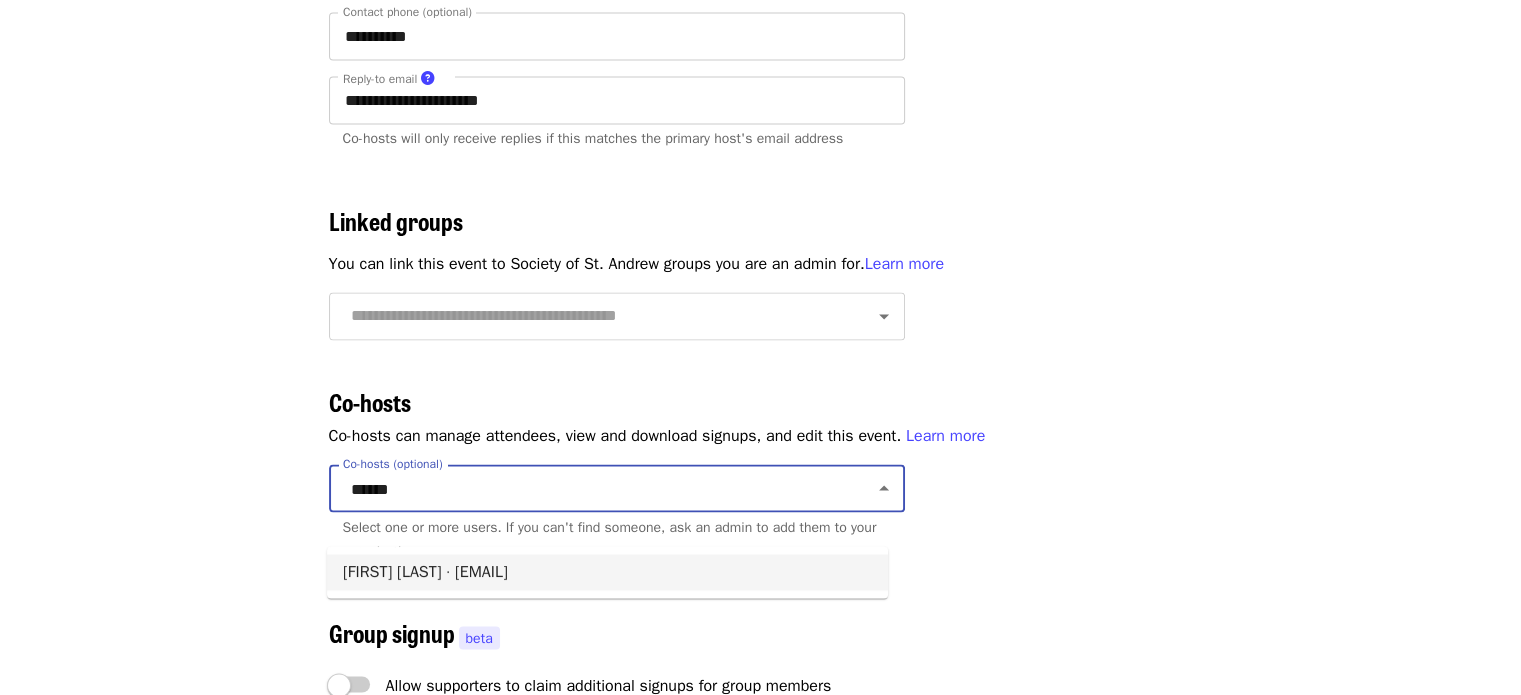 click on "[FIRST] [LAST] · [EMAIL]" at bounding box center [607, 572] 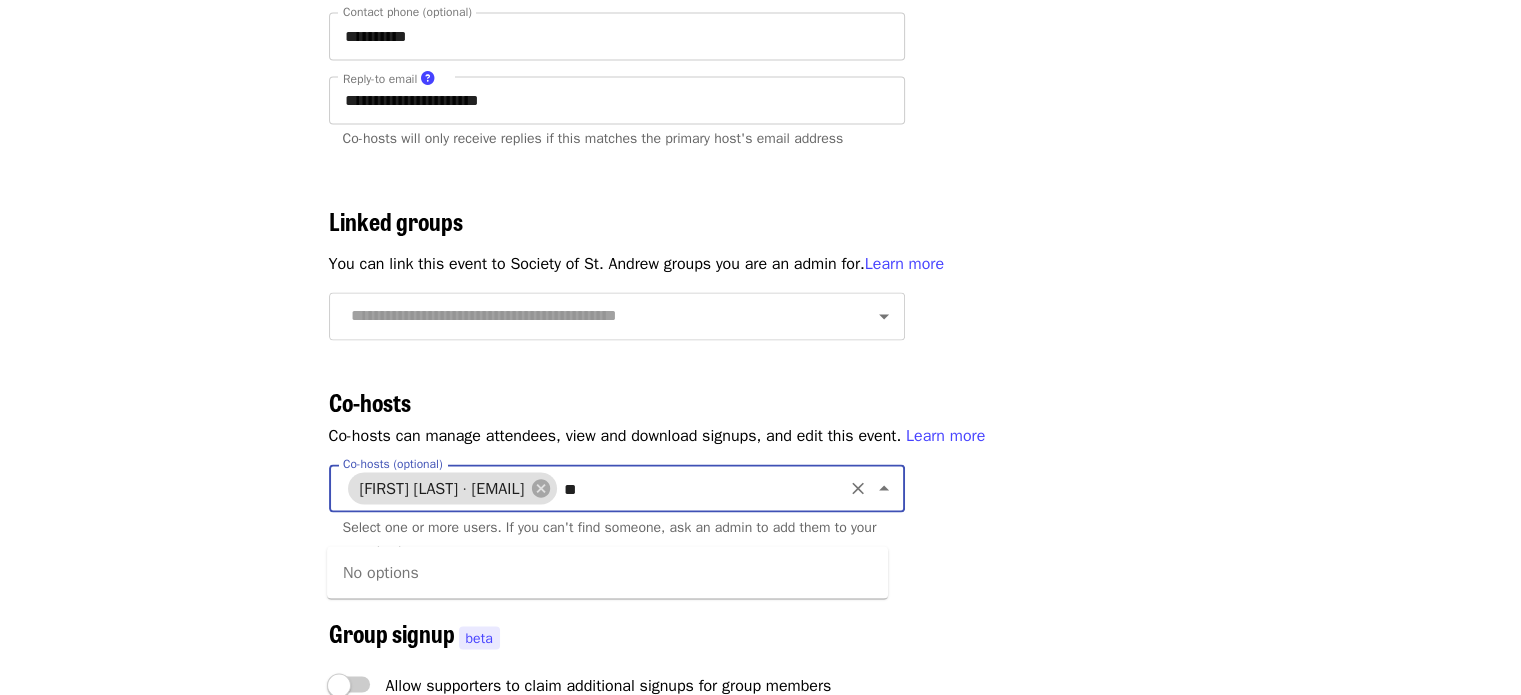 type on "***" 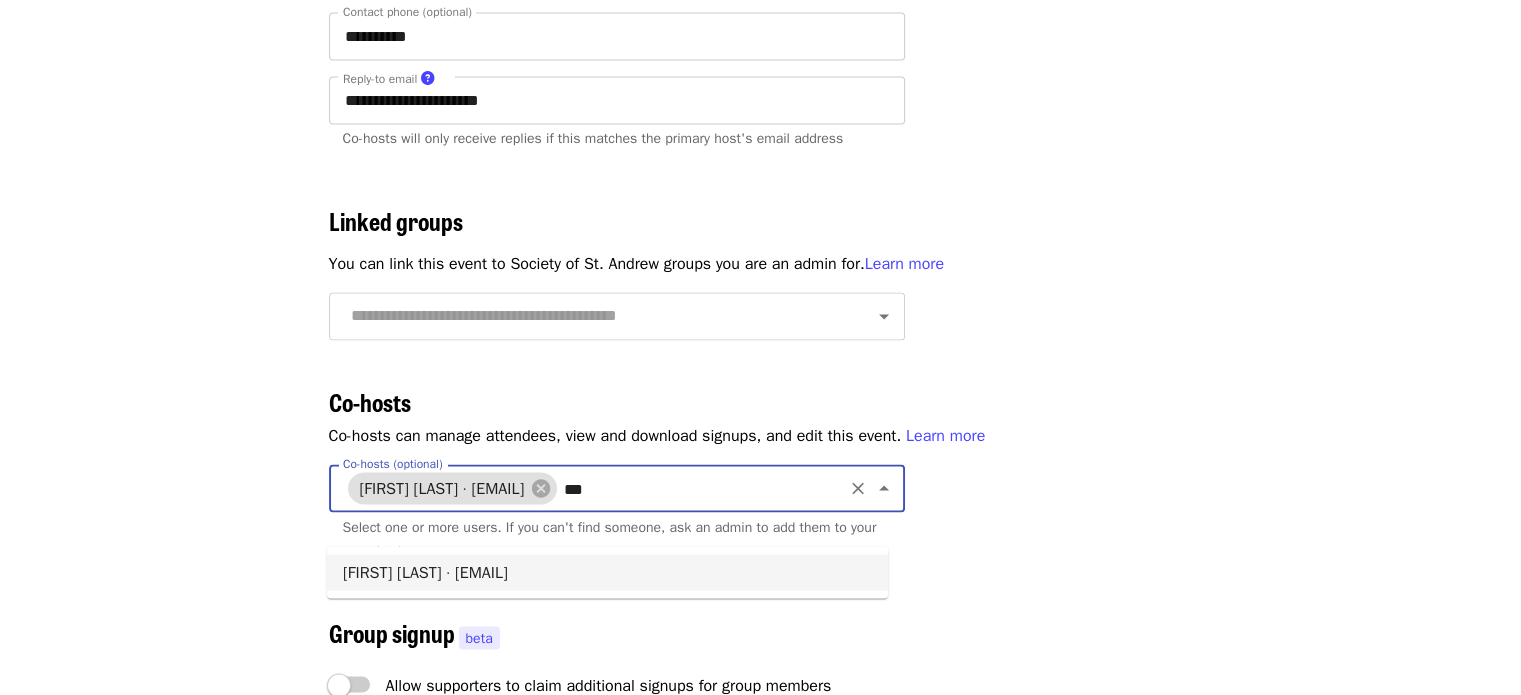 click on "[FIRST] [LAST] · [EMAIL]" at bounding box center (607, 572) 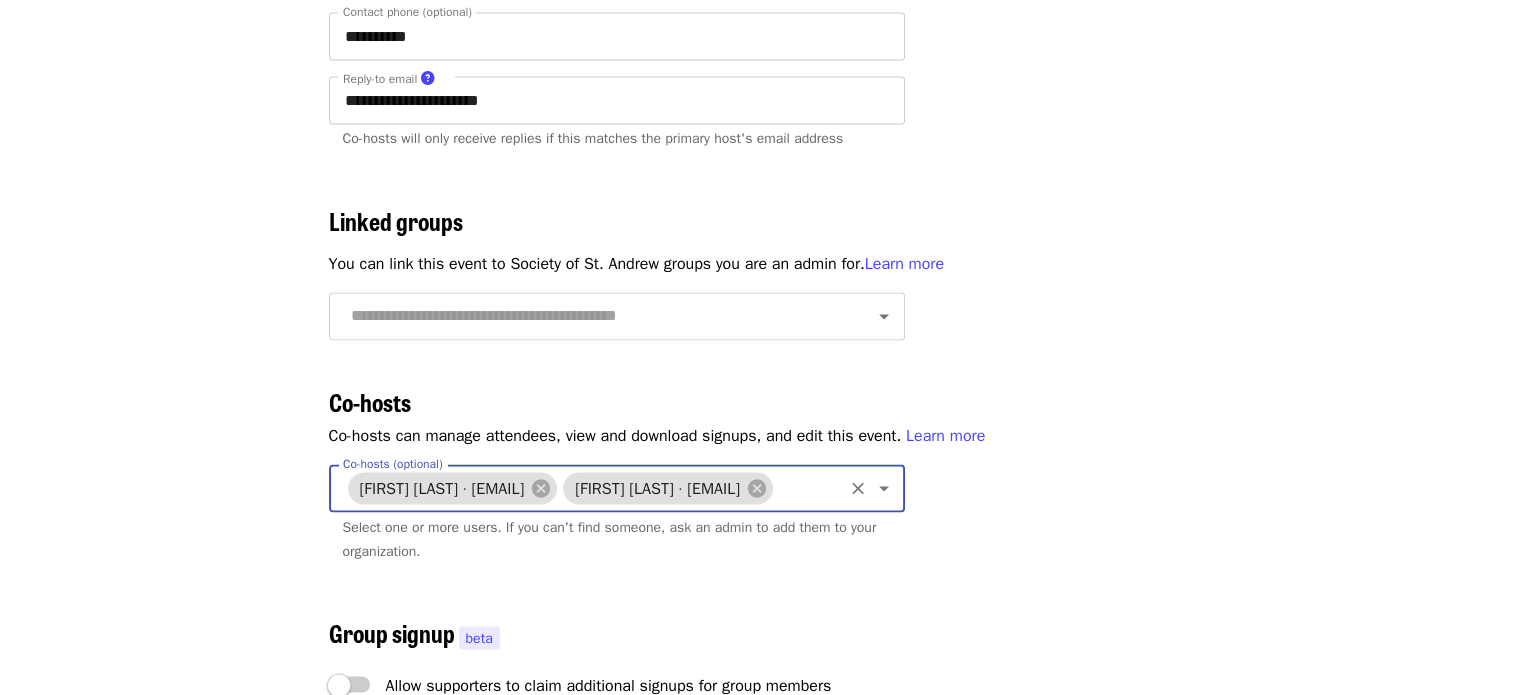 click on "Events Users Supporters Stats What's new Help center Feedback New Public feed Organize for  Society of St. Andrew" at bounding box center [185, -363] 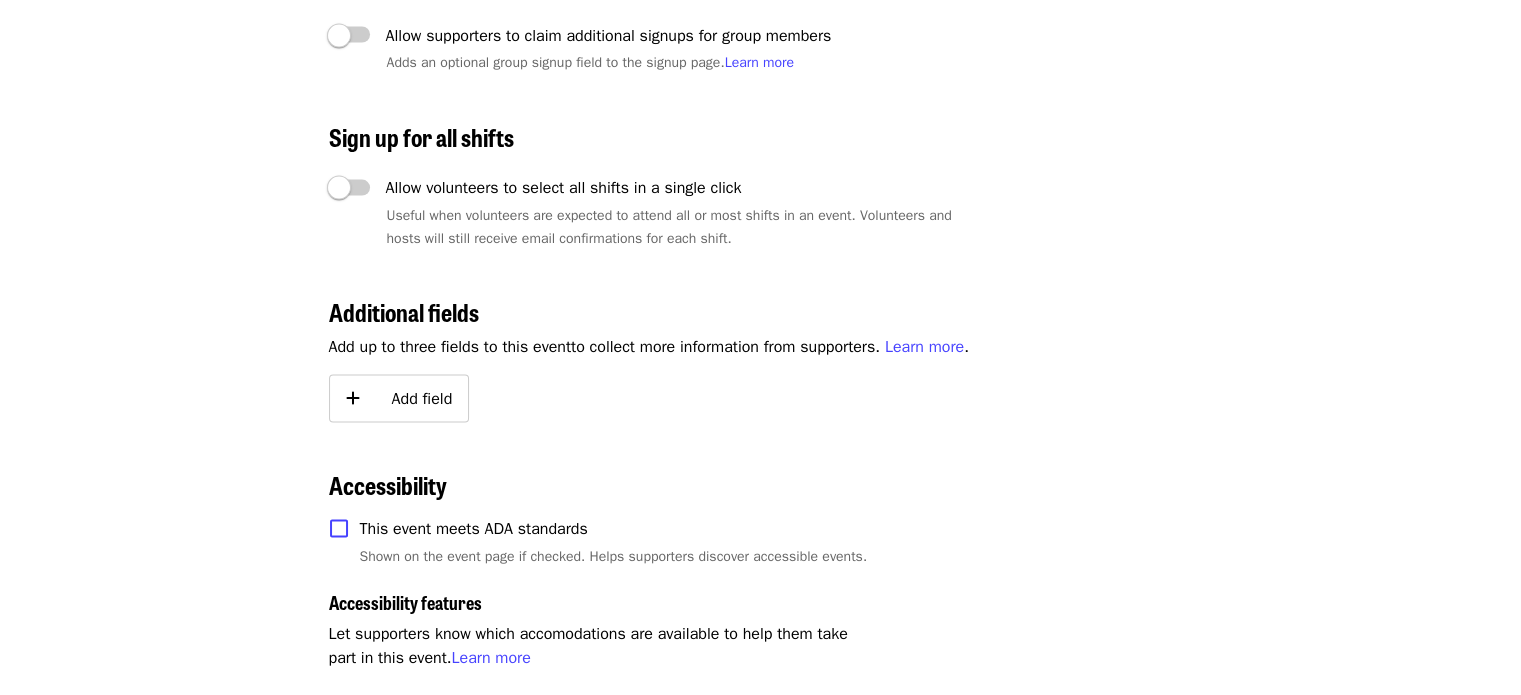 scroll, scrollTop: 3988, scrollLeft: 0, axis: vertical 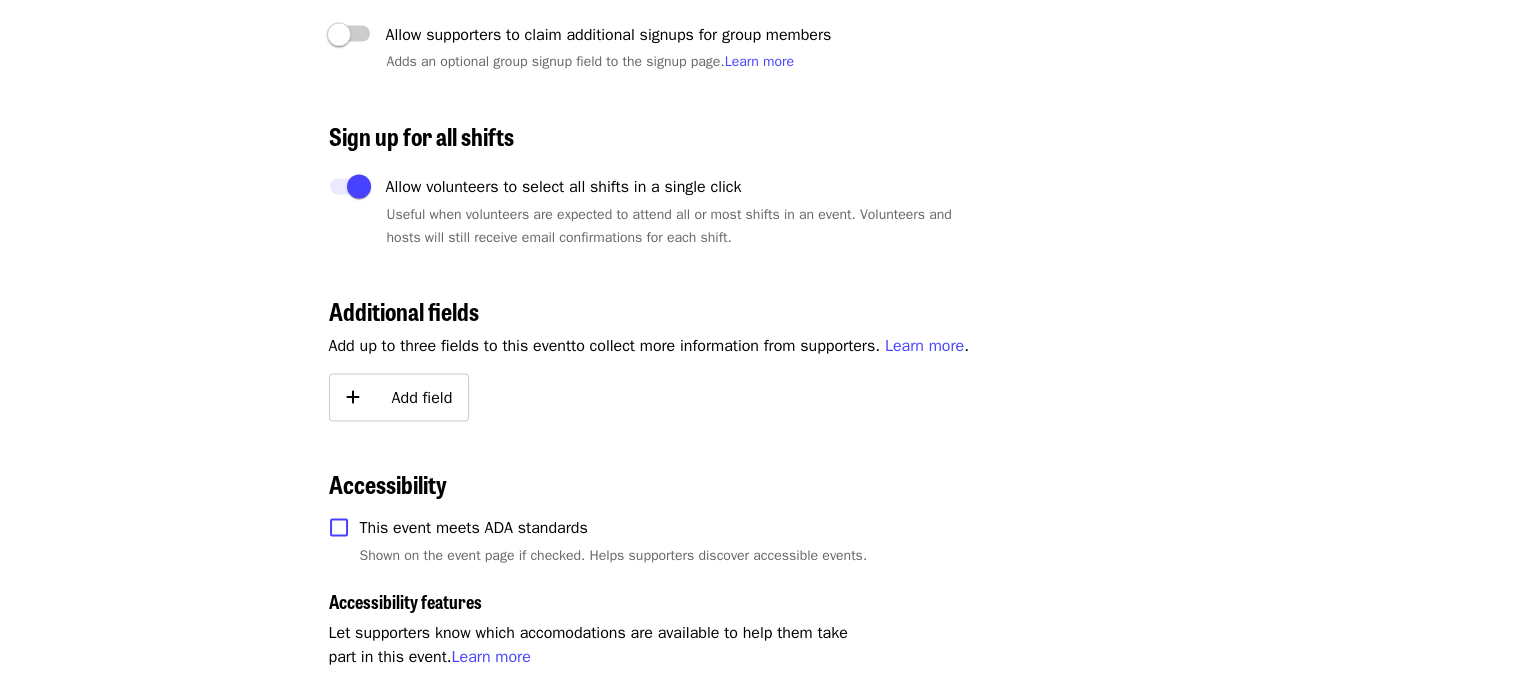 click on "Events Users Supporters Stats What's new Help center Feedback New Public feed Organize for  Society of St. Andrew" at bounding box center [185, -1013] 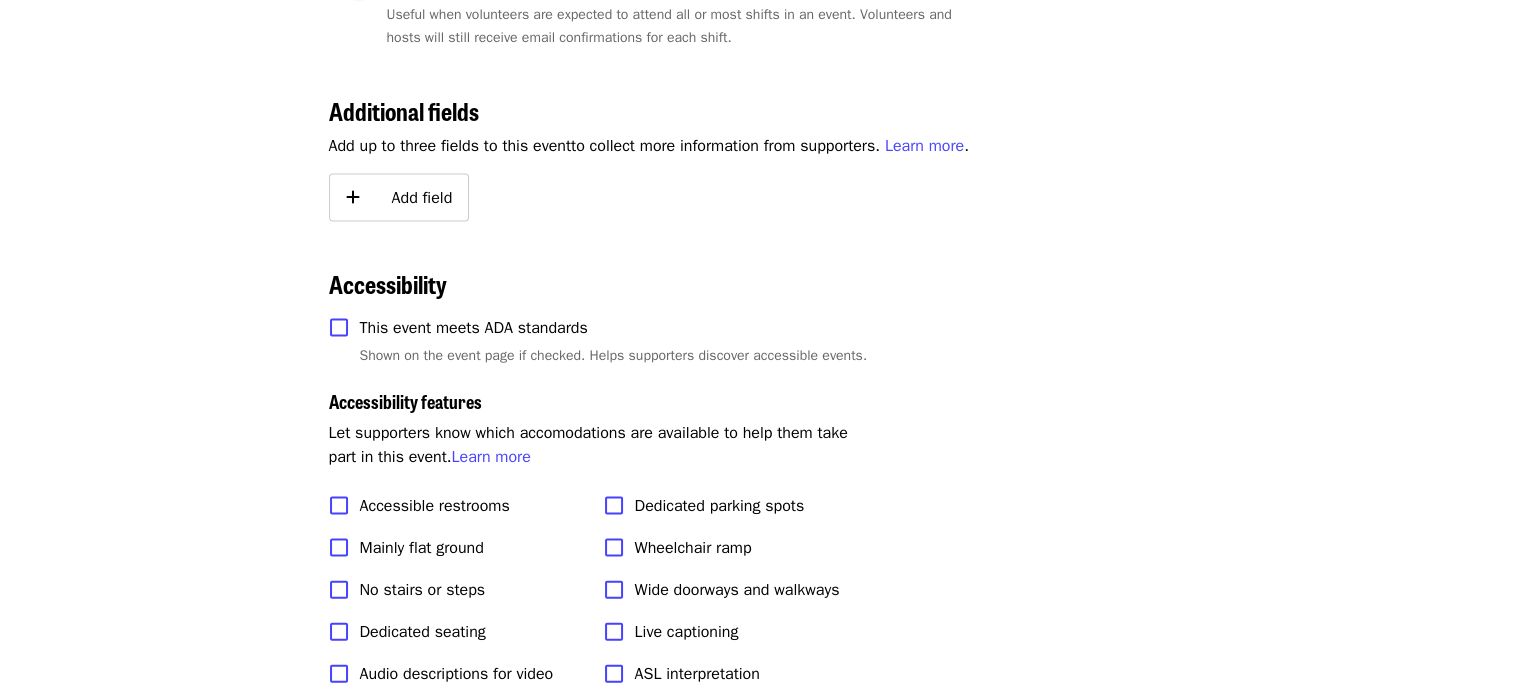 scroll, scrollTop: 4196, scrollLeft: 0, axis: vertical 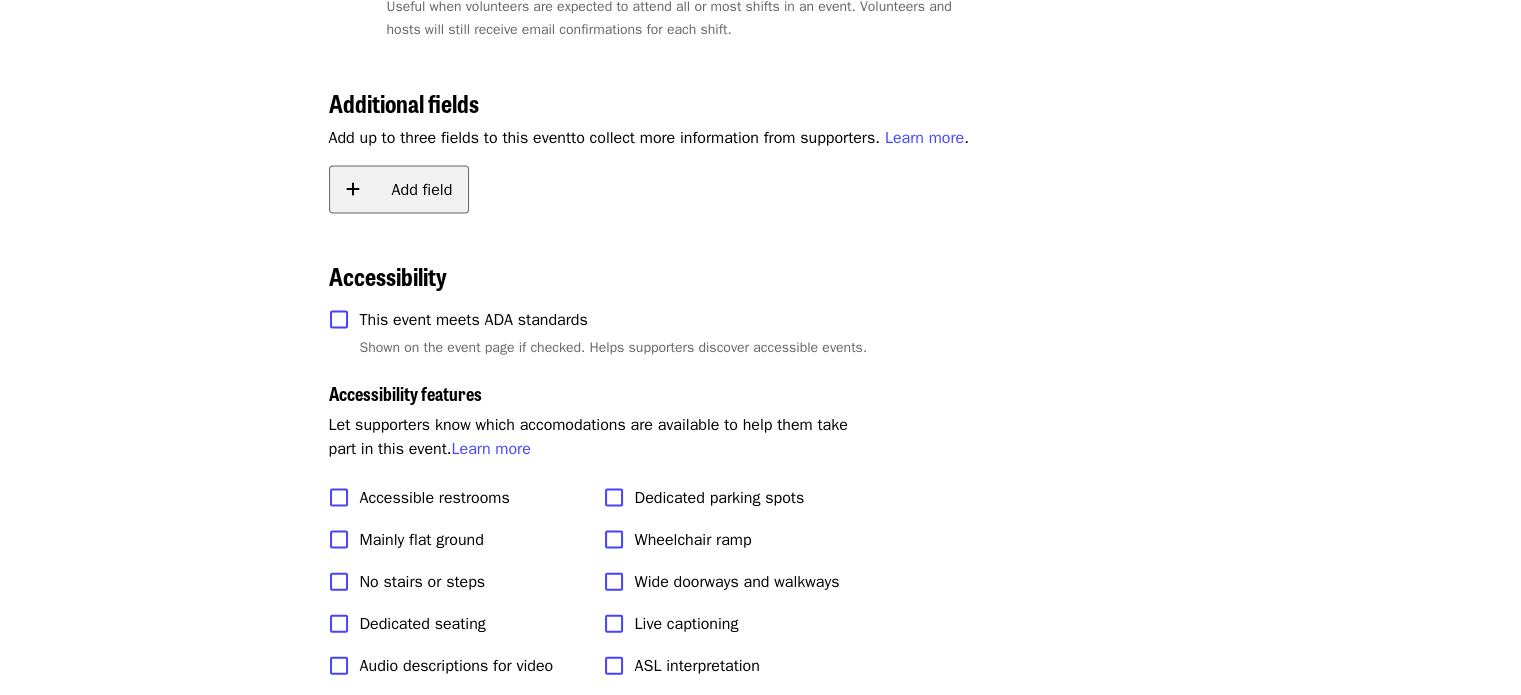 click on "Add field" 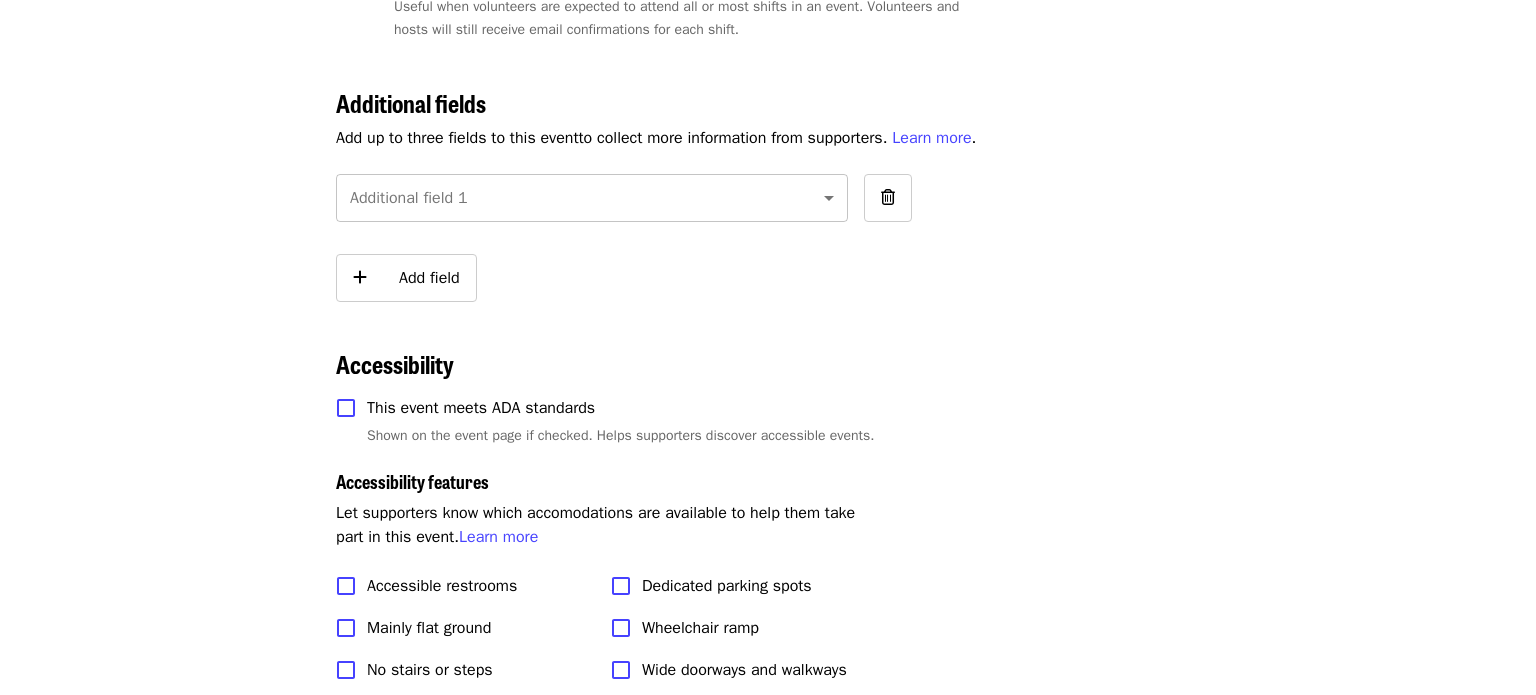 click on "**********" at bounding box center [768, -1239] 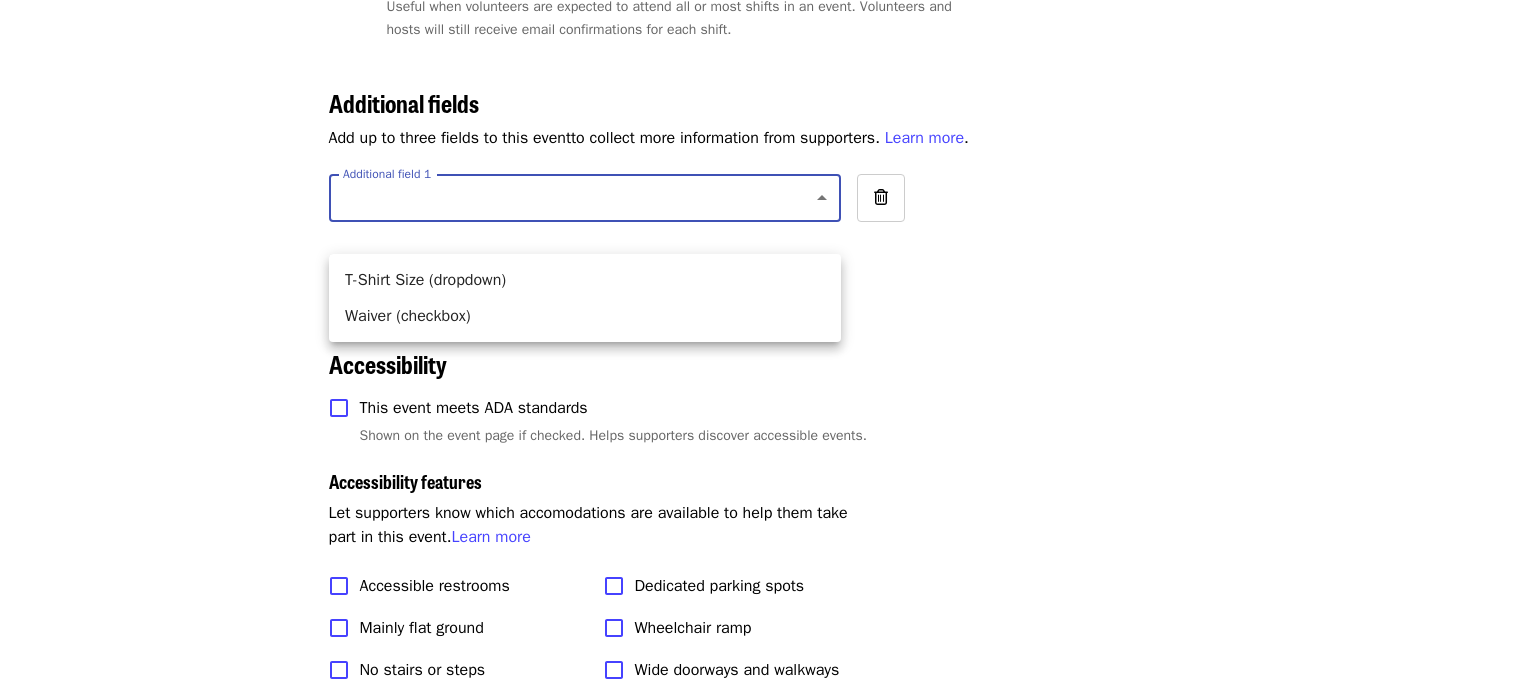 click on "Waiver (checkbox)" at bounding box center (585, 316) 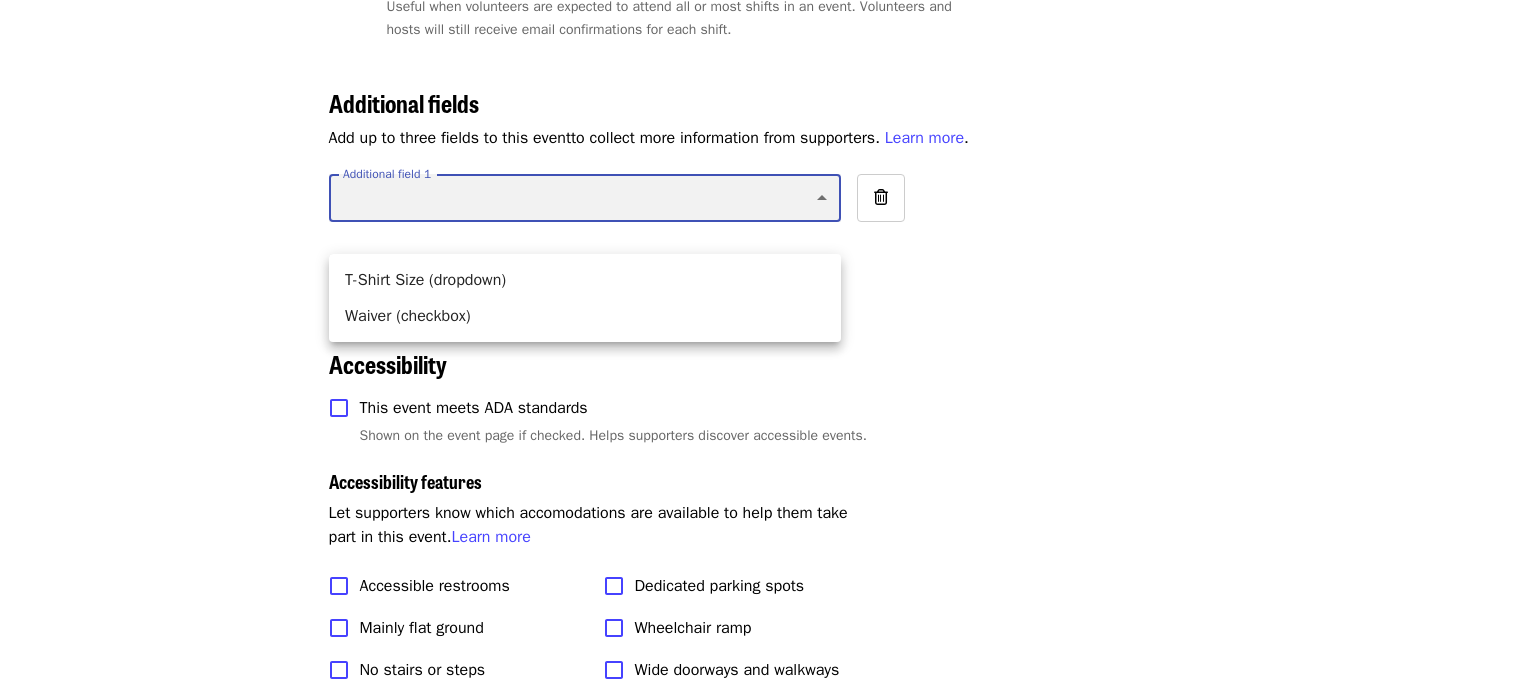 type on "*****" 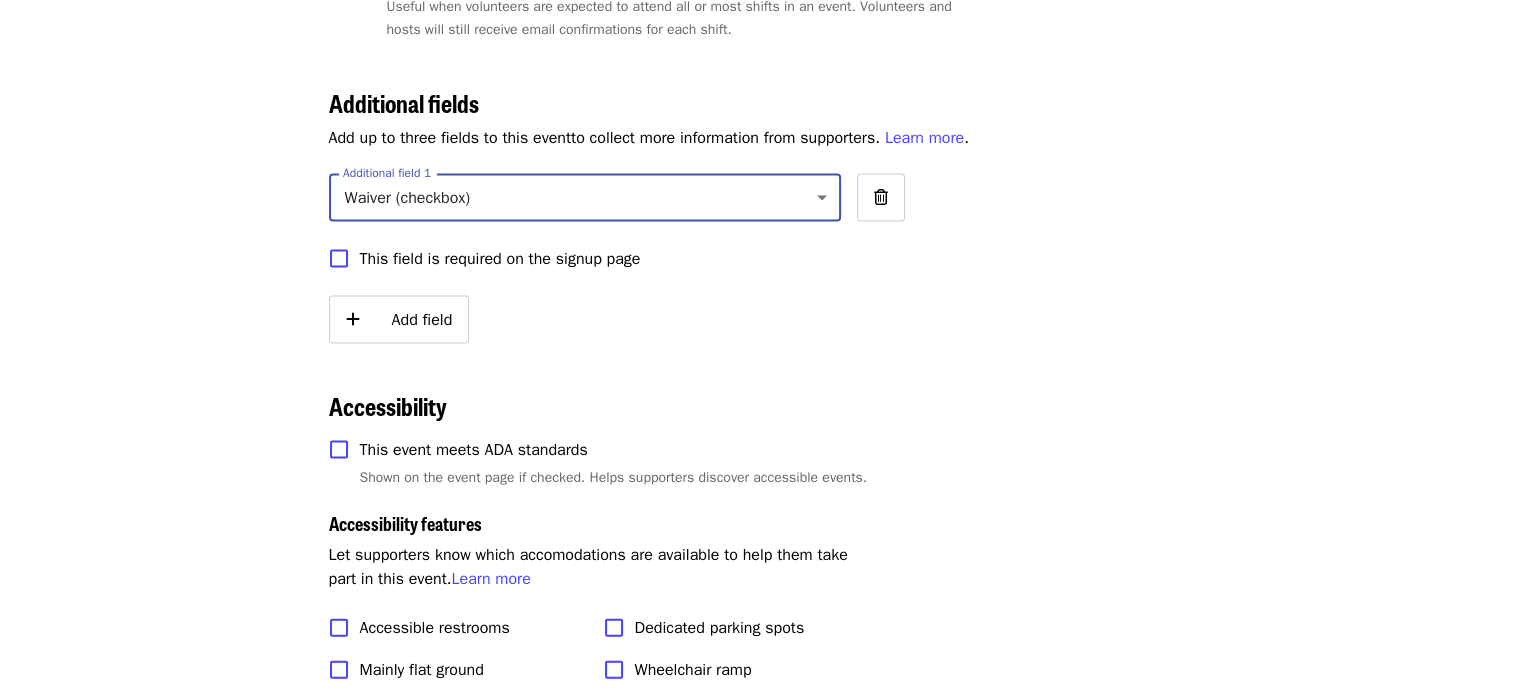 click on "This field is required on the signup page" at bounding box center [500, 259] 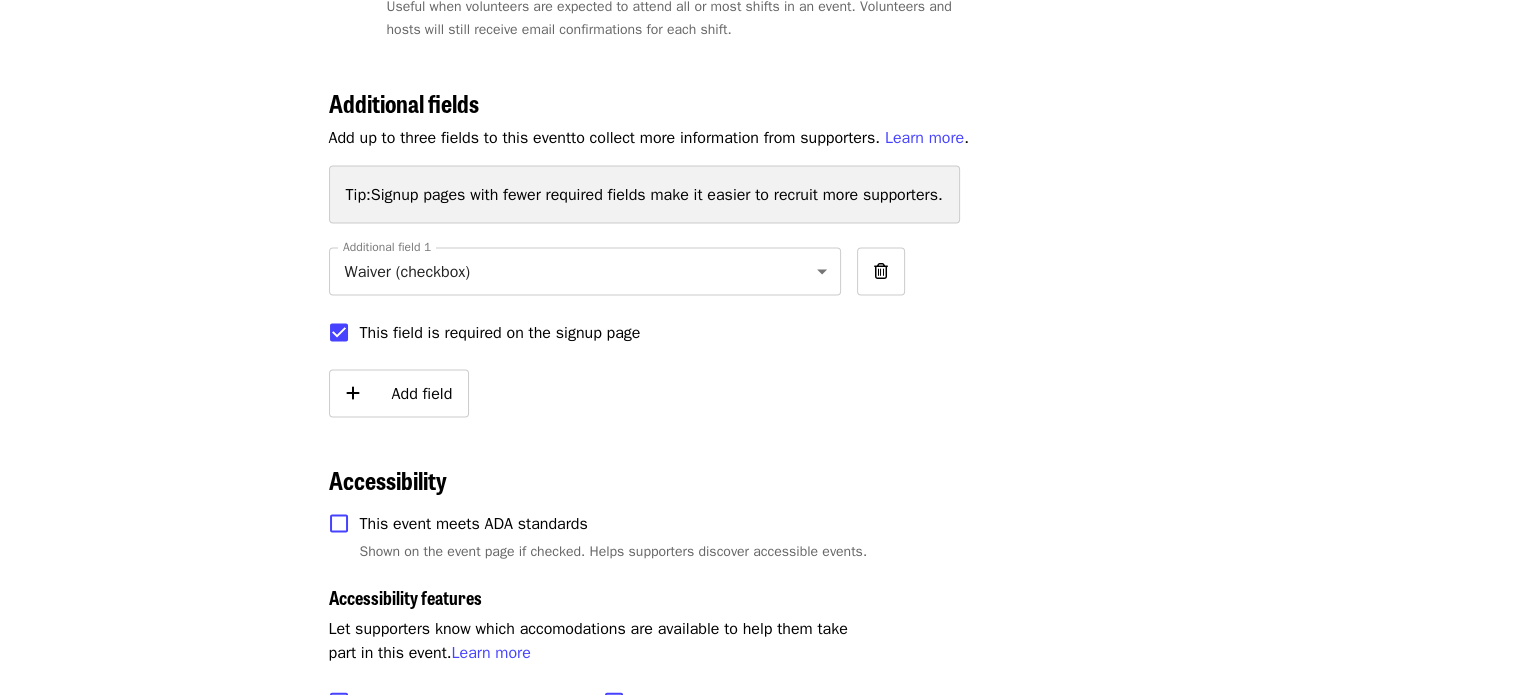 click on "Events Users Supporters Stats What's new Help center Feedback New Public feed Organize for  Society of St. Andrew" at bounding box center (185, -1119) 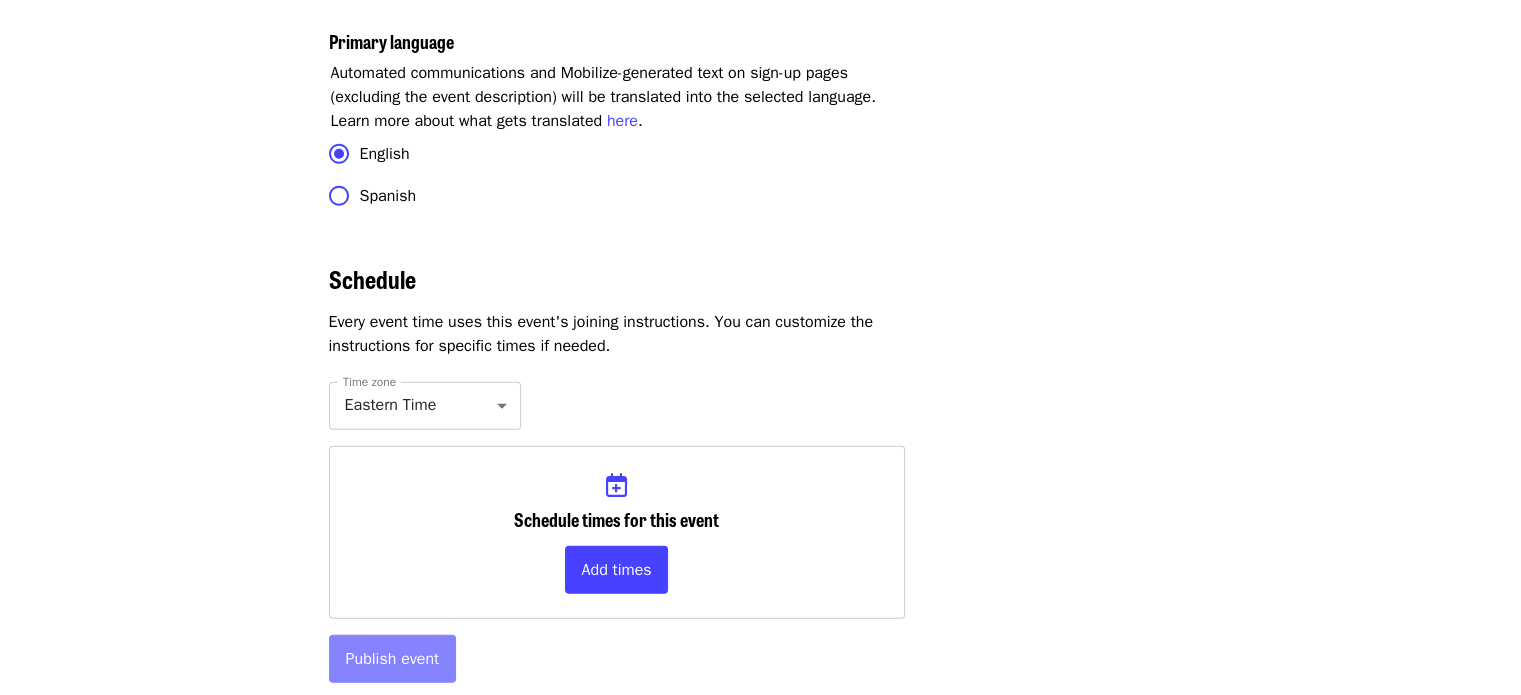 scroll, scrollTop: 5415, scrollLeft: 0, axis: vertical 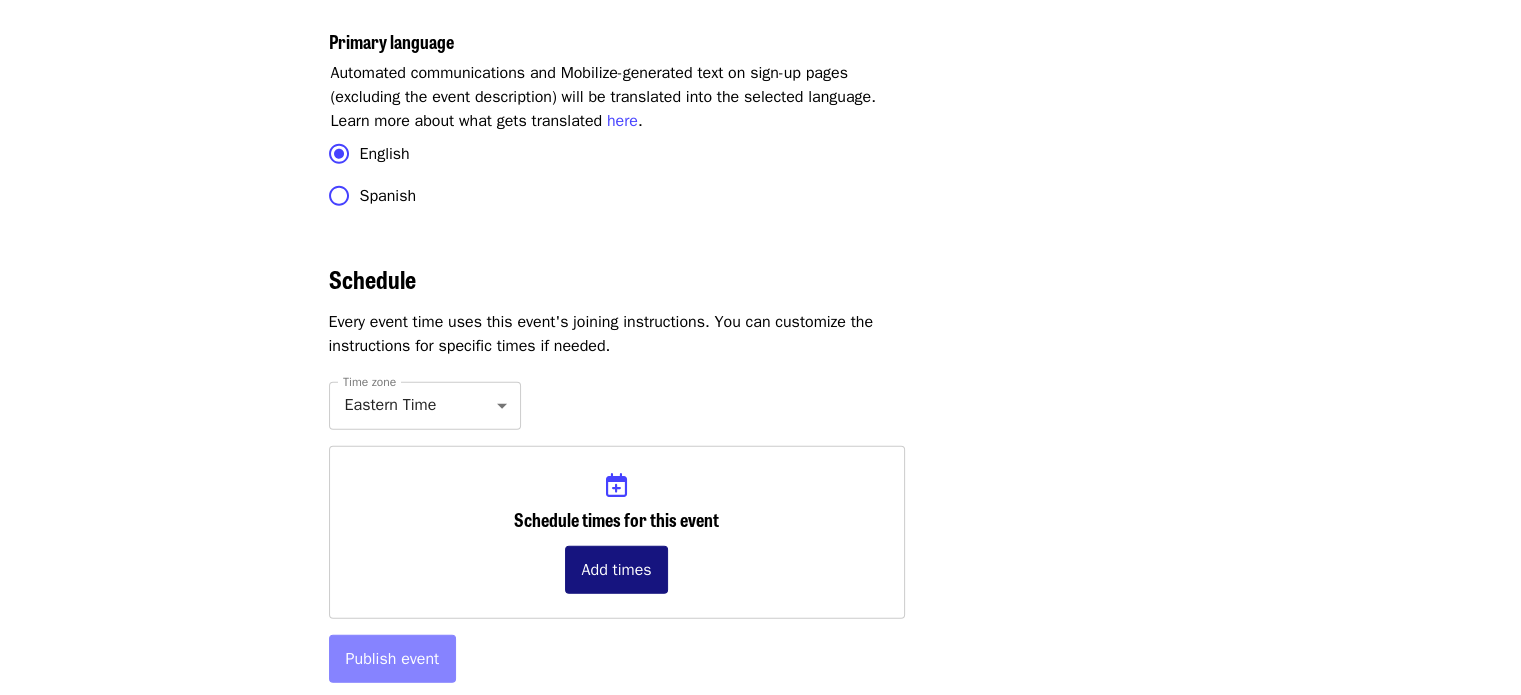 click on "Add times" at bounding box center [617, 570] 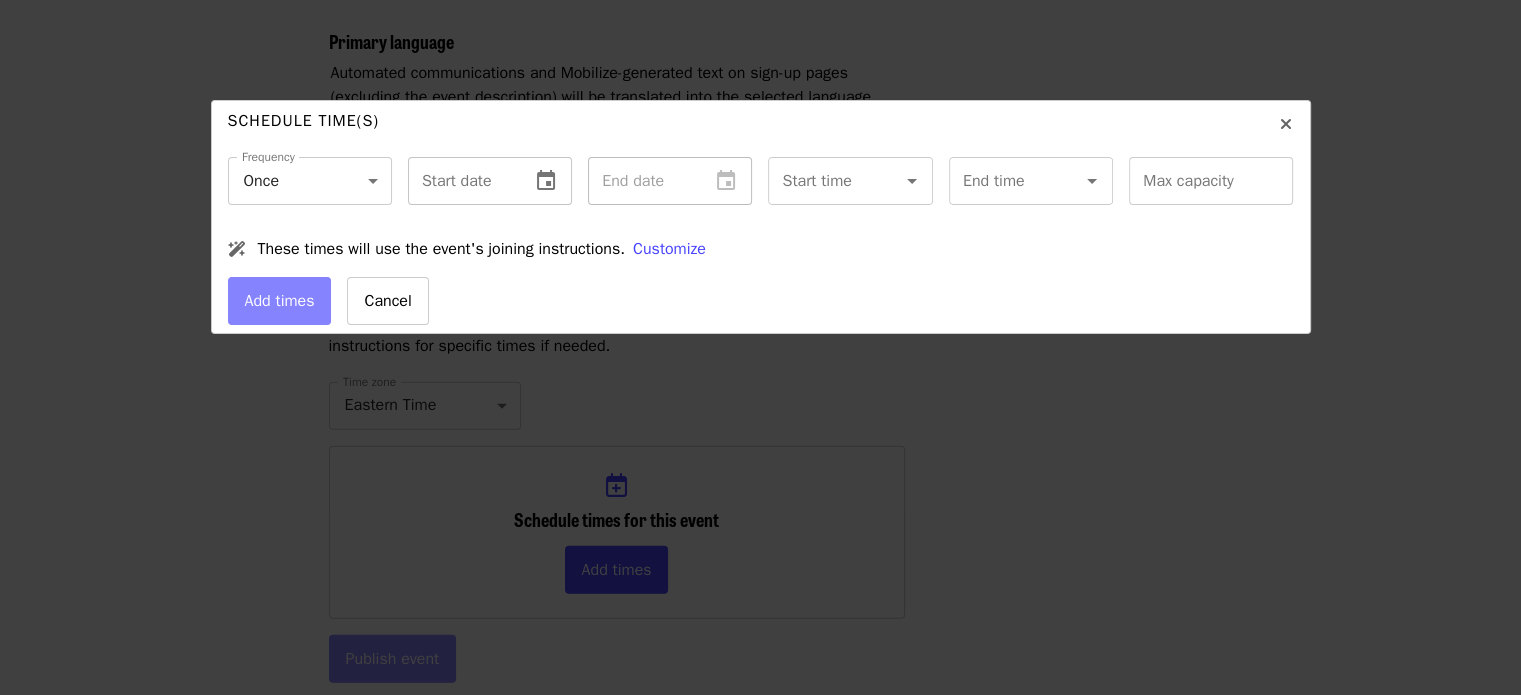 click at bounding box center (461, 181) 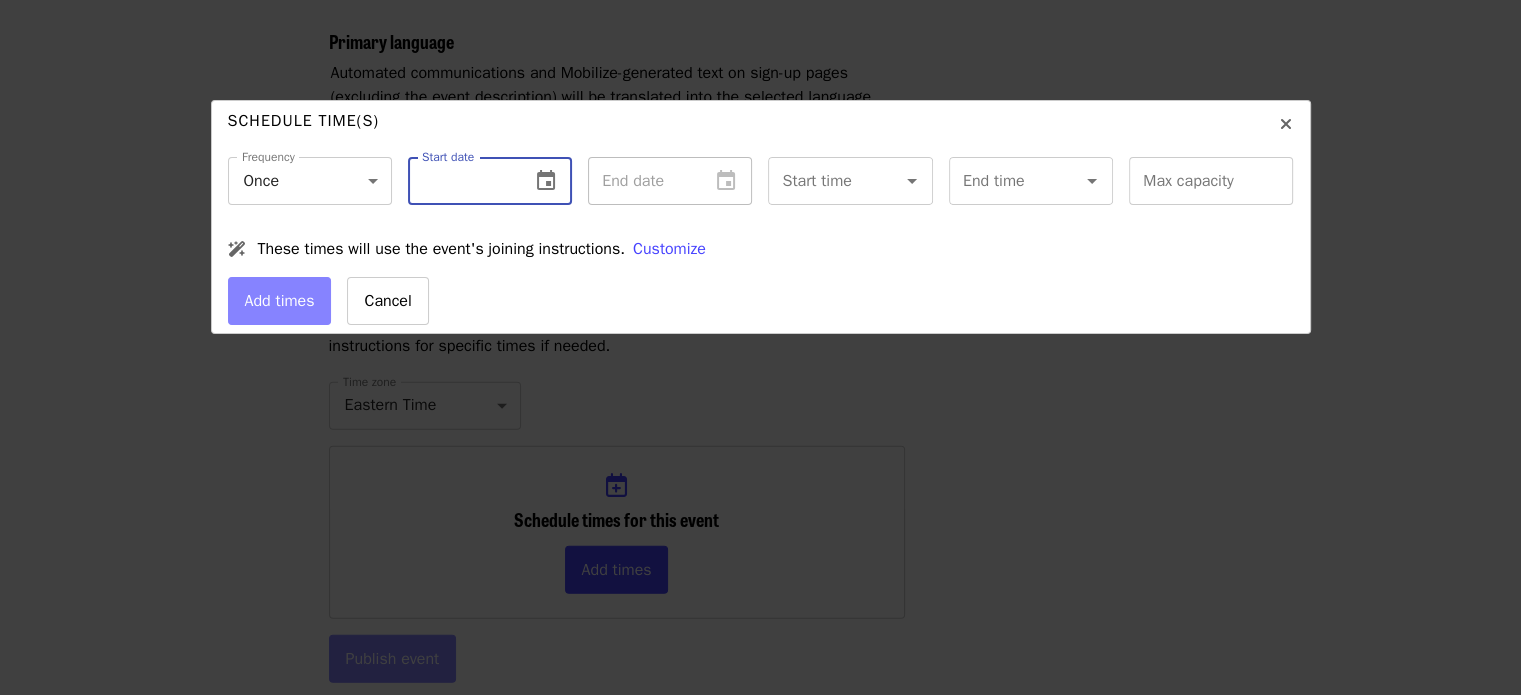 click 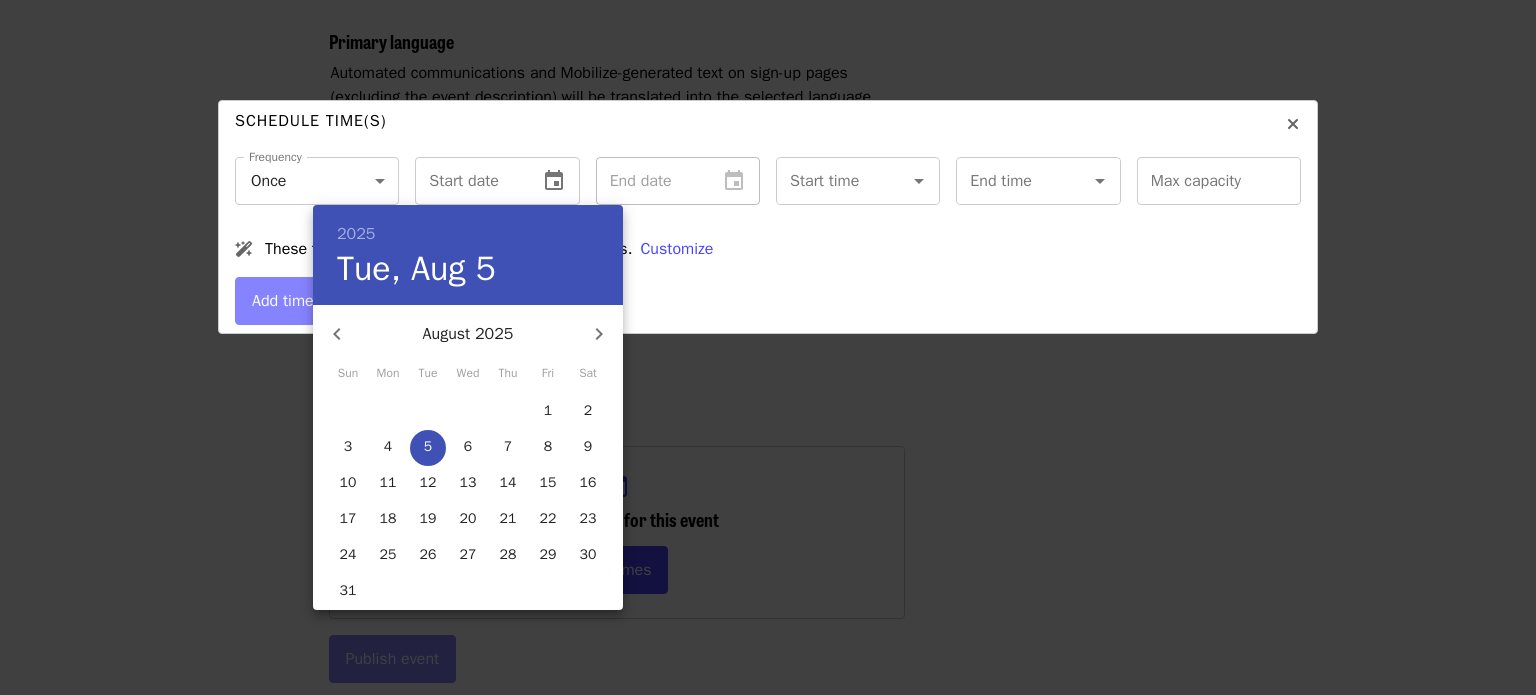 click 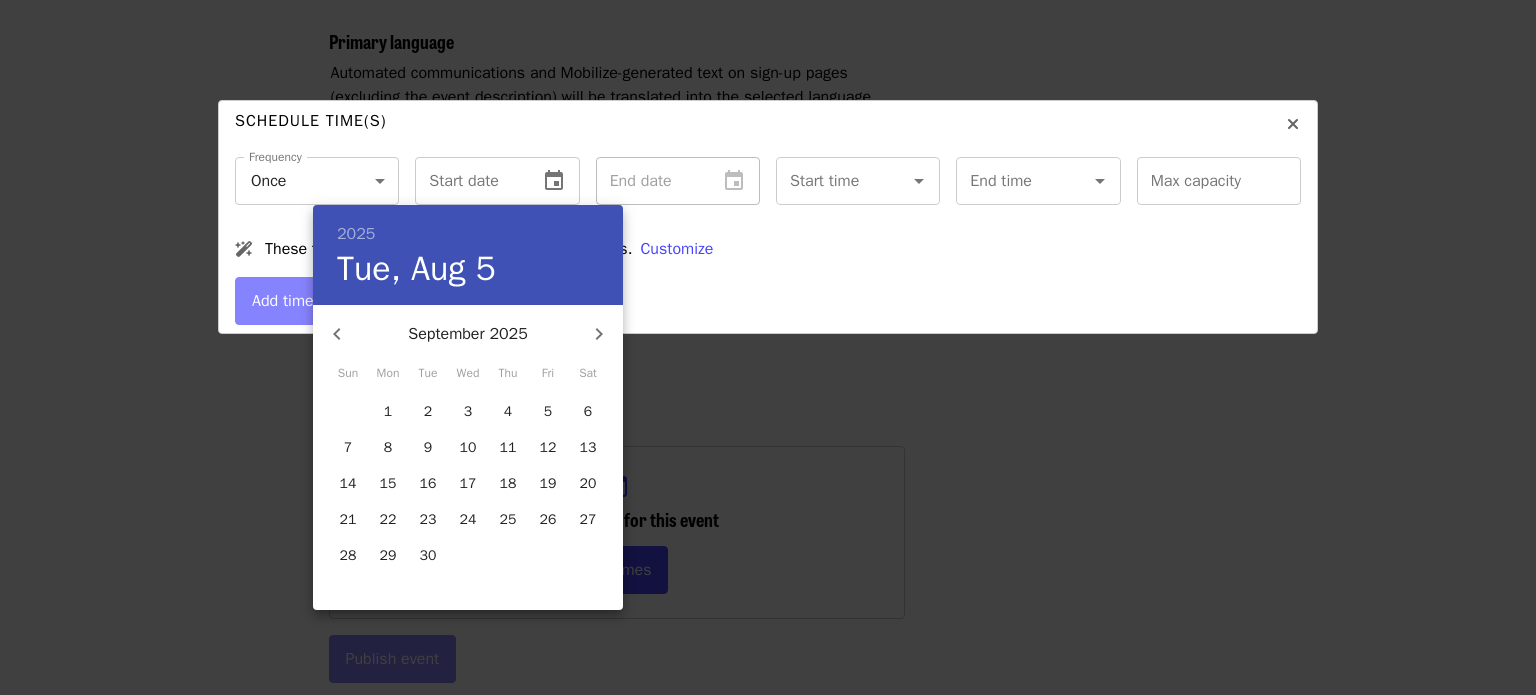 click 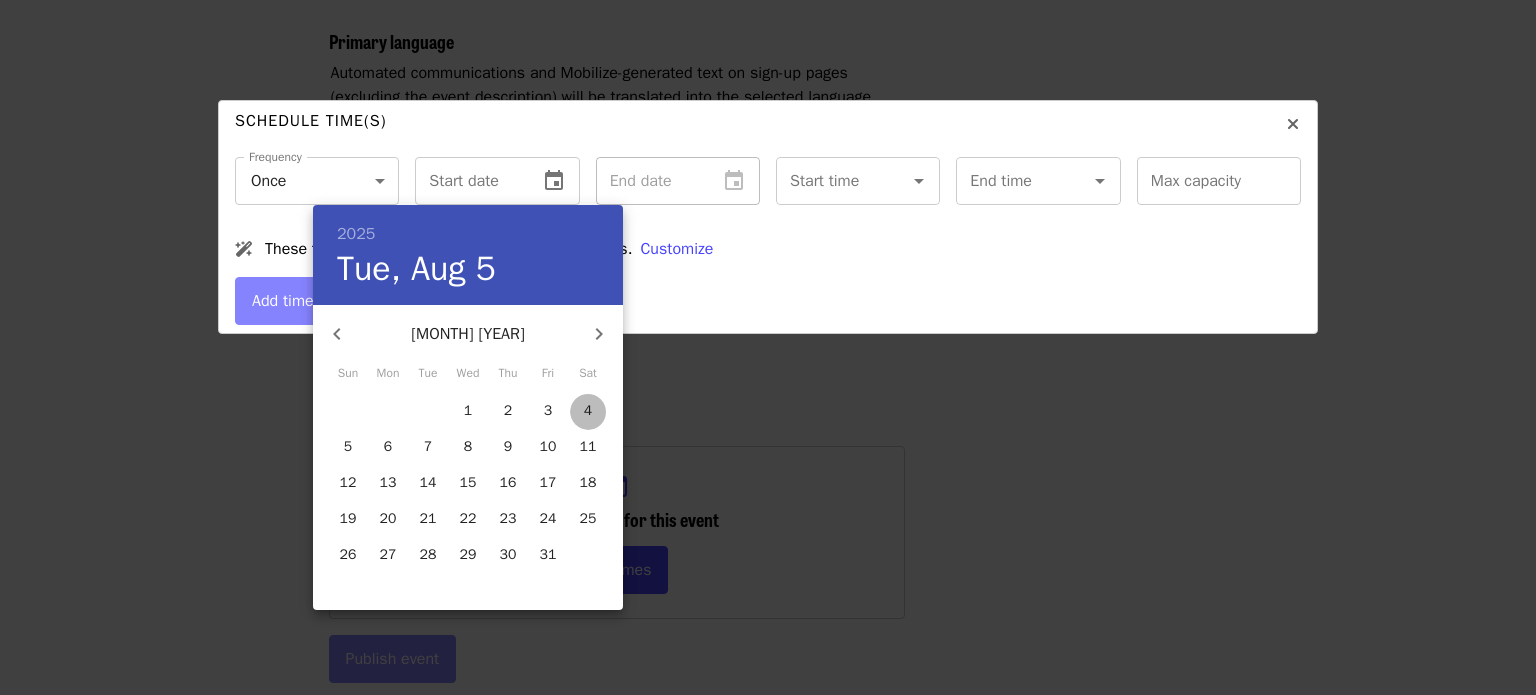click on "4" at bounding box center (588, 411) 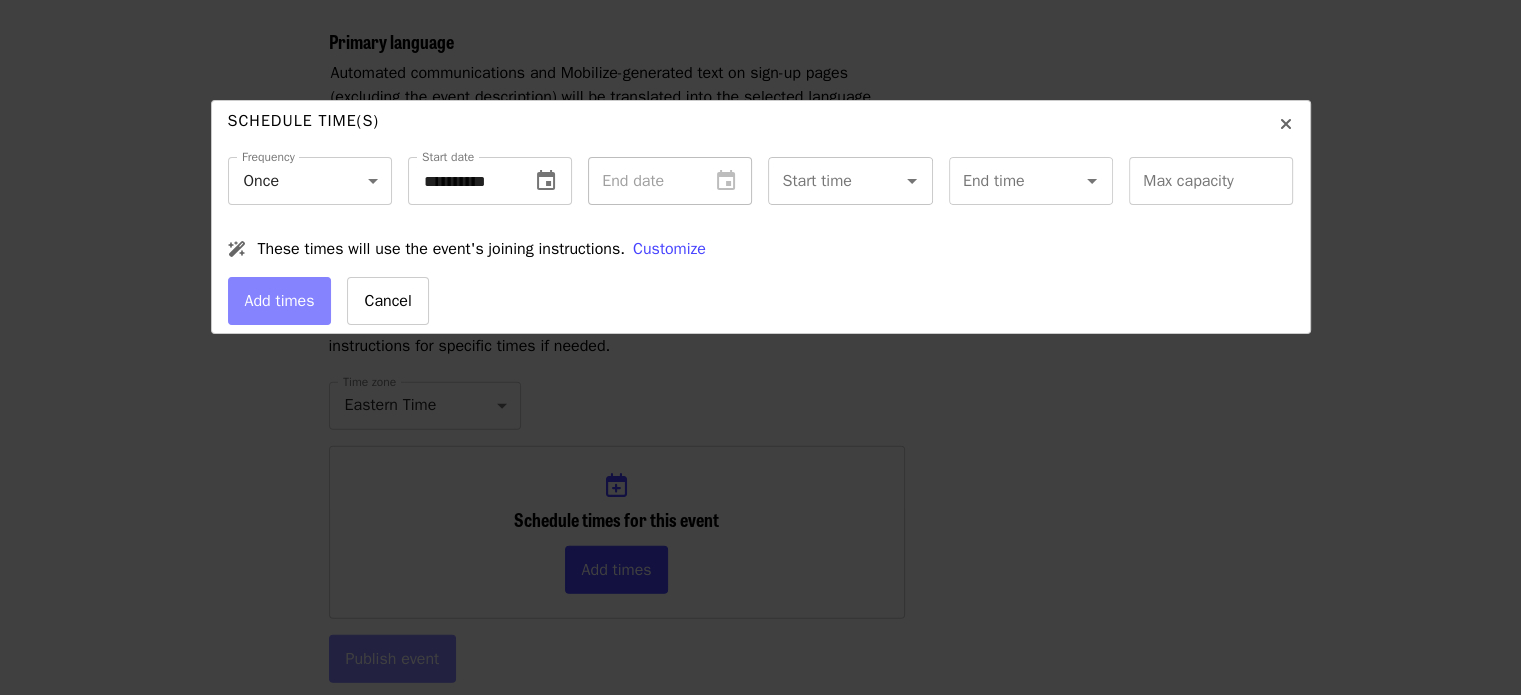 click on "Start time Start time" at bounding box center (850, 181) 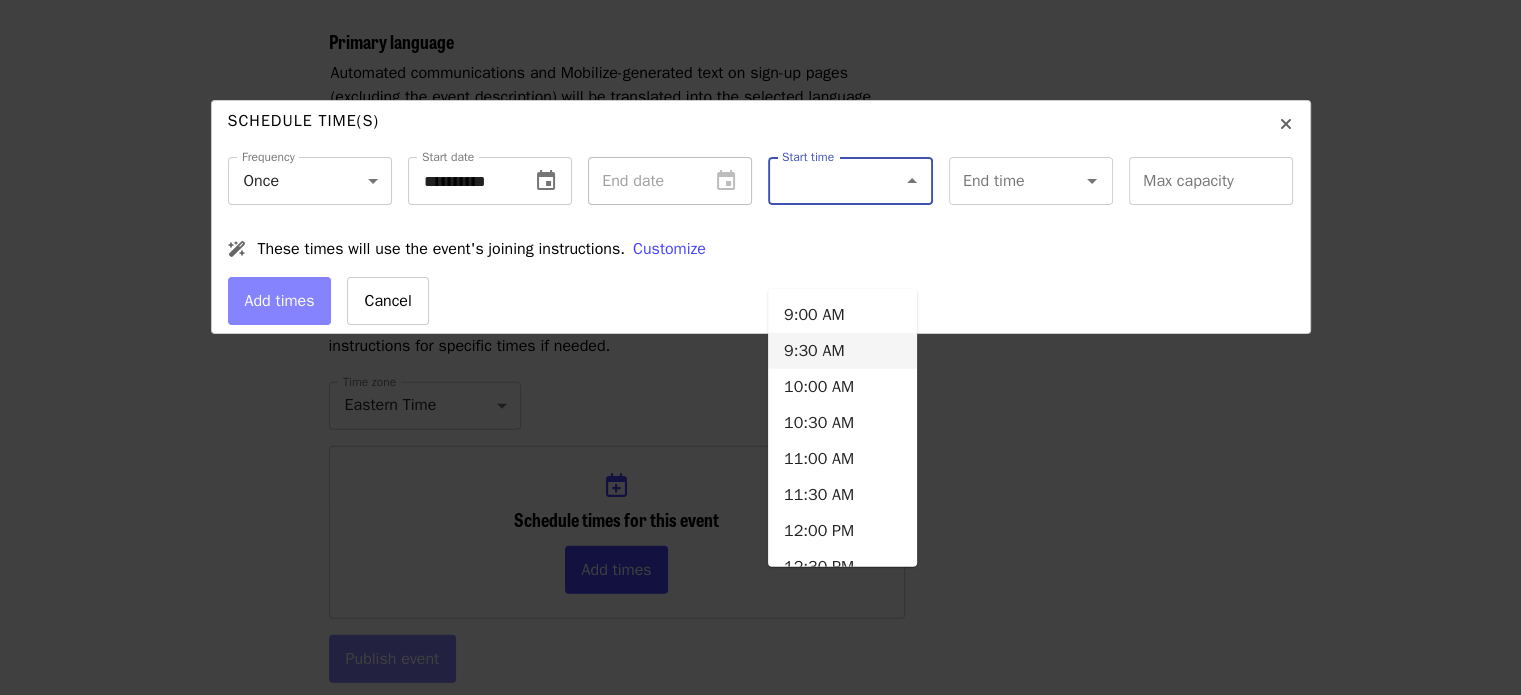 scroll, scrollTop: 1465, scrollLeft: 0, axis: vertical 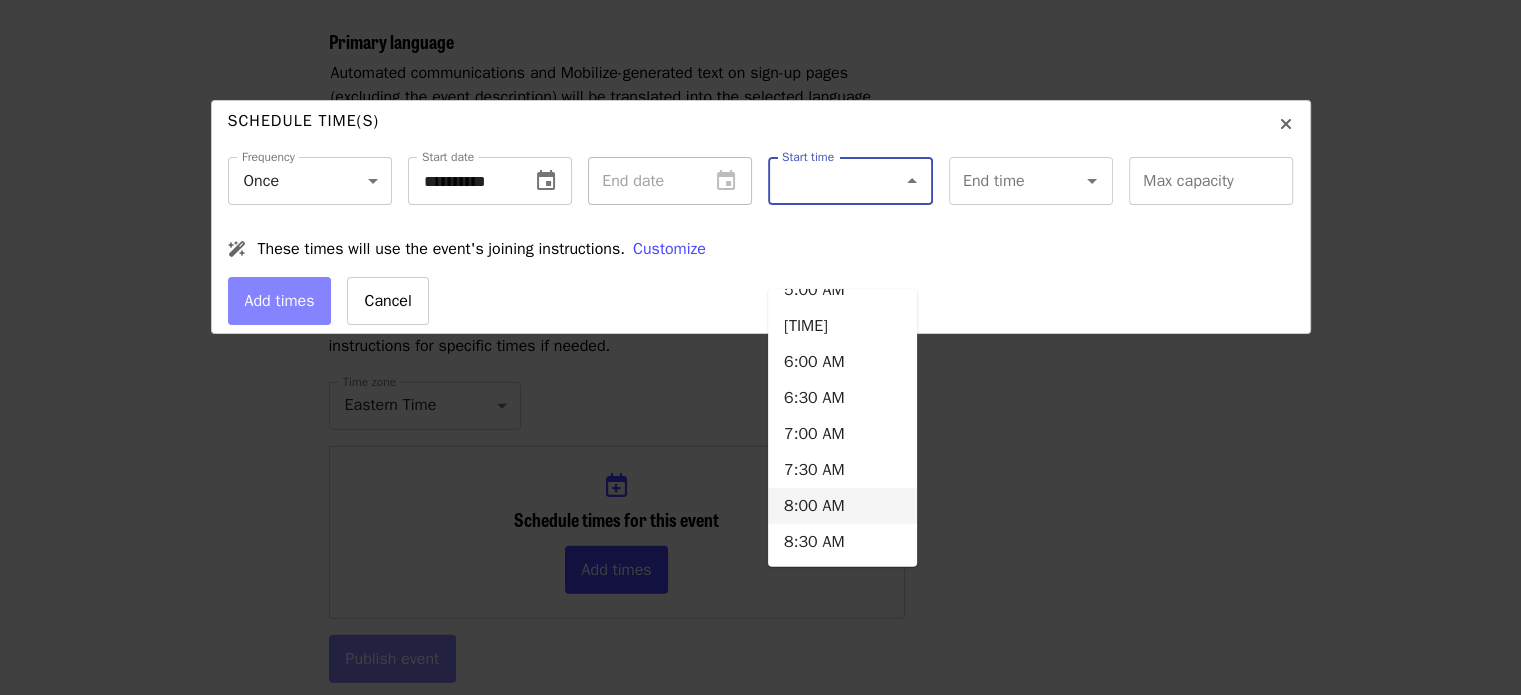 click on "8:00 AM" at bounding box center (842, 506) 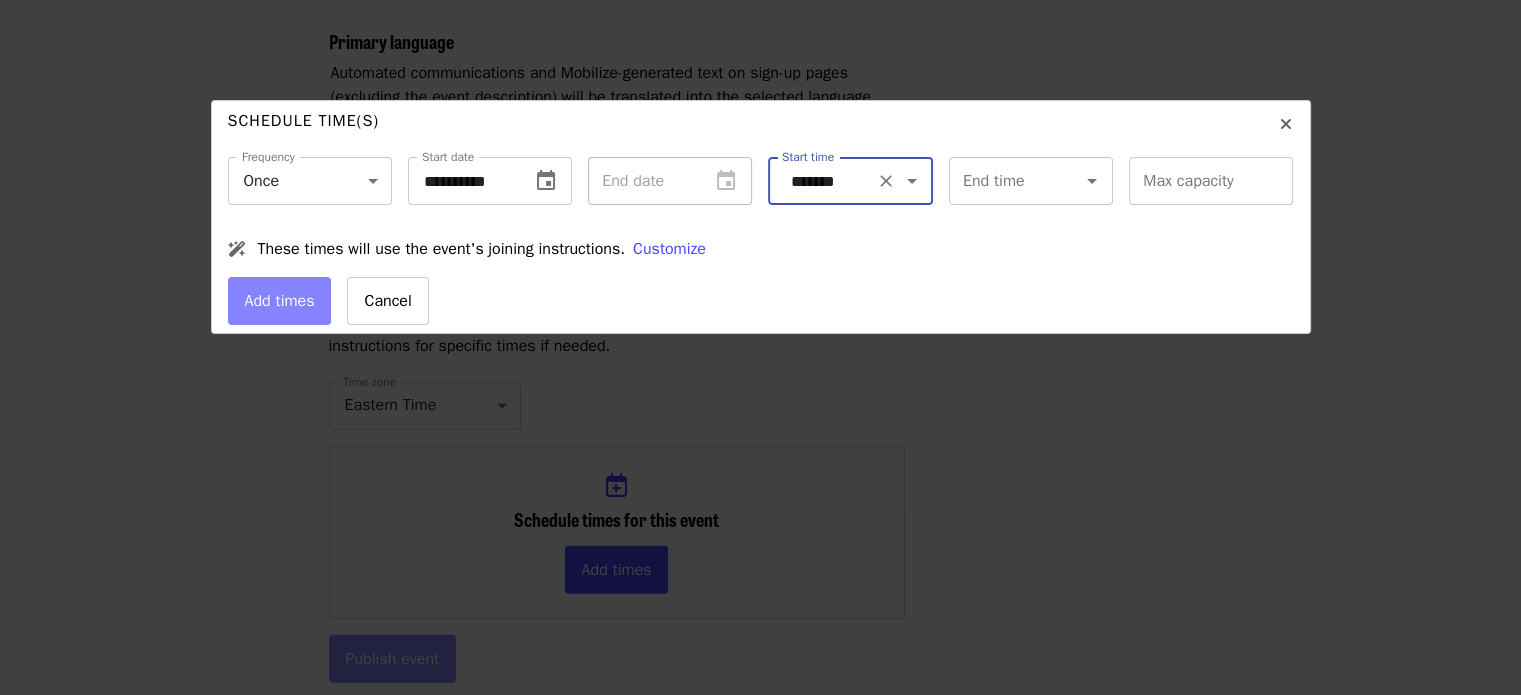 click on "End time" at bounding box center [1031, 181] 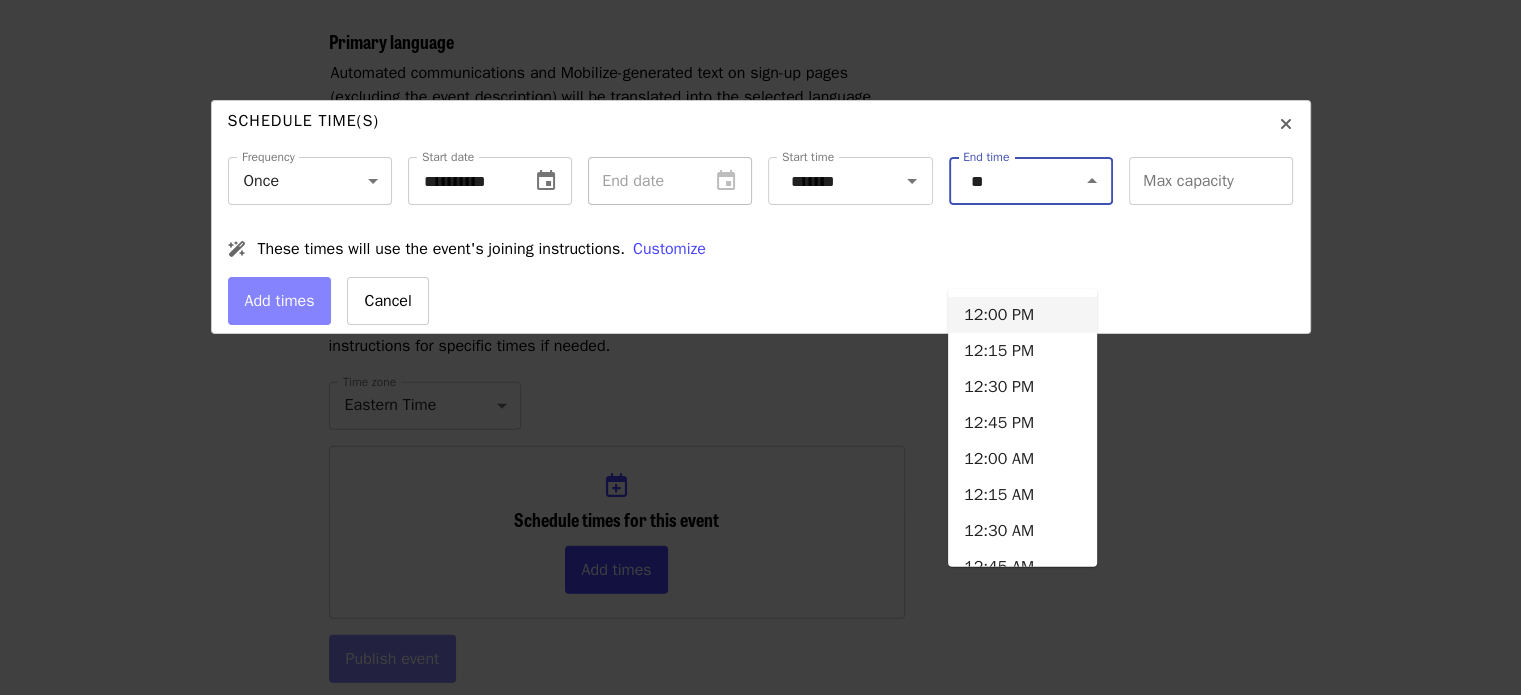 click on "12:00 PM" at bounding box center [1022, 315] 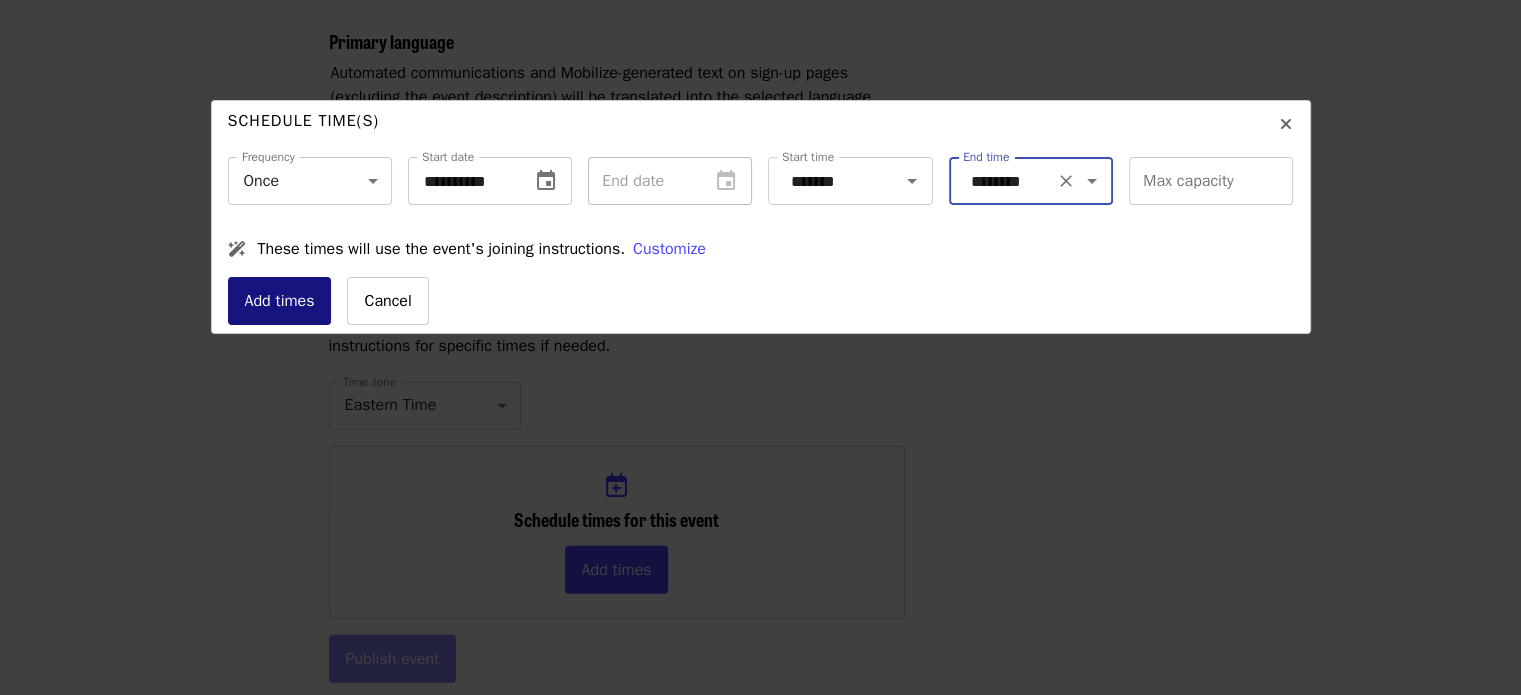 type on "********" 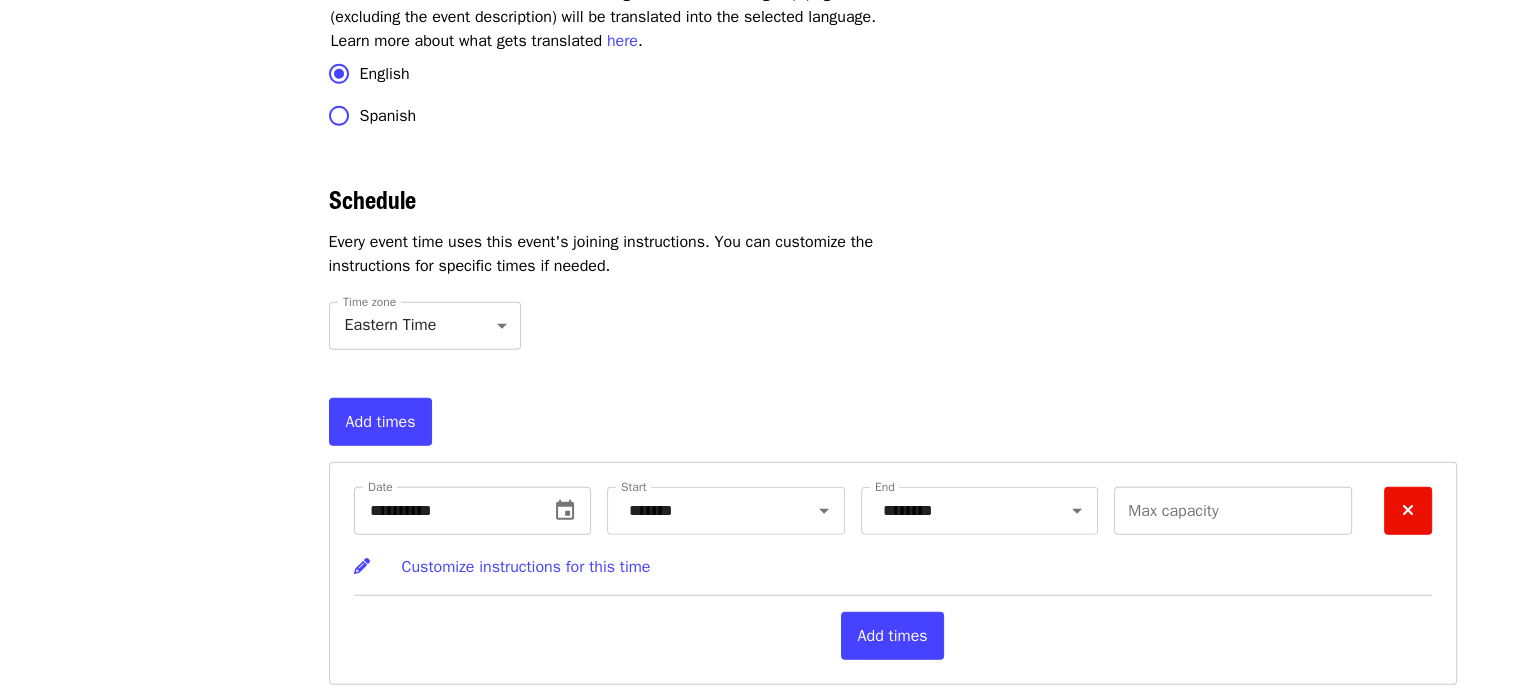 scroll, scrollTop: 5576, scrollLeft: 0, axis: vertical 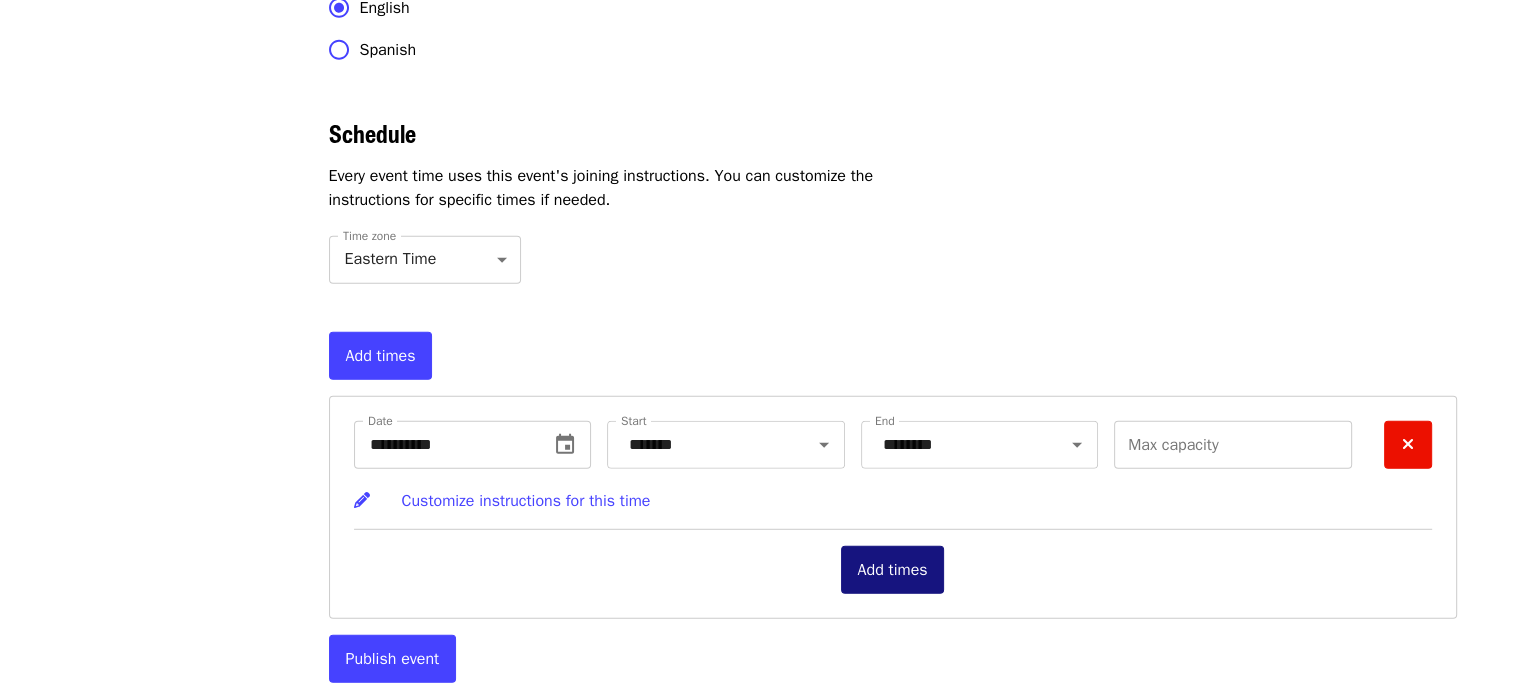 click on "Add times" at bounding box center (893, 570) 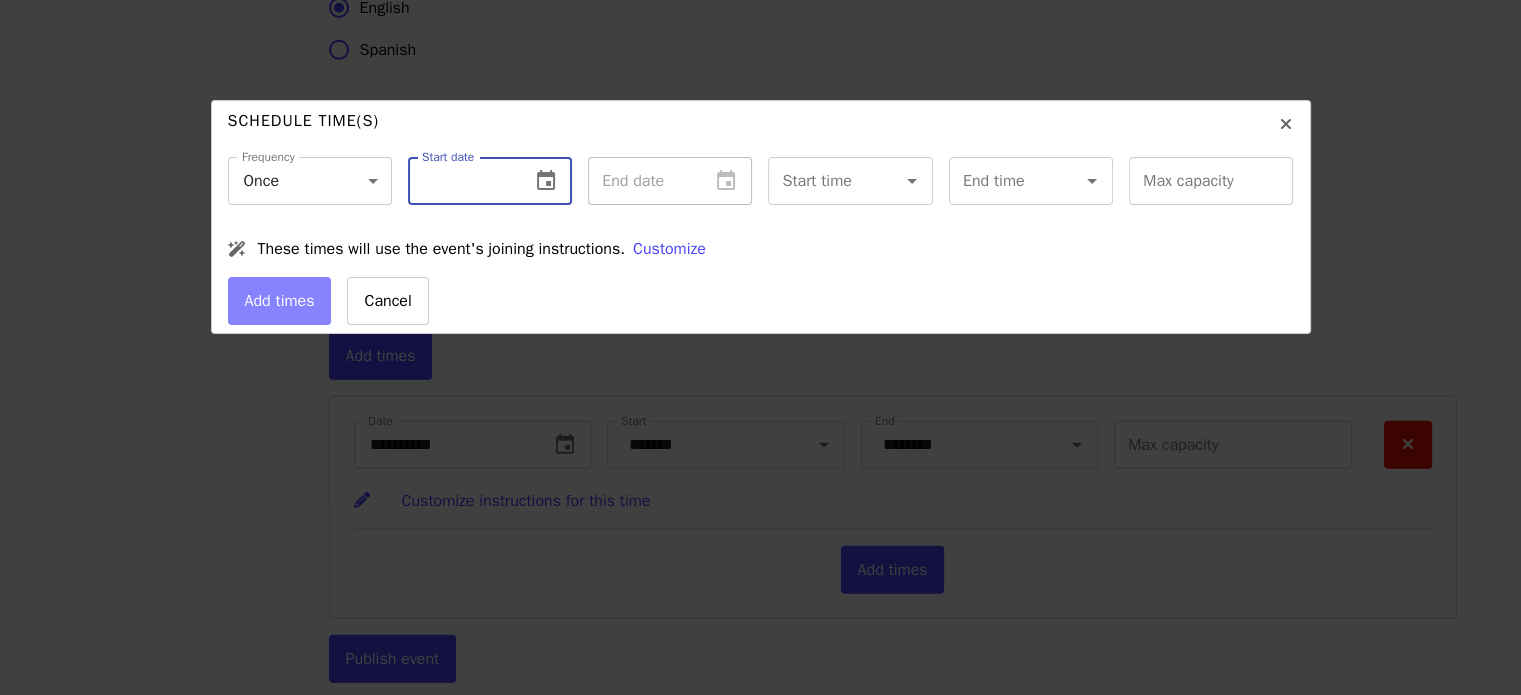 click at bounding box center [461, 181] 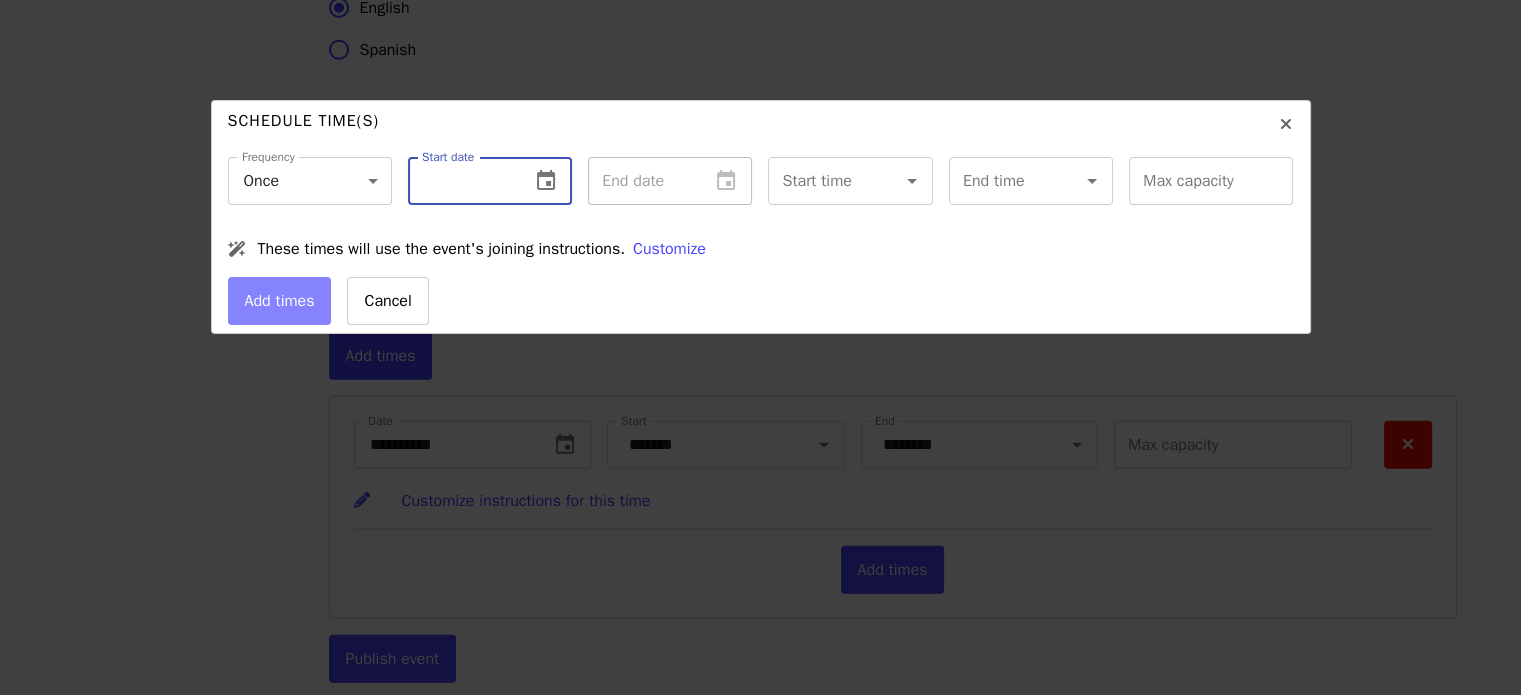click 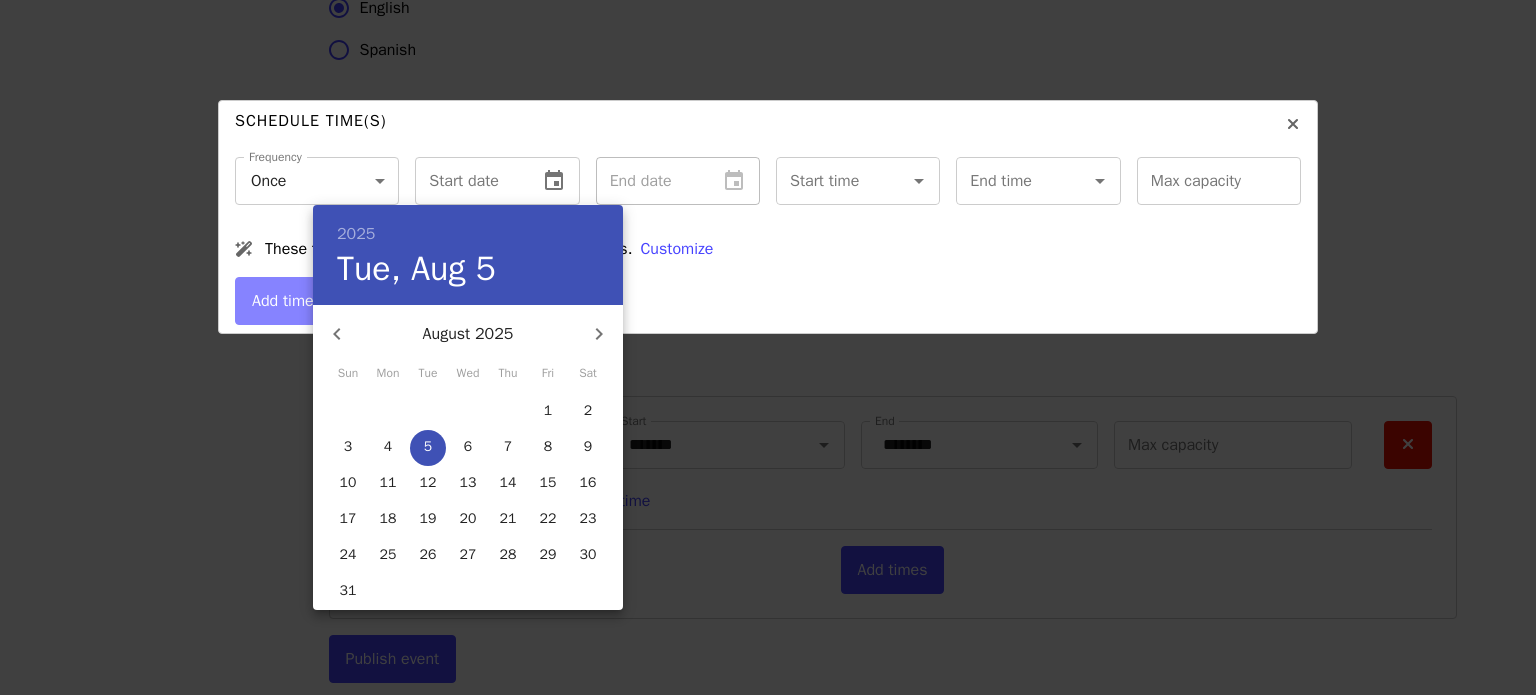 click 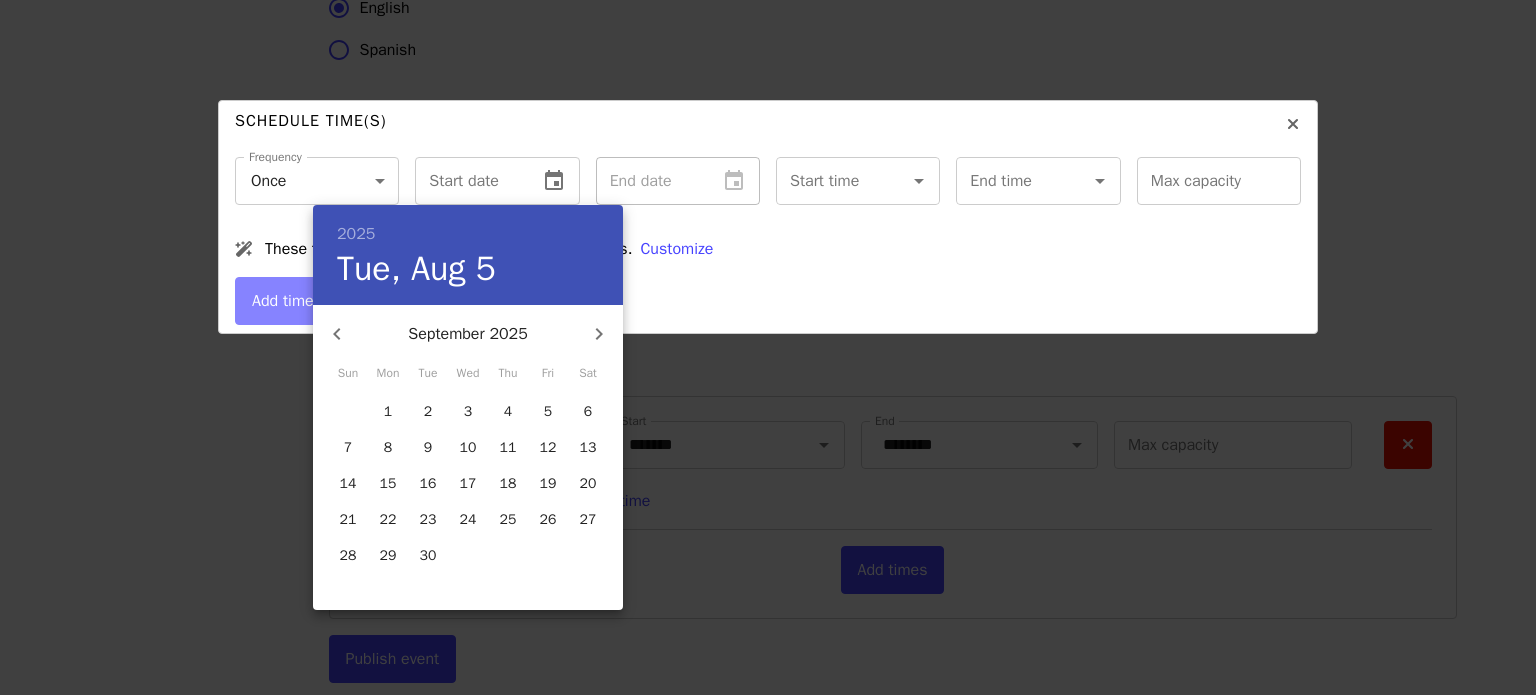 click 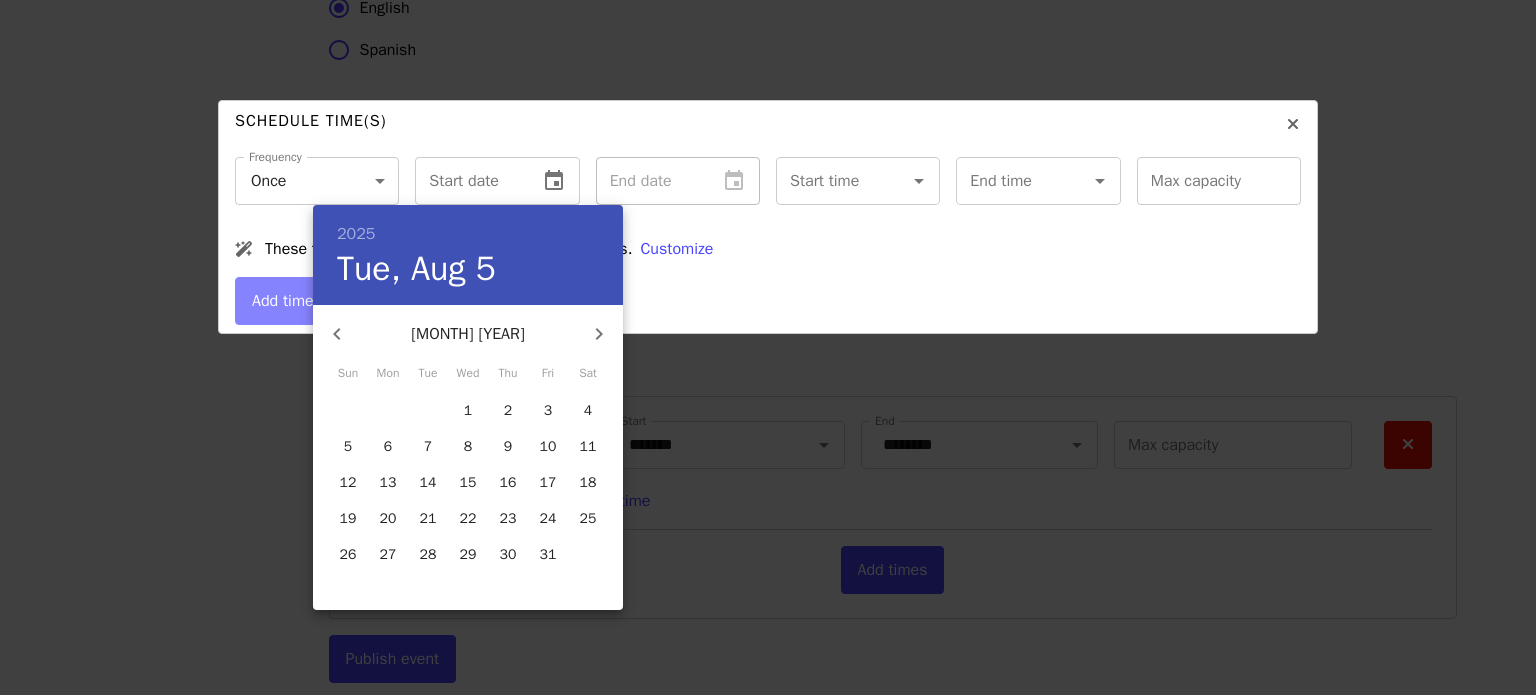 click on "11" at bounding box center (588, 447) 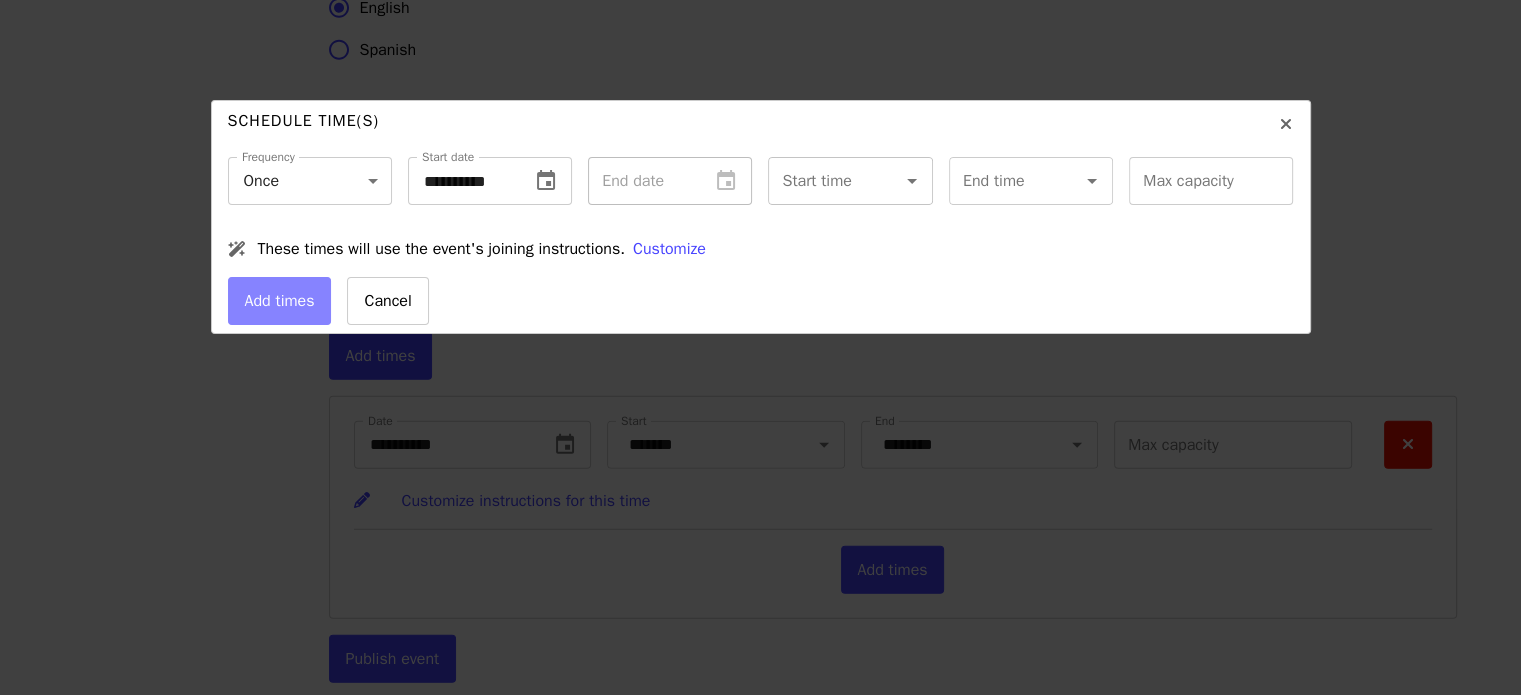 click on "Start time" at bounding box center [825, 181] 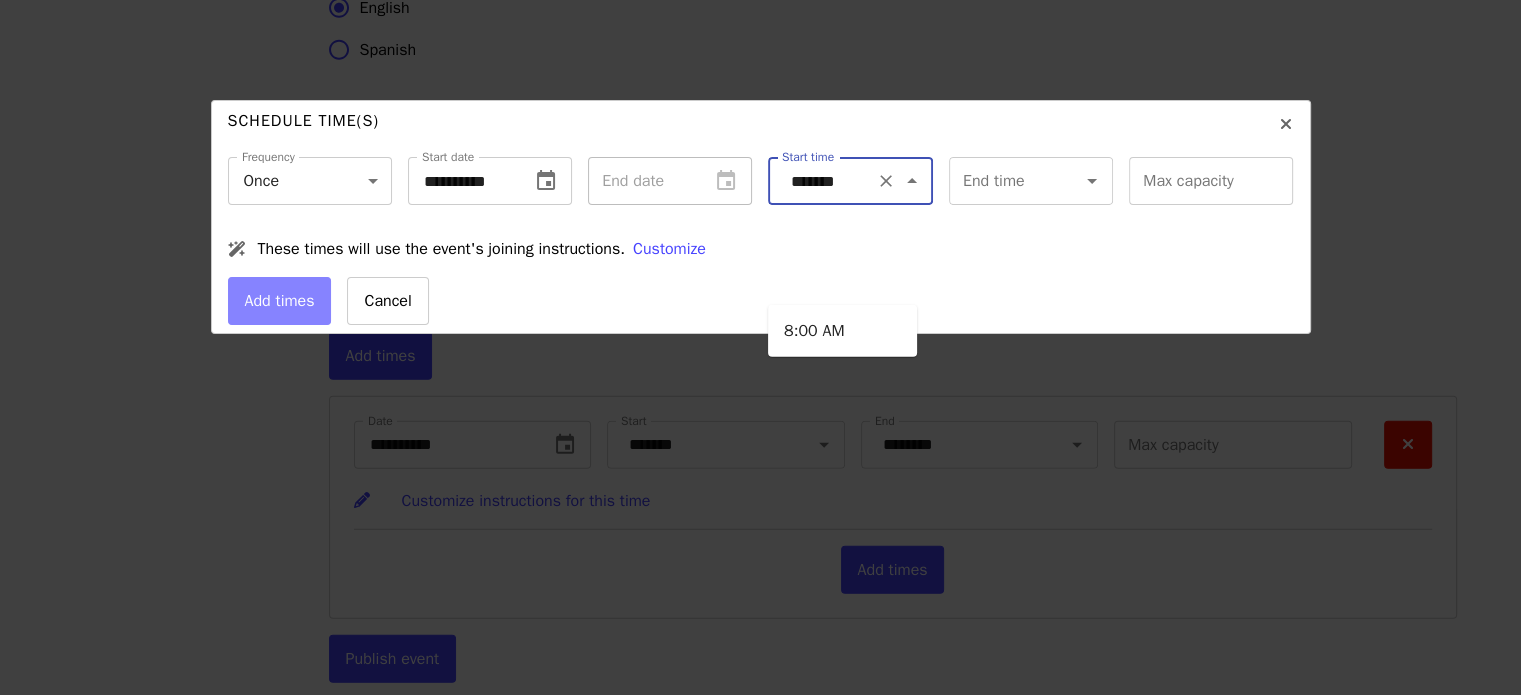 type on "*******" 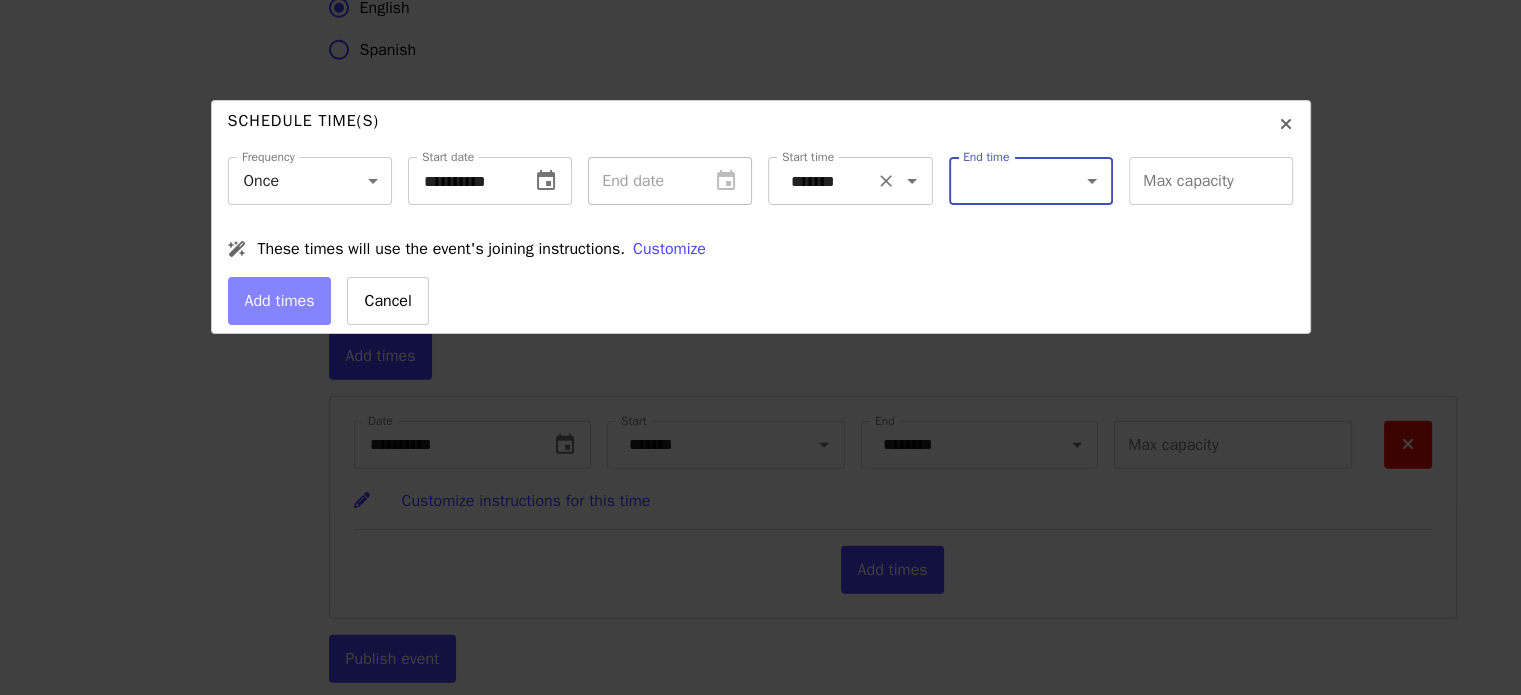 click 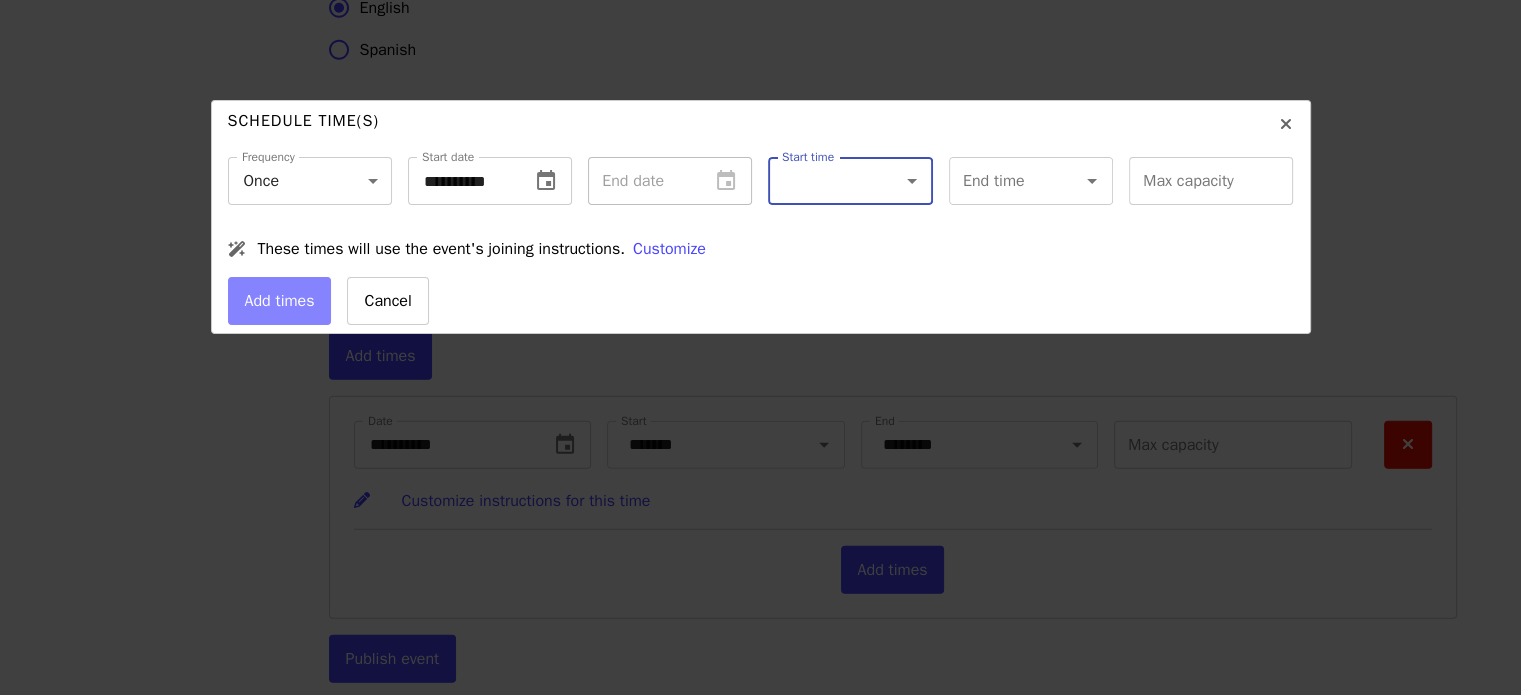 click 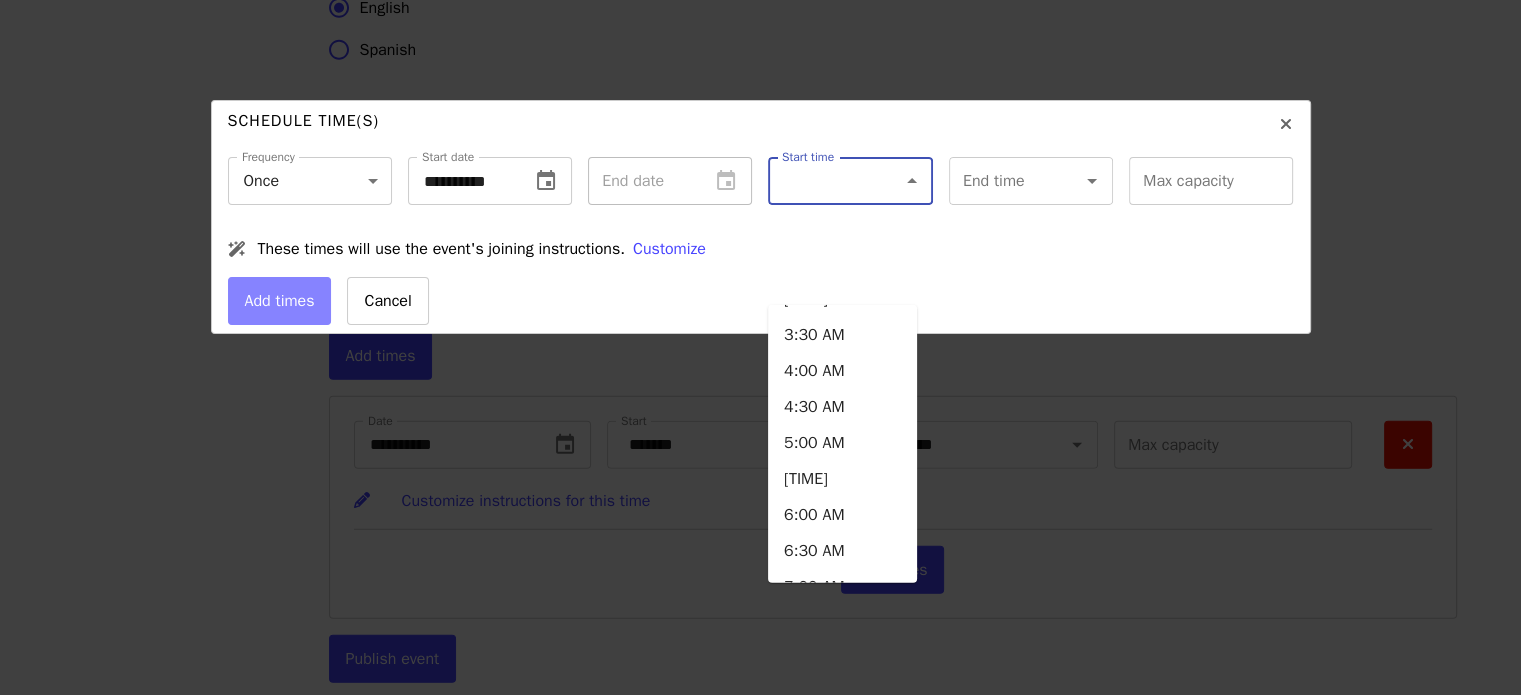 scroll, scrollTop: 1465, scrollLeft: 0, axis: vertical 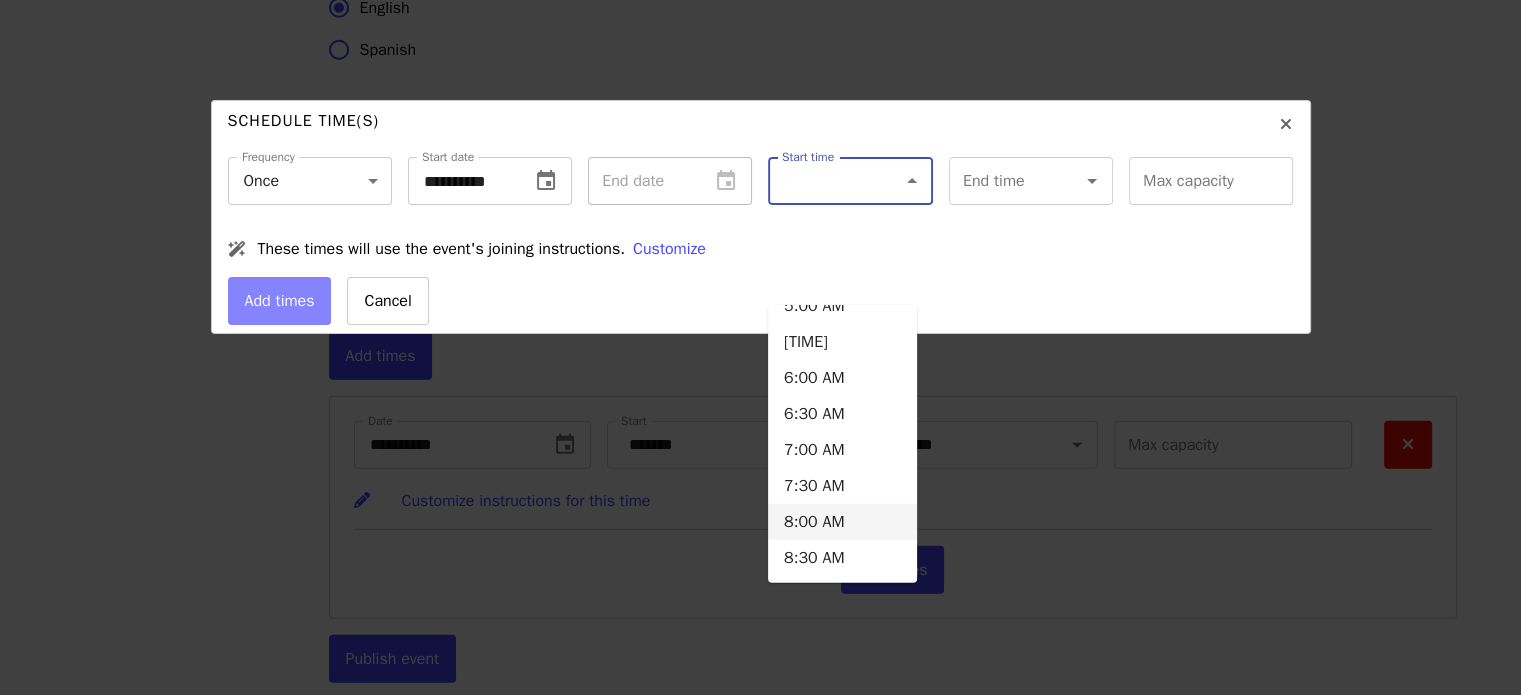 click on "8:00 AM" at bounding box center (842, 522) 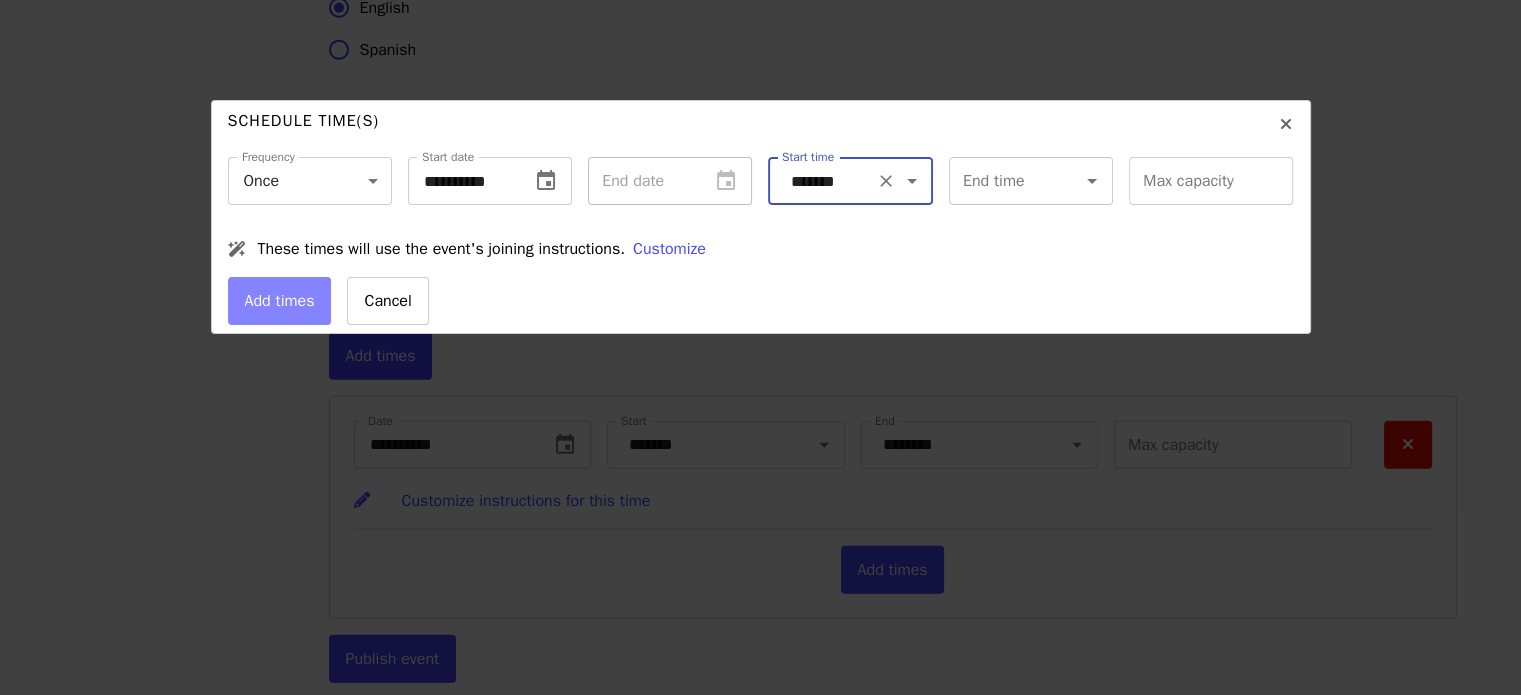 click on "End time" at bounding box center [1006, 181] 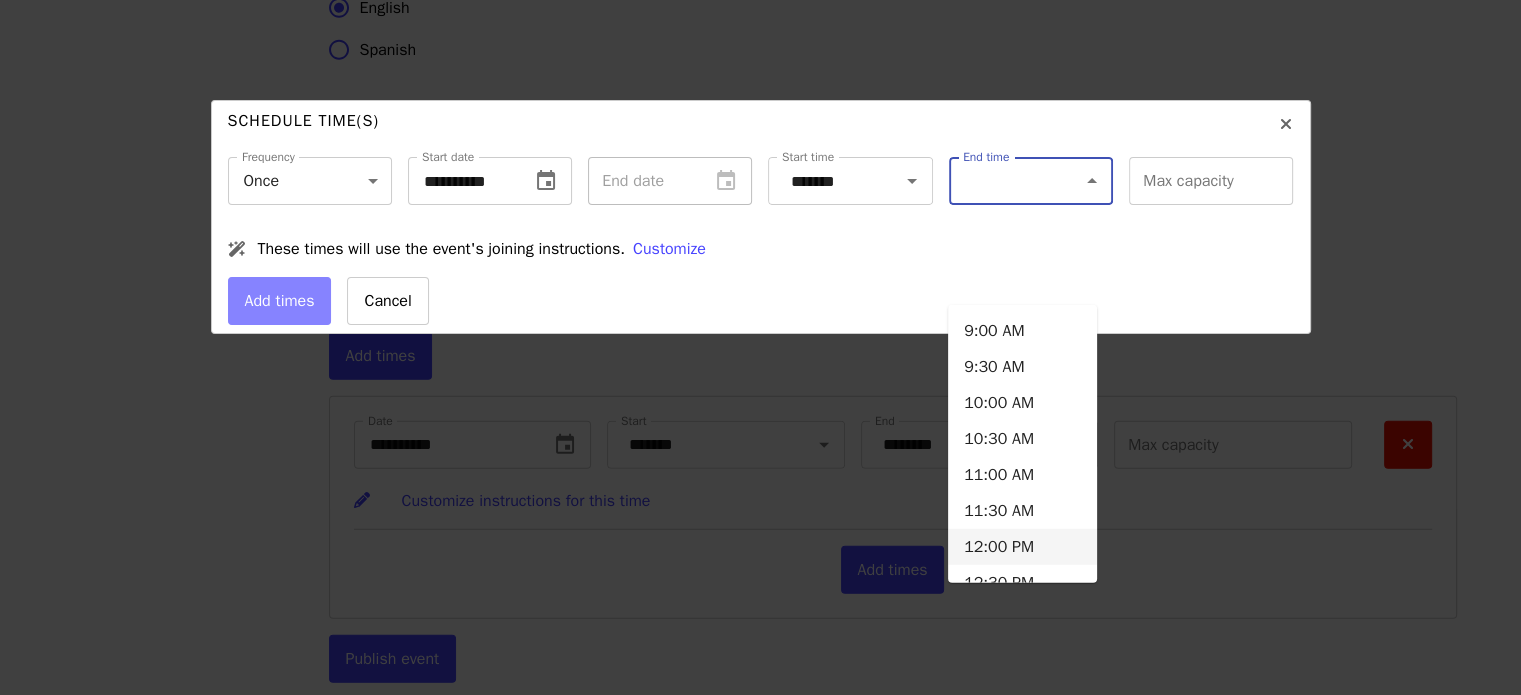 click on "12:00 PM" at bounding box center [1022, 547] 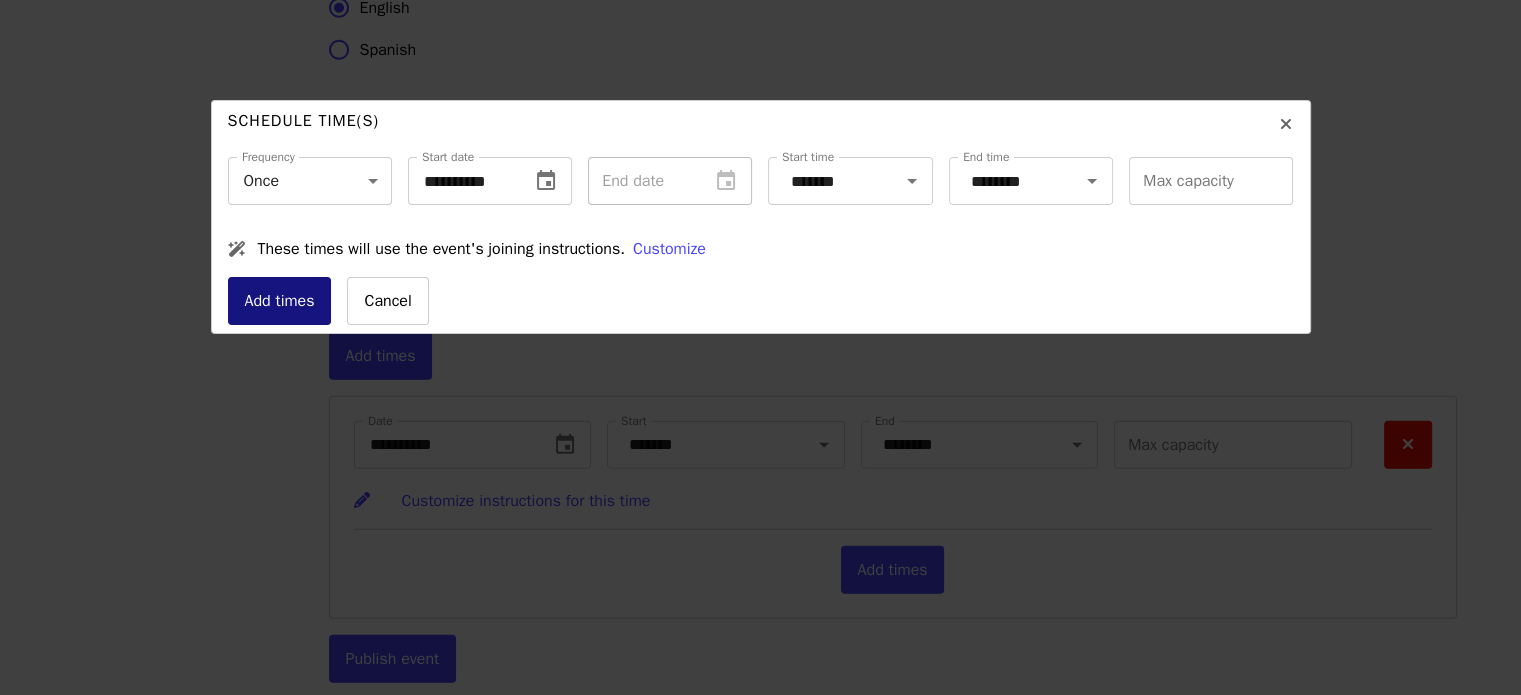 click on "Add times" at bounding box center [280, 301] 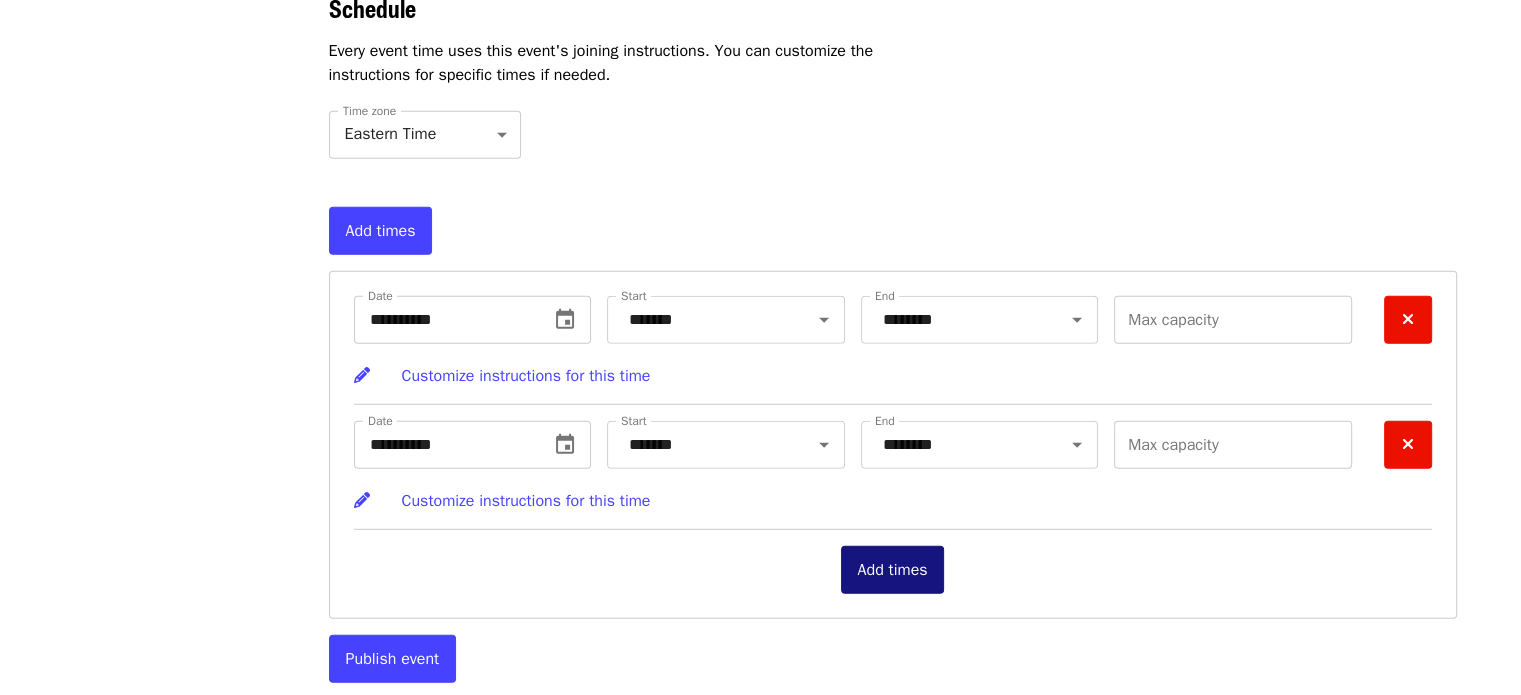 click on "Add times" at bounding box center [893, 570] 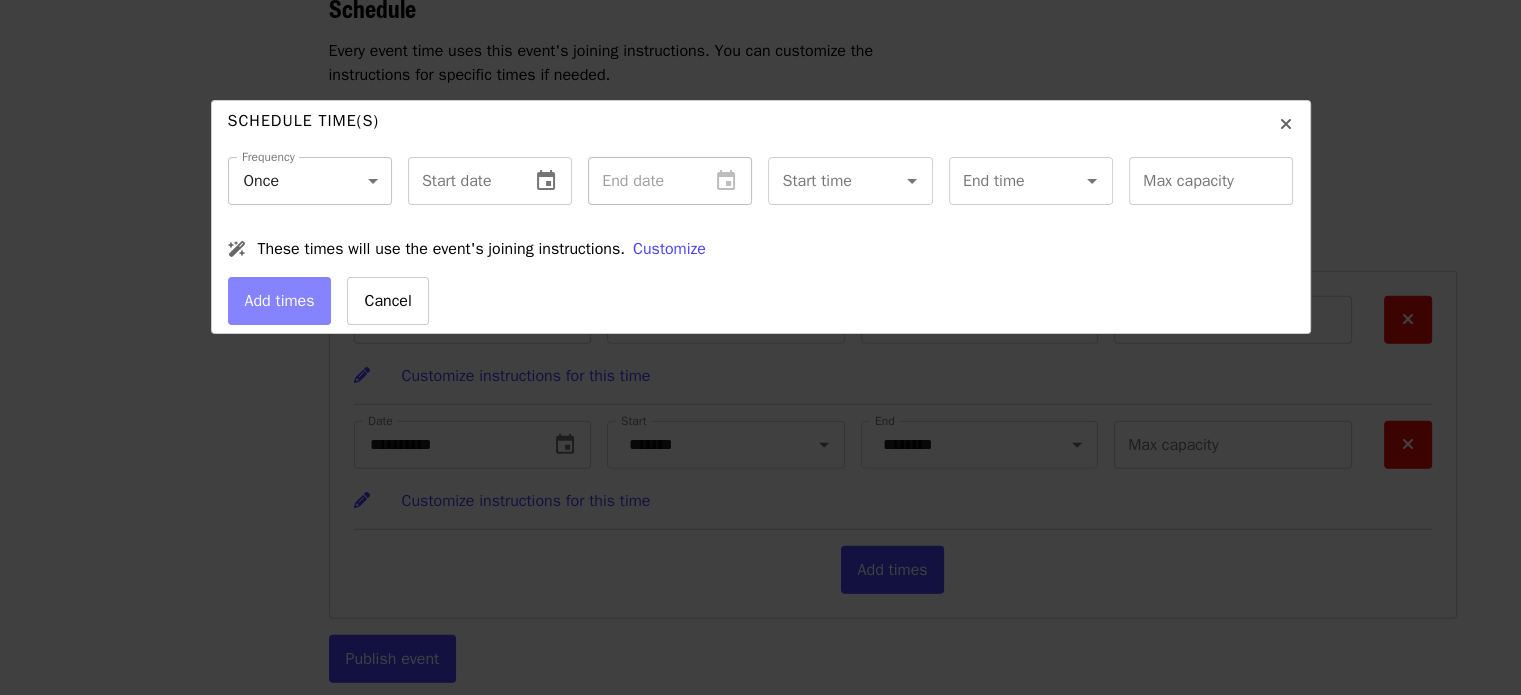 click on "**********" at bounding box center (760, -2456) 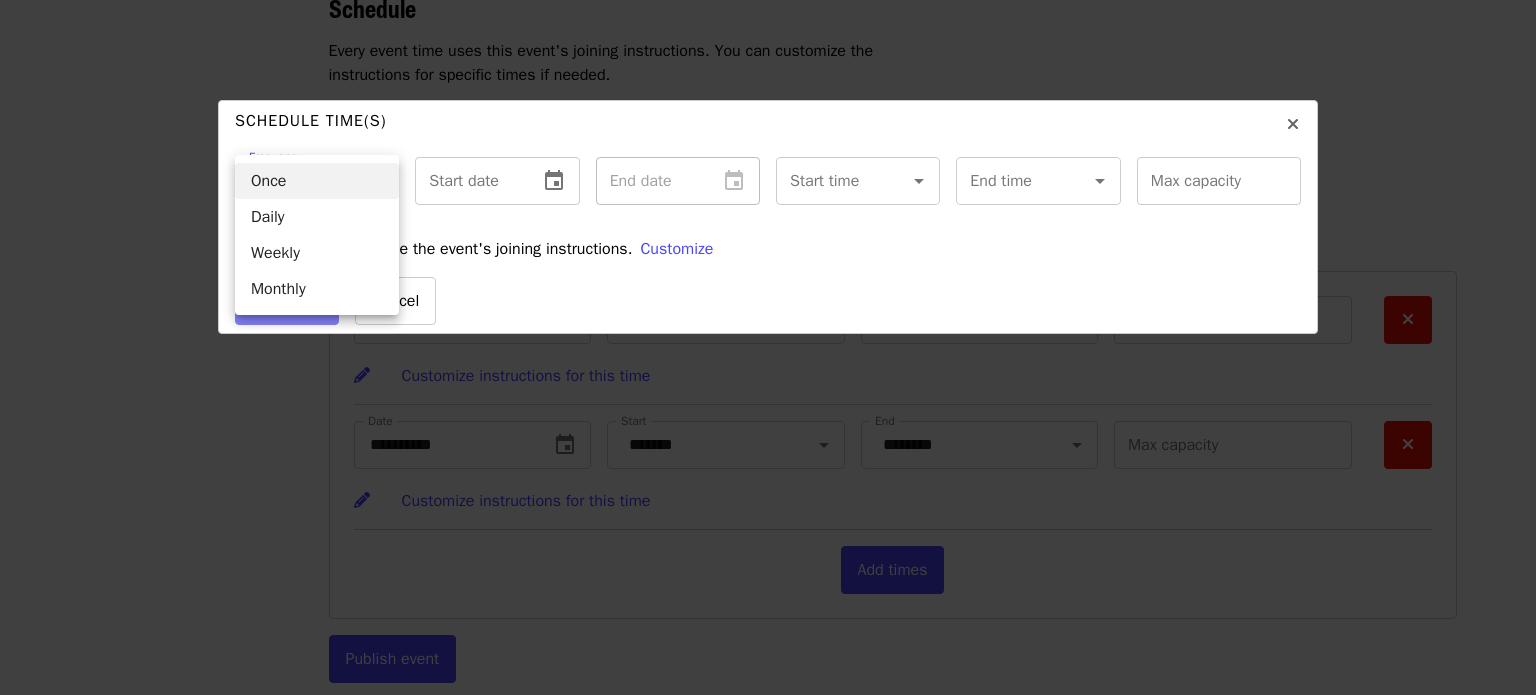 click on "Weekly" at bounding box center (317, 253) 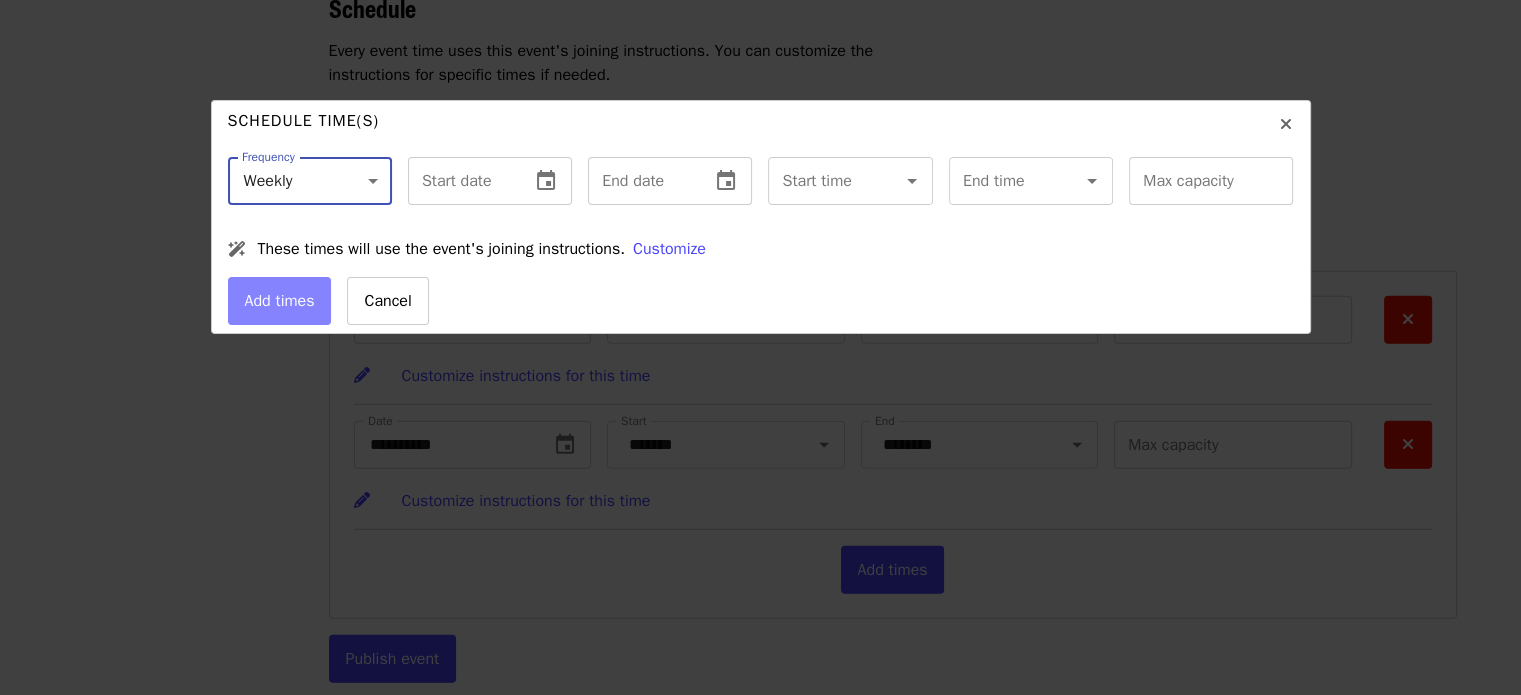 click on "**********" at bounding box center [760, -2456] 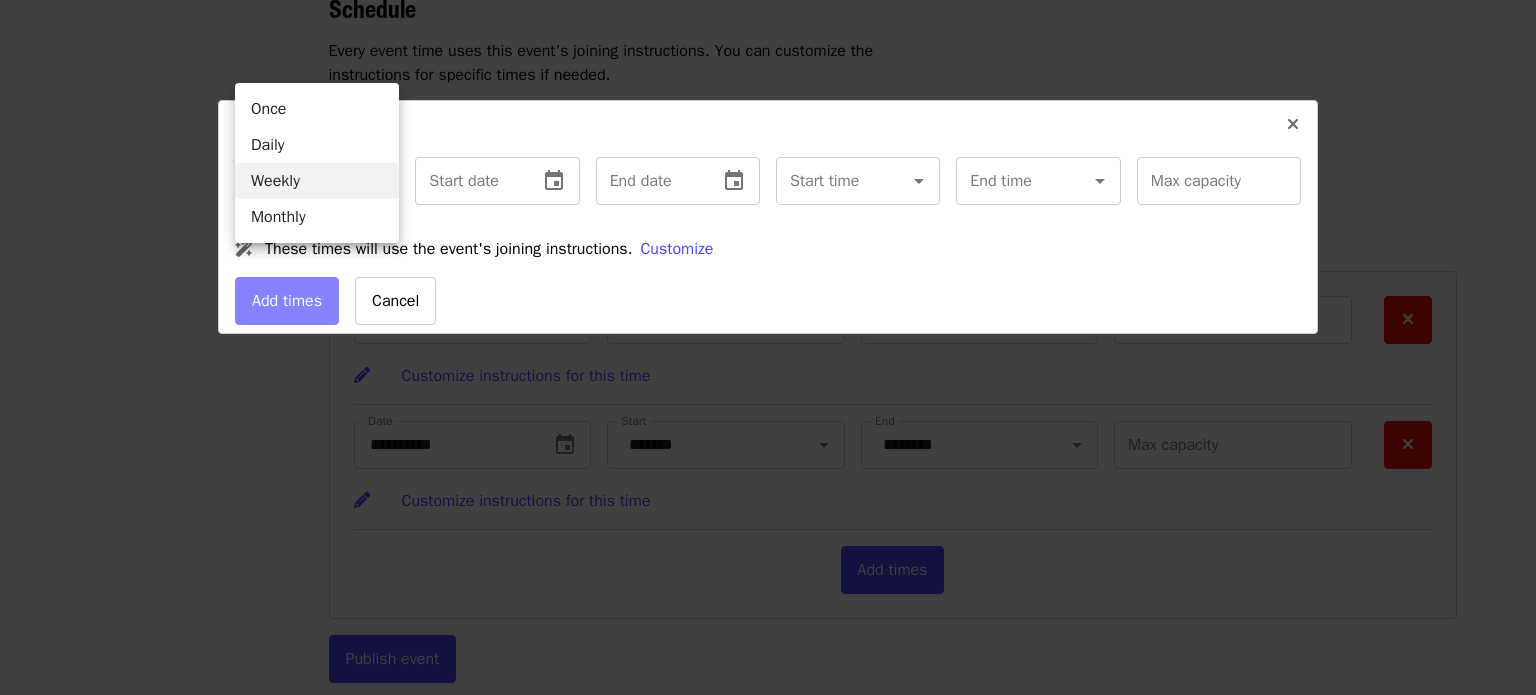click on "Once" at bounding box center [317, 109] 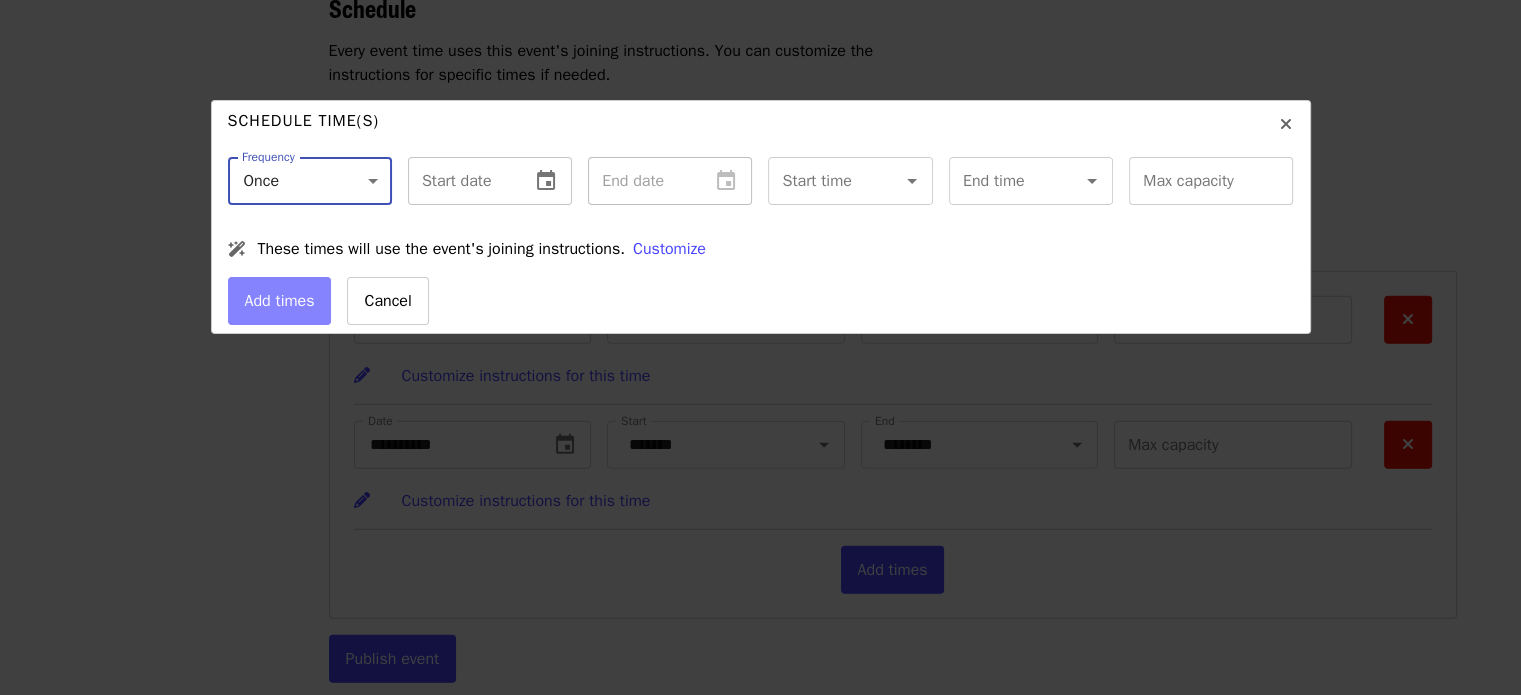 click at bounding box center [461, 181] 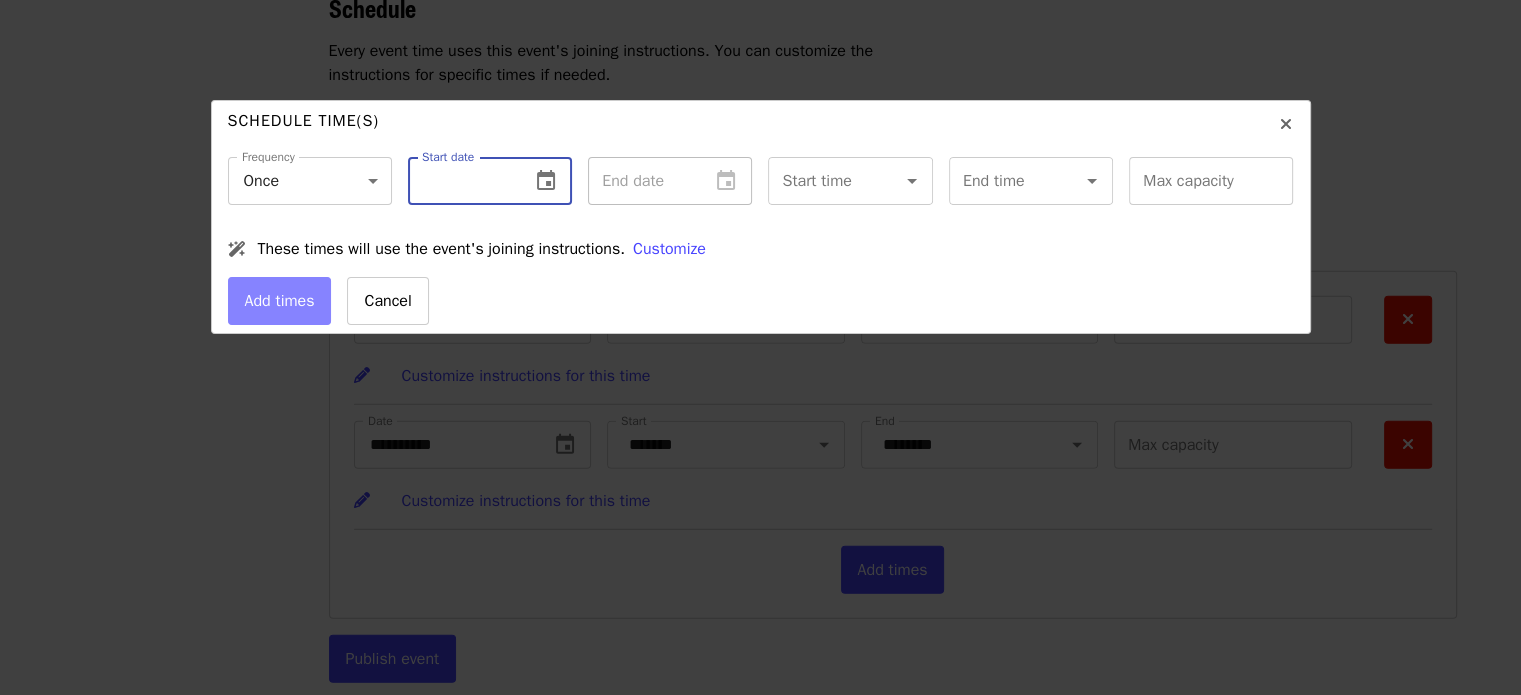 click on "Start date" at bounding box center [490, 181] 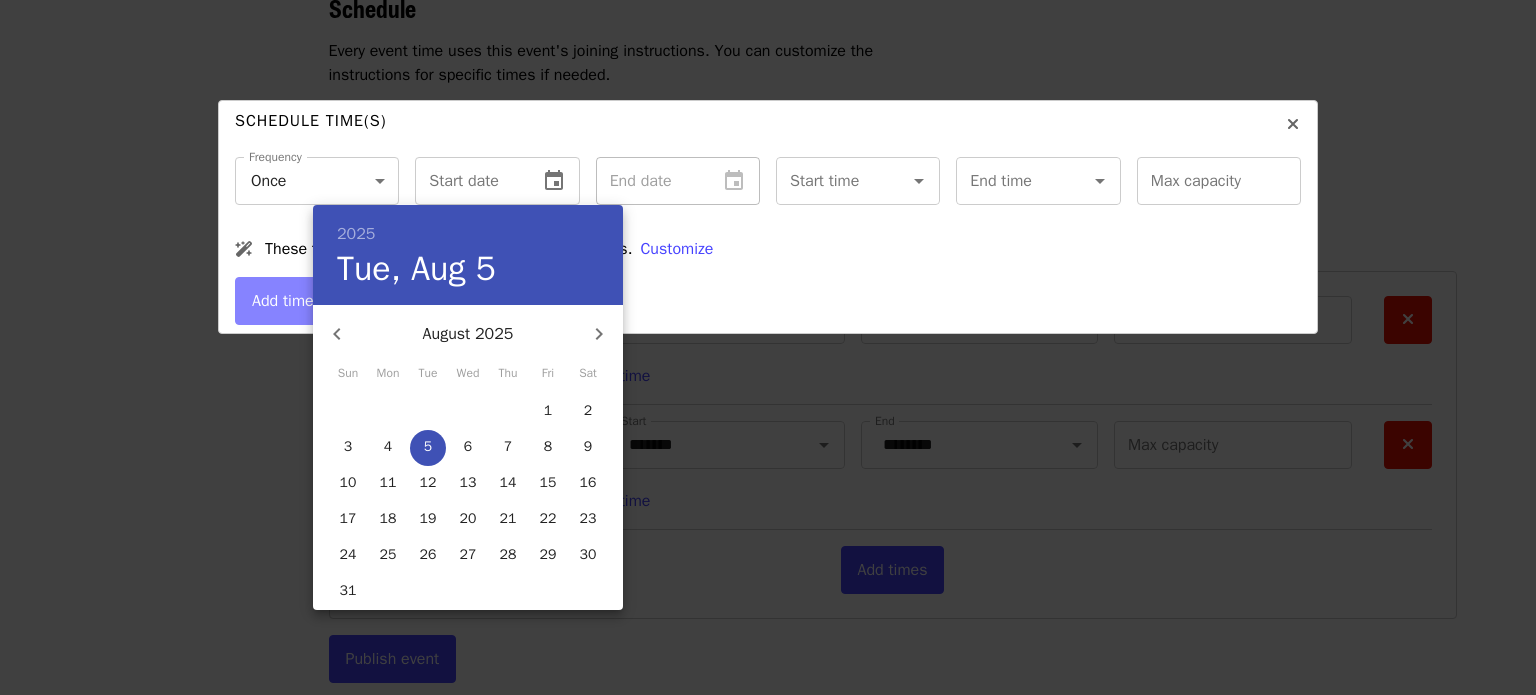 click 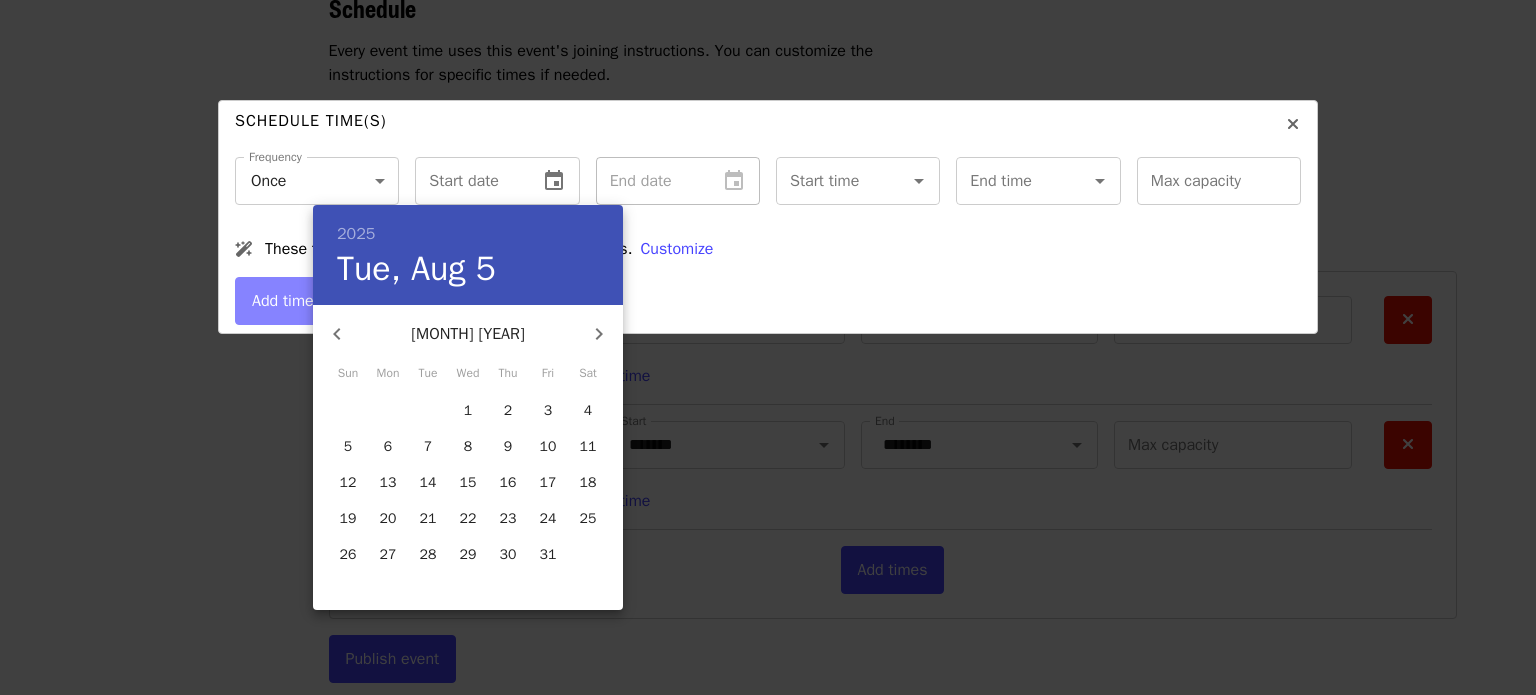 click on "18" at bounding box center [588, 483] 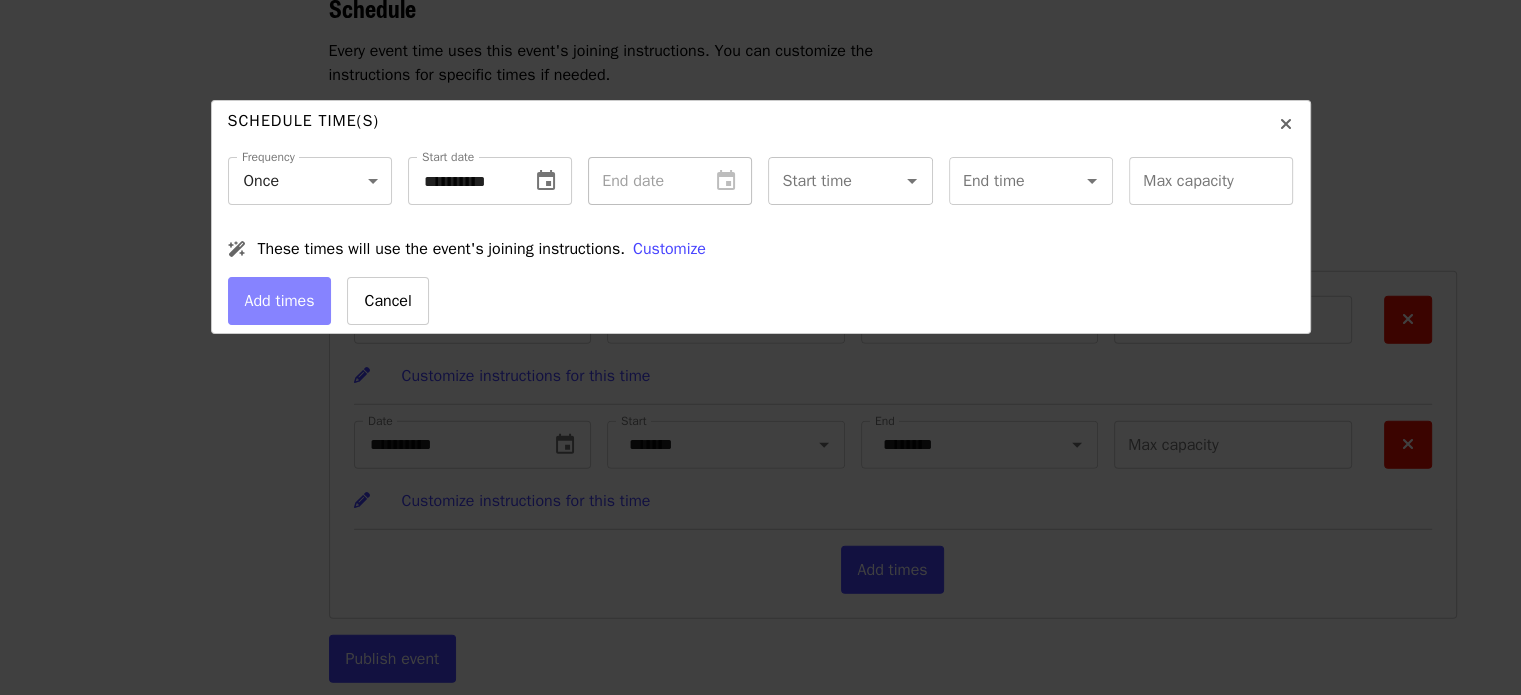 click on "Start time" at bounding box center [825, 181] 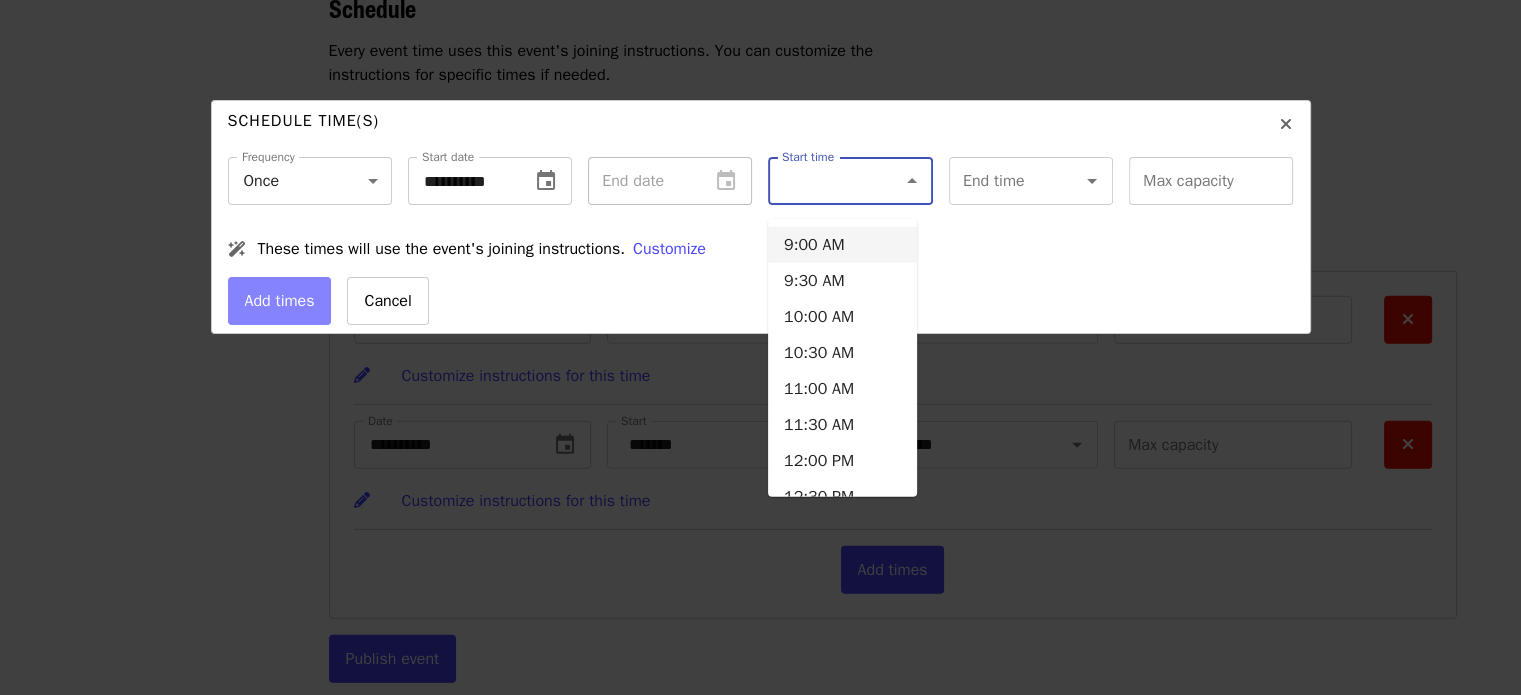 scroll, scrollTop: 1465, scrollLeft: 0, axis: vertical 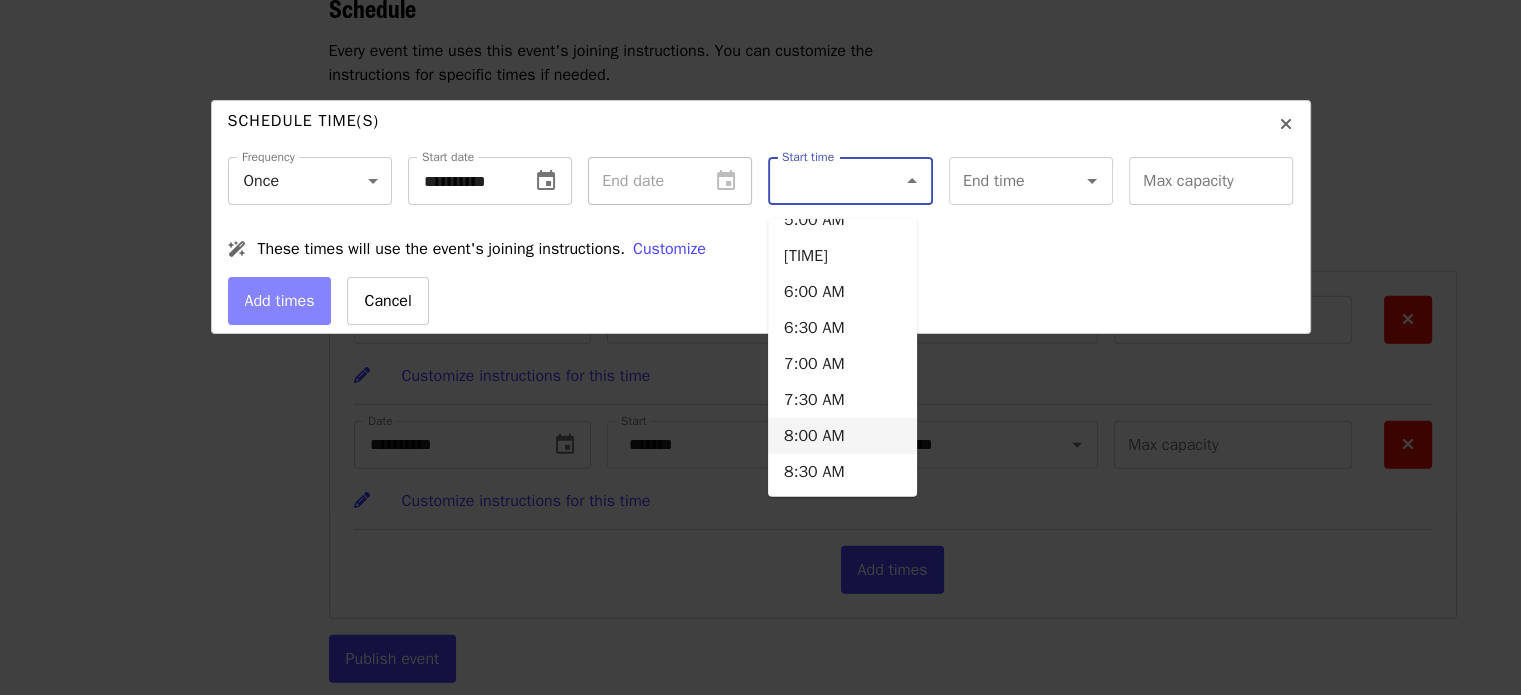 click on "8:00 AM" at bounding box center (842, 436) 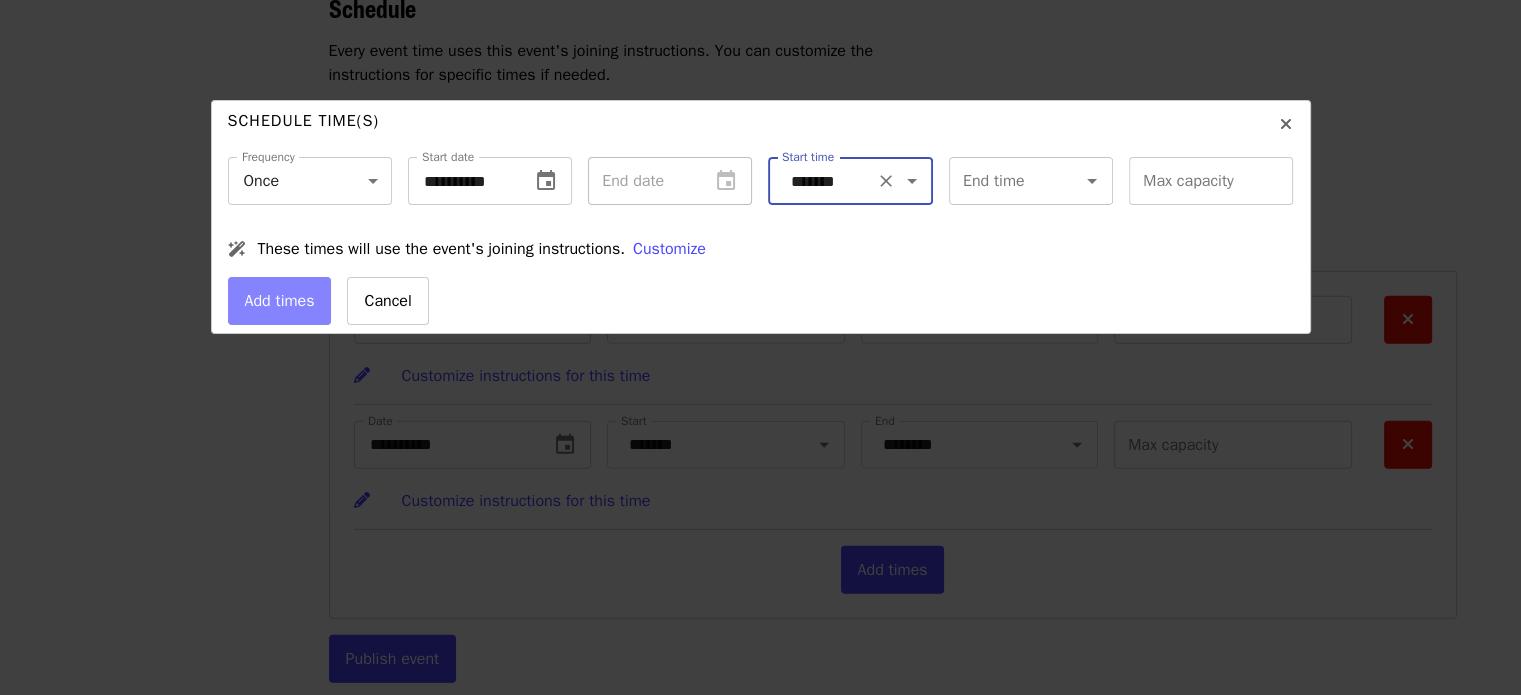 click on "End time" at bounding box center (1006, 181) 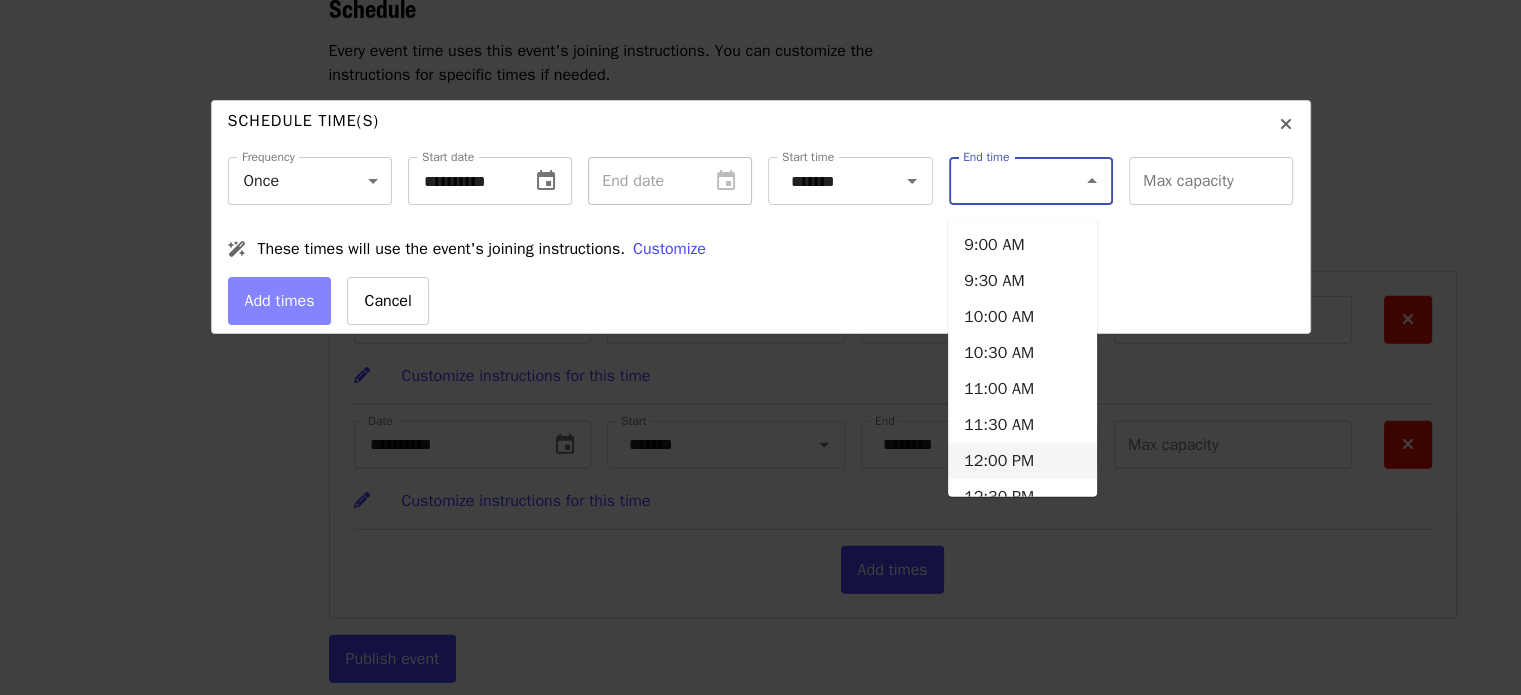 click on "12:00 PM" at bounding box center [1022, 461] 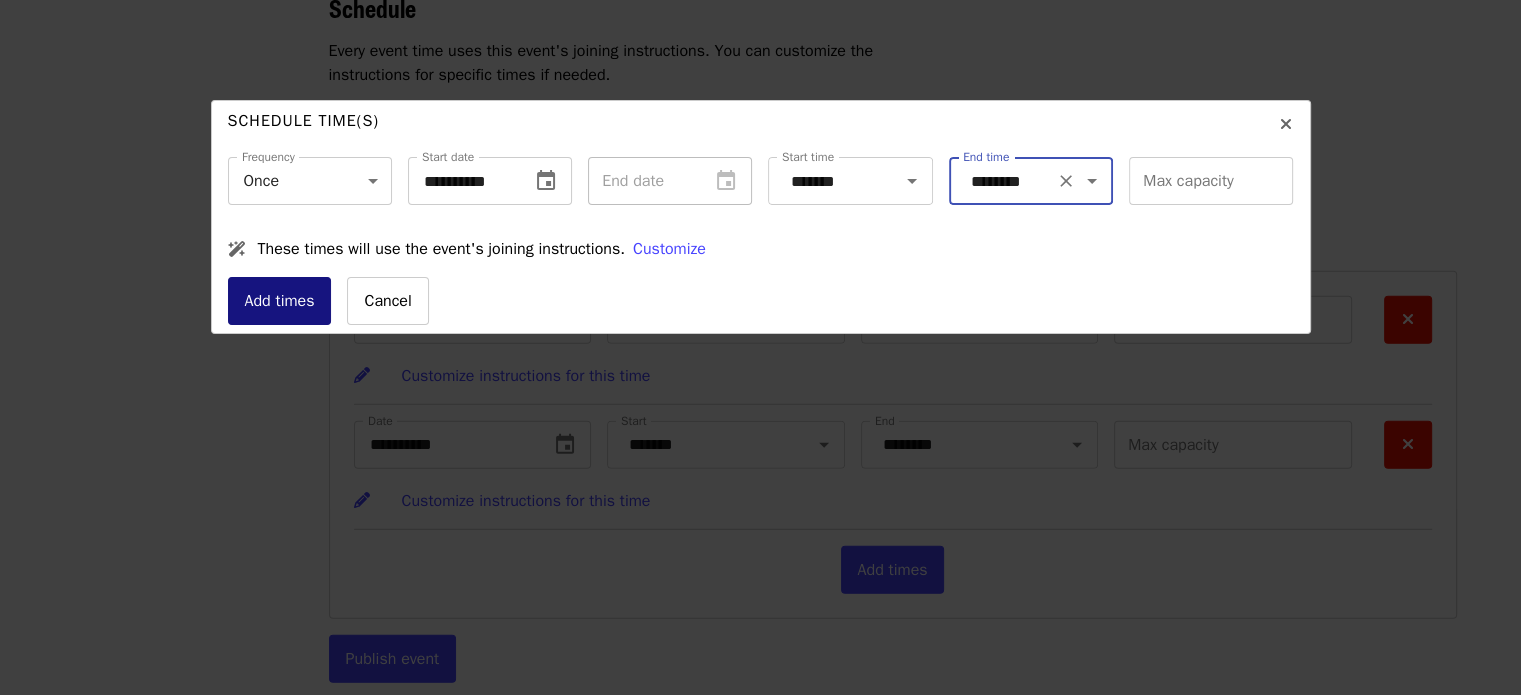 click on "Add times" at bounding box center [280, 301] 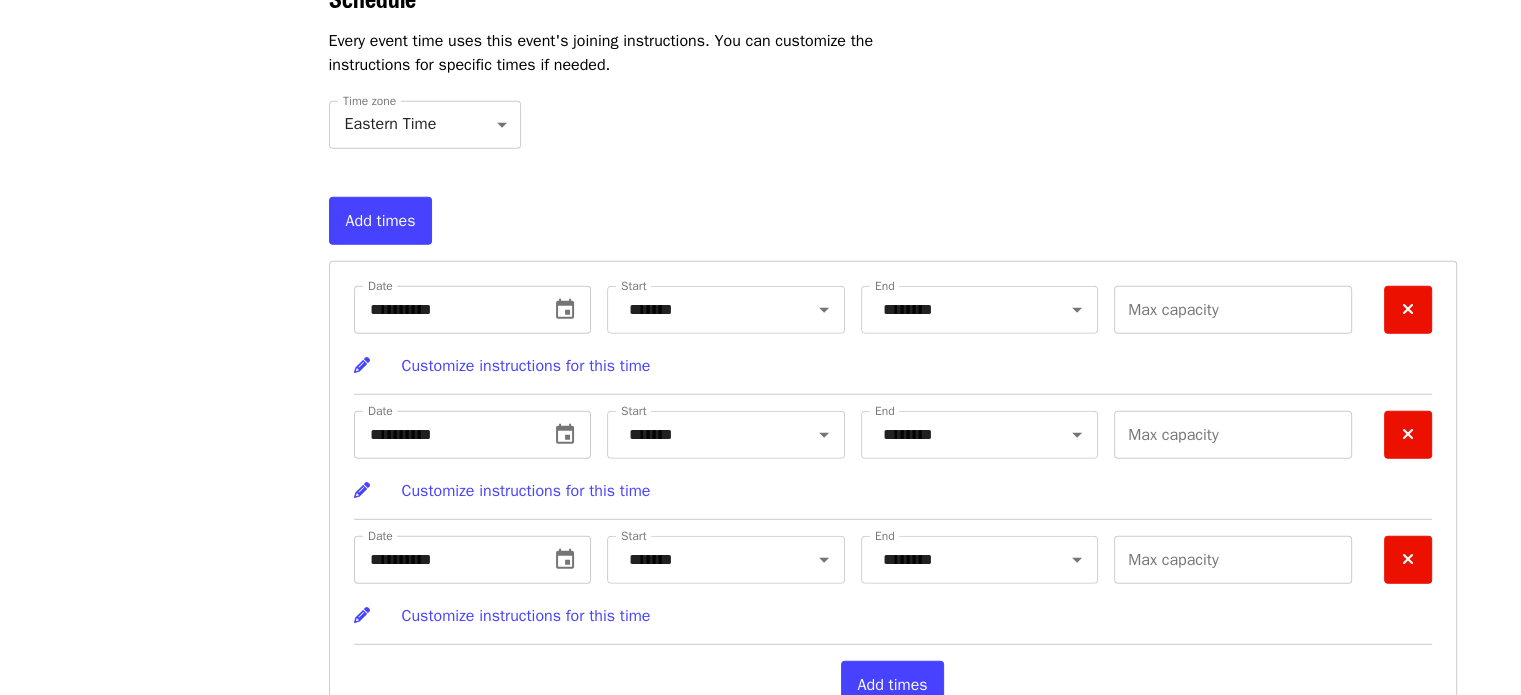 scroll, scrollTop: 5856, scrollLeft: 0, axis: vertical 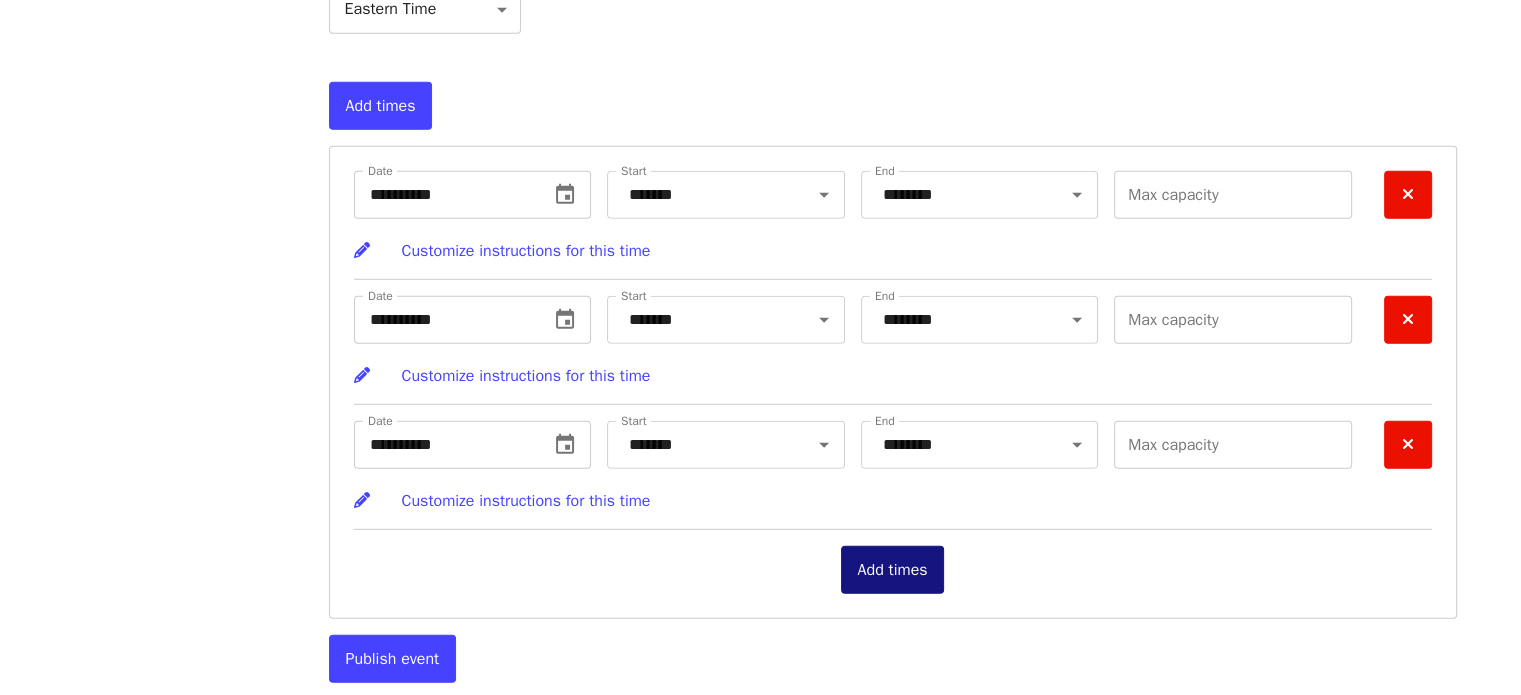 click on "Add times" at bounding box center [893, 570] 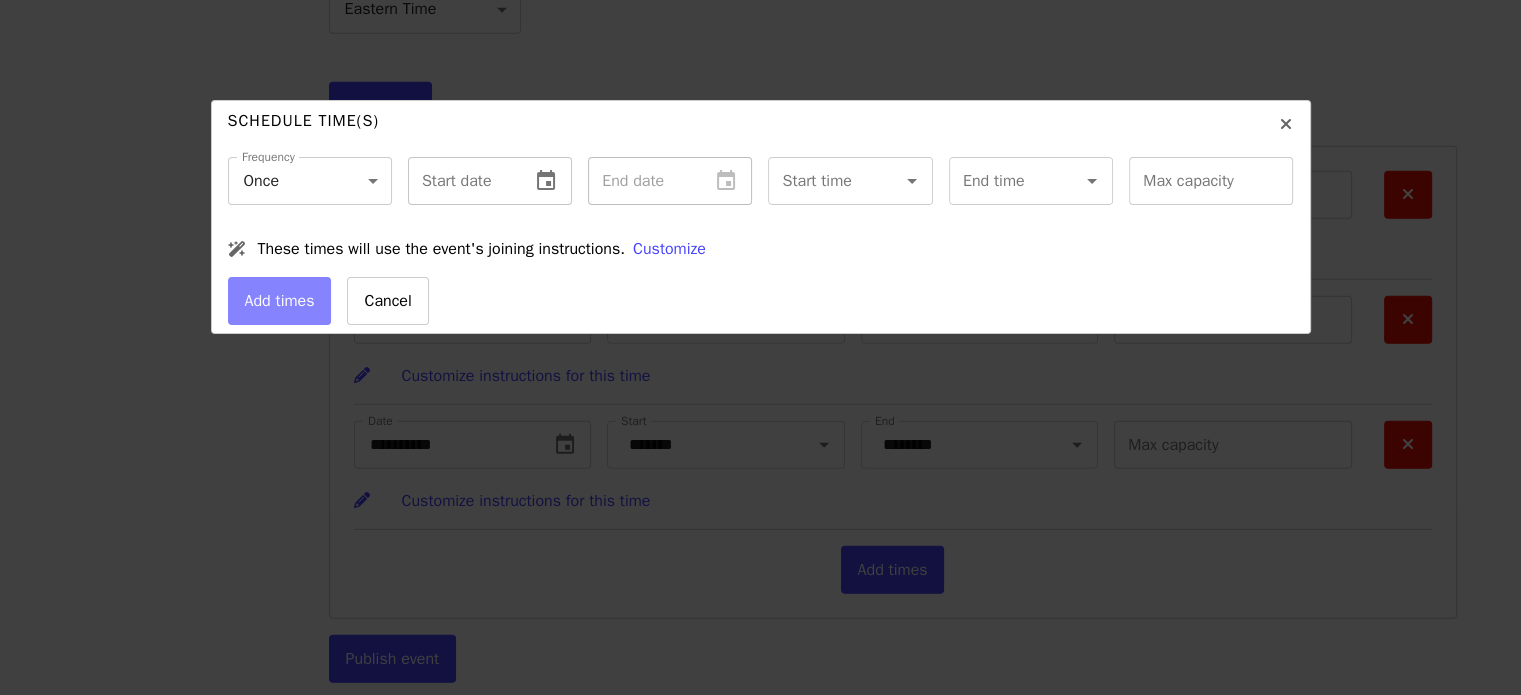 click at bounding box center (461, 181) 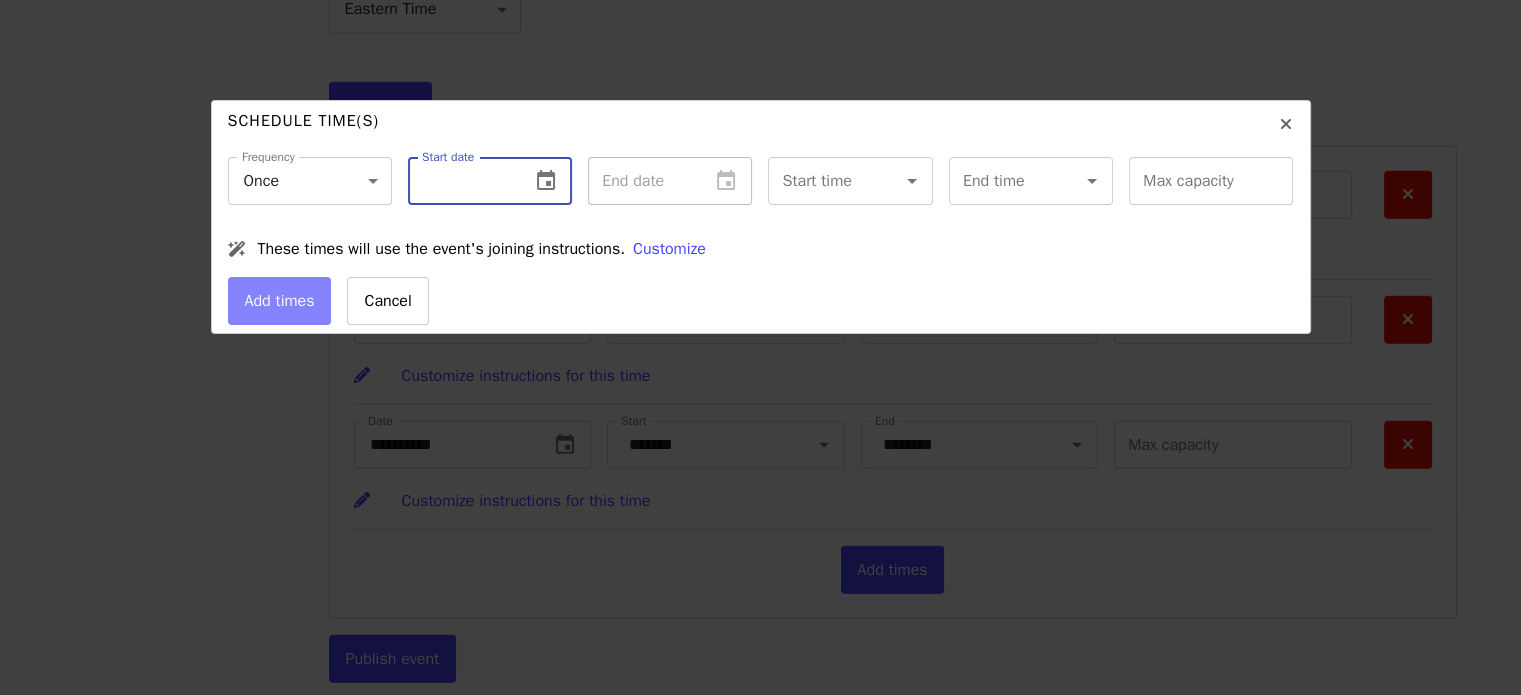click 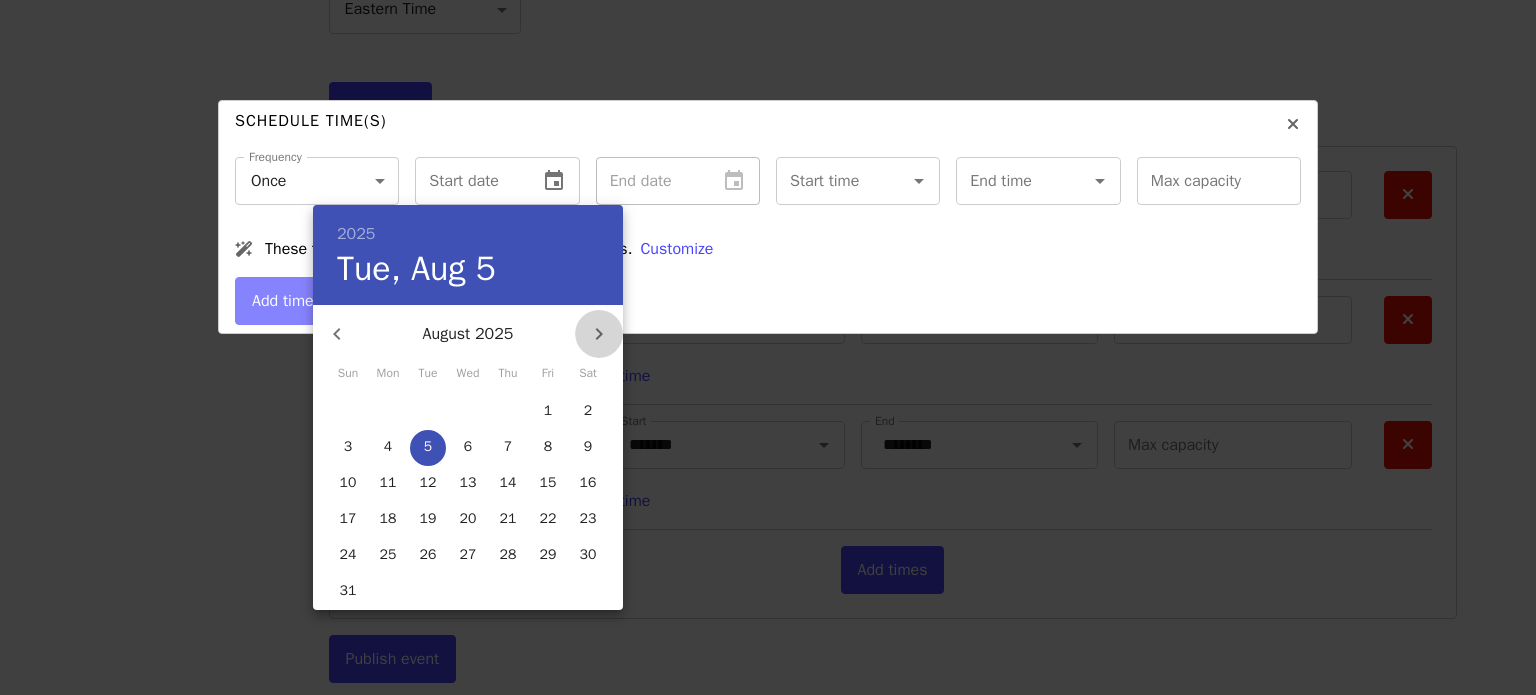click 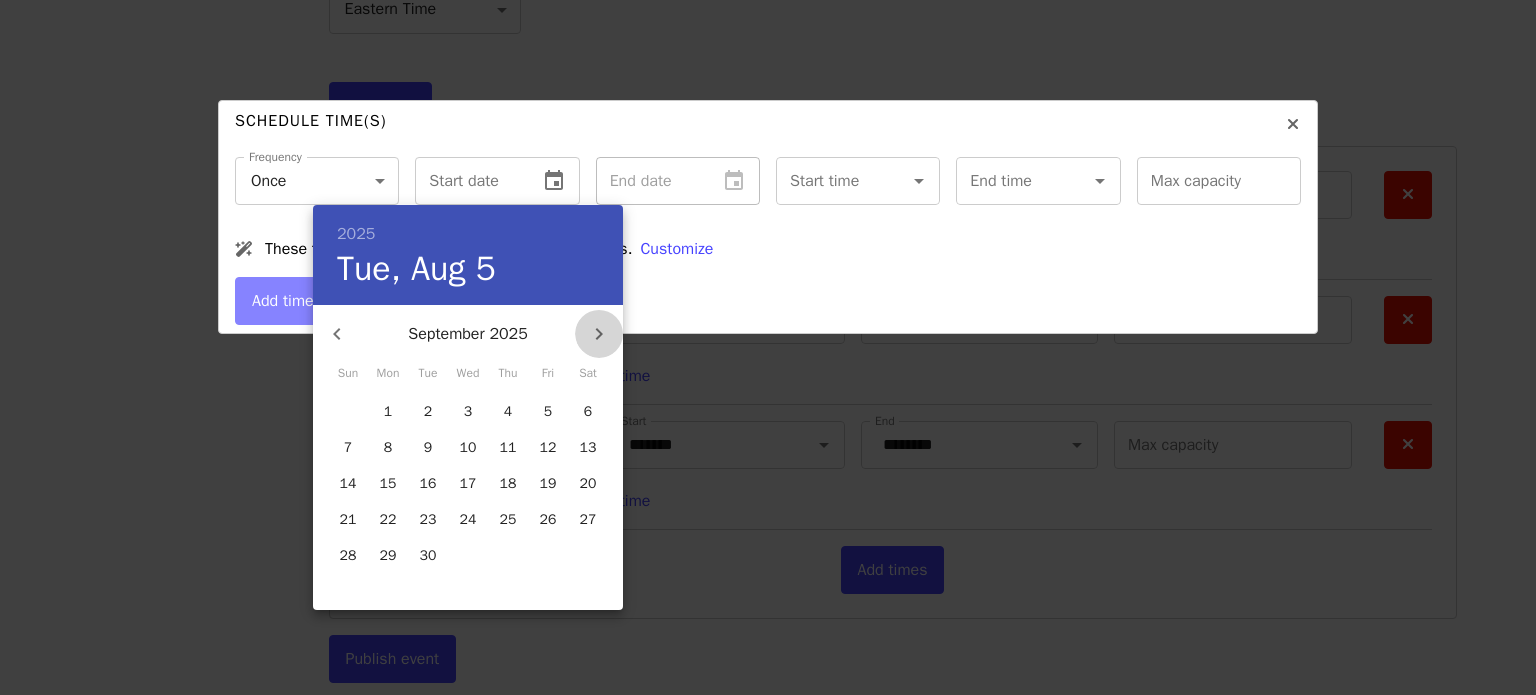 click 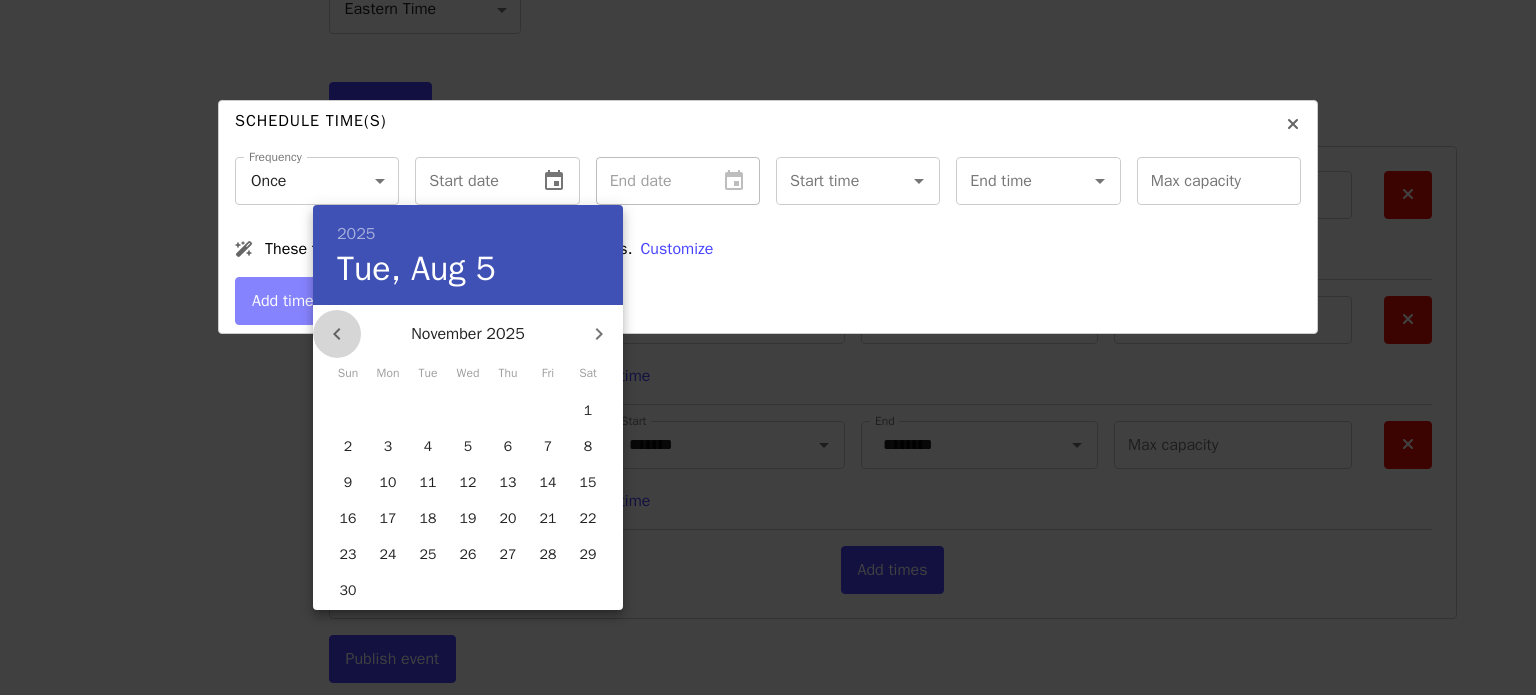 click 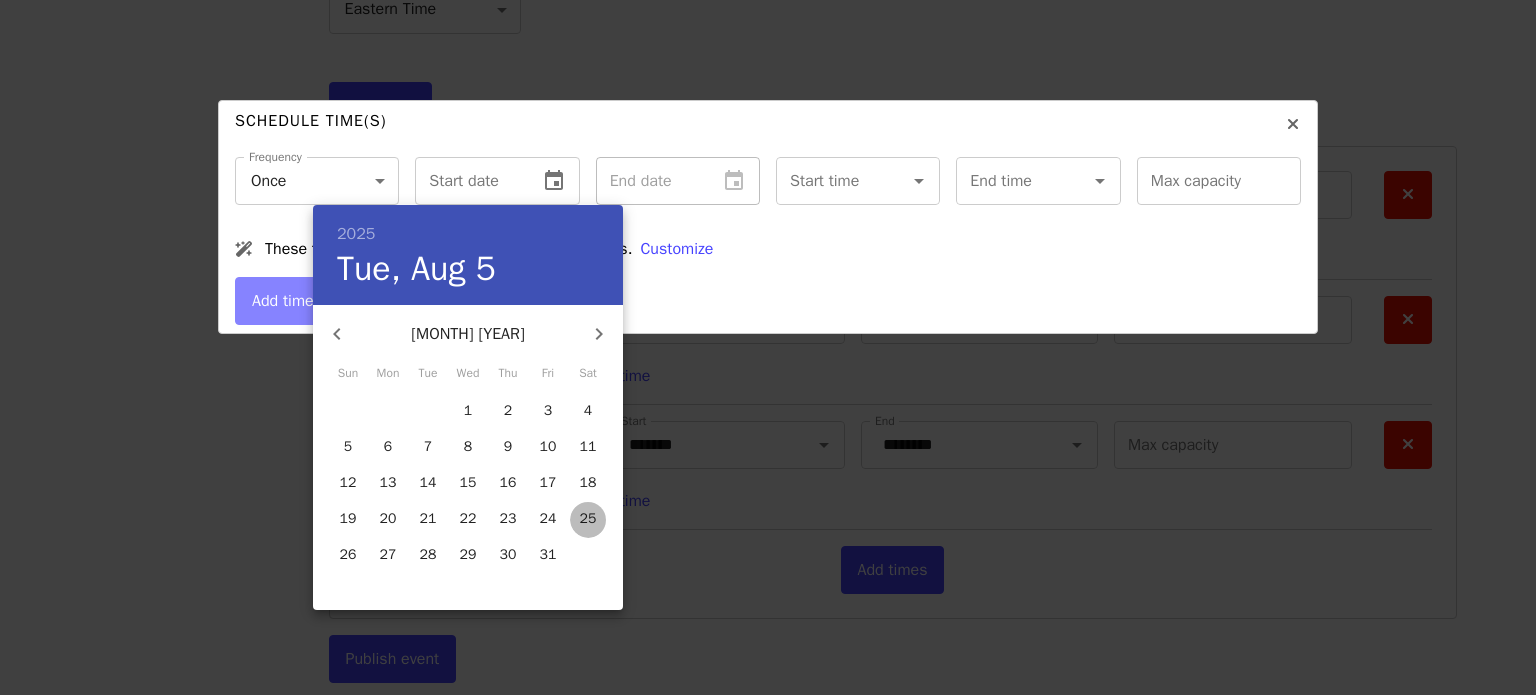 click on "25" at bounding box center (588, 519) 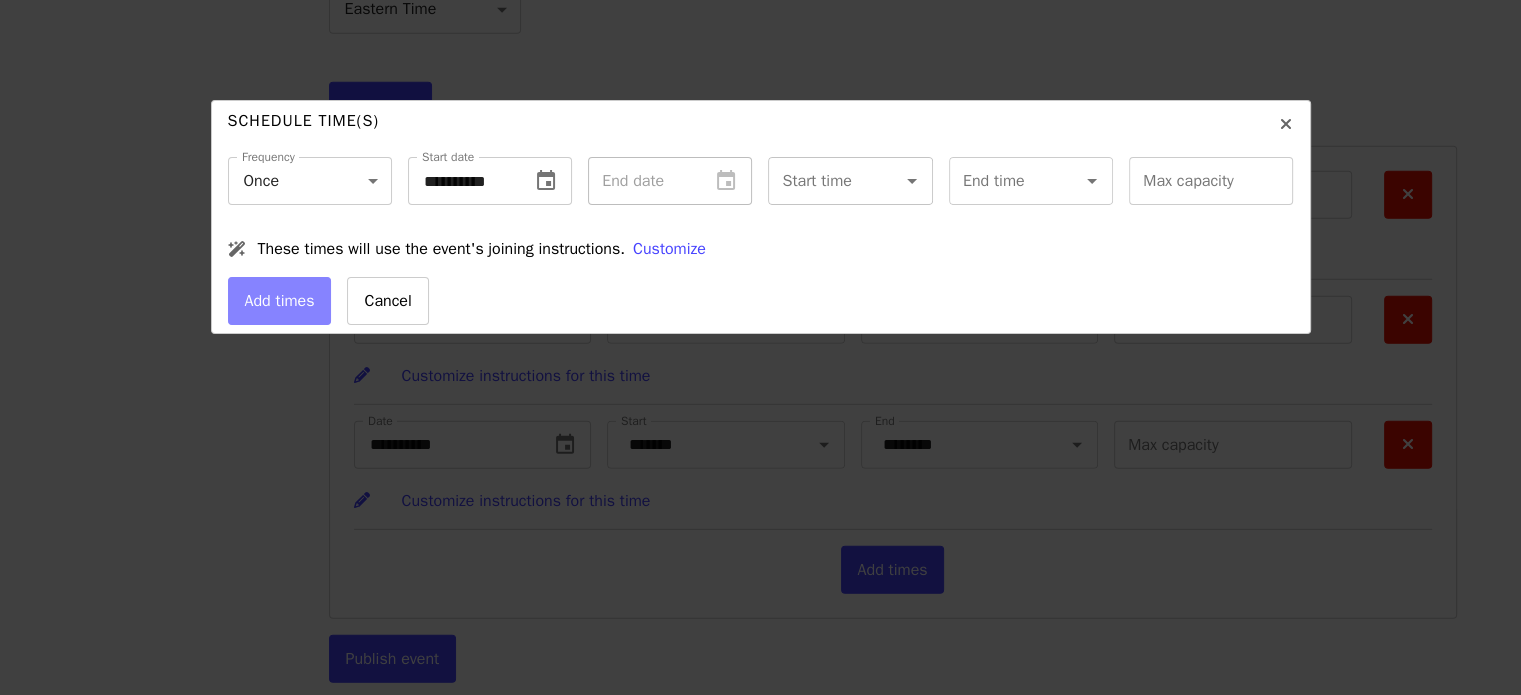 click at bounding box center [898, 181] 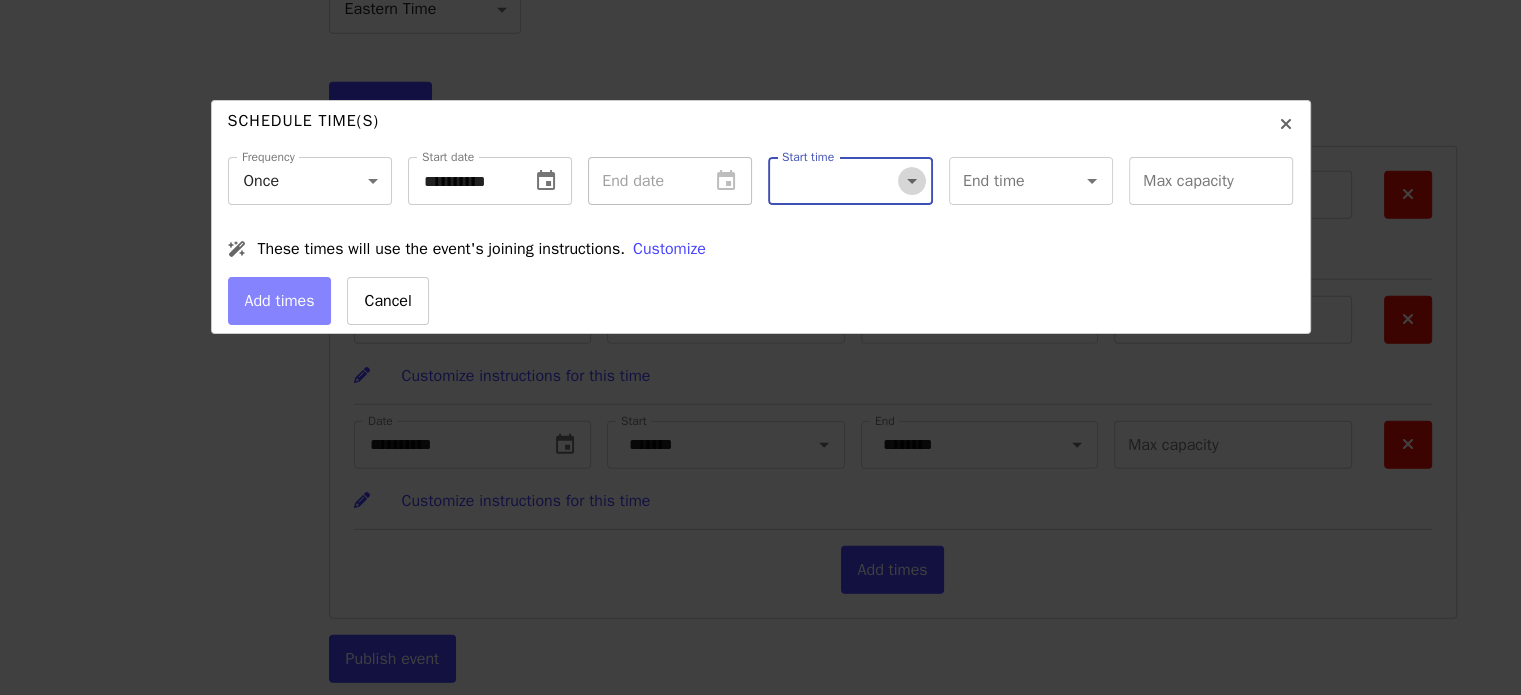 click 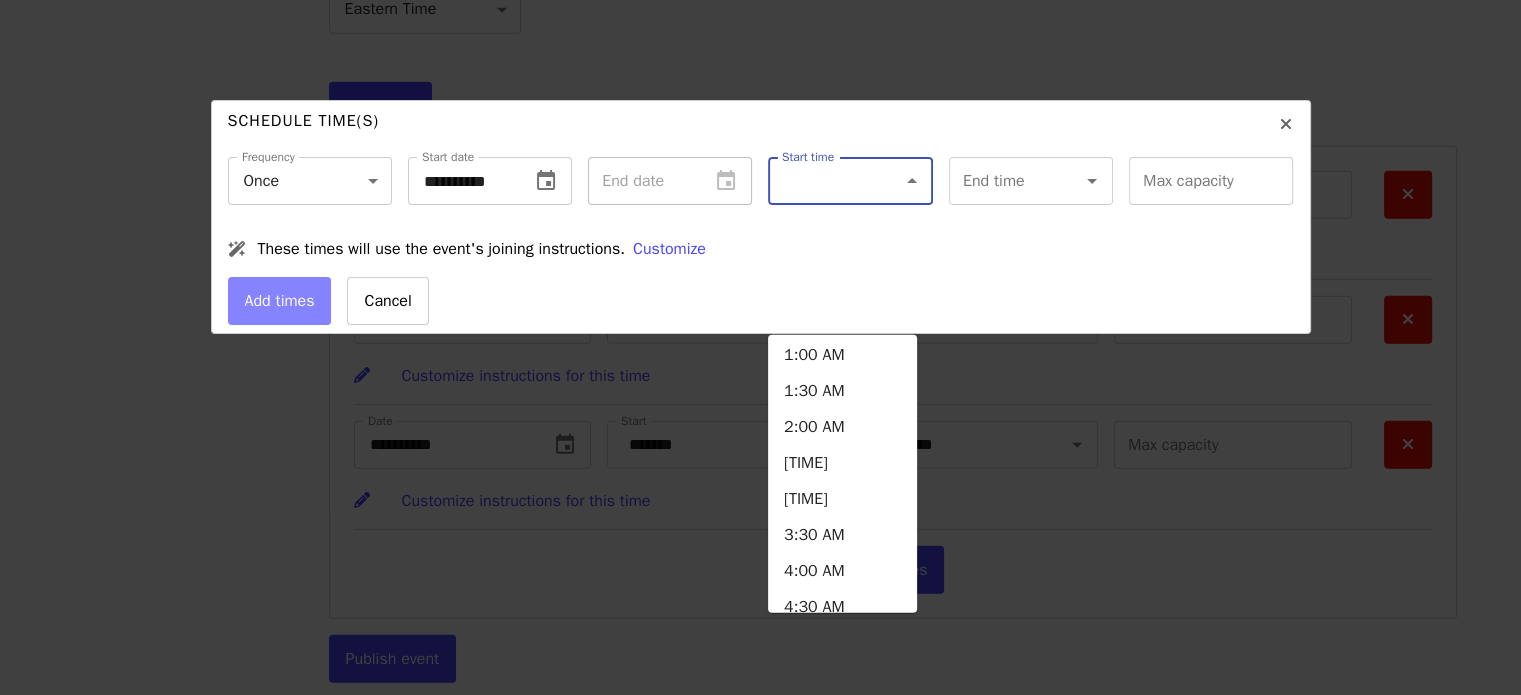 scroll, scrollTop: 1465, scrollLeft: 0, axis: vertical 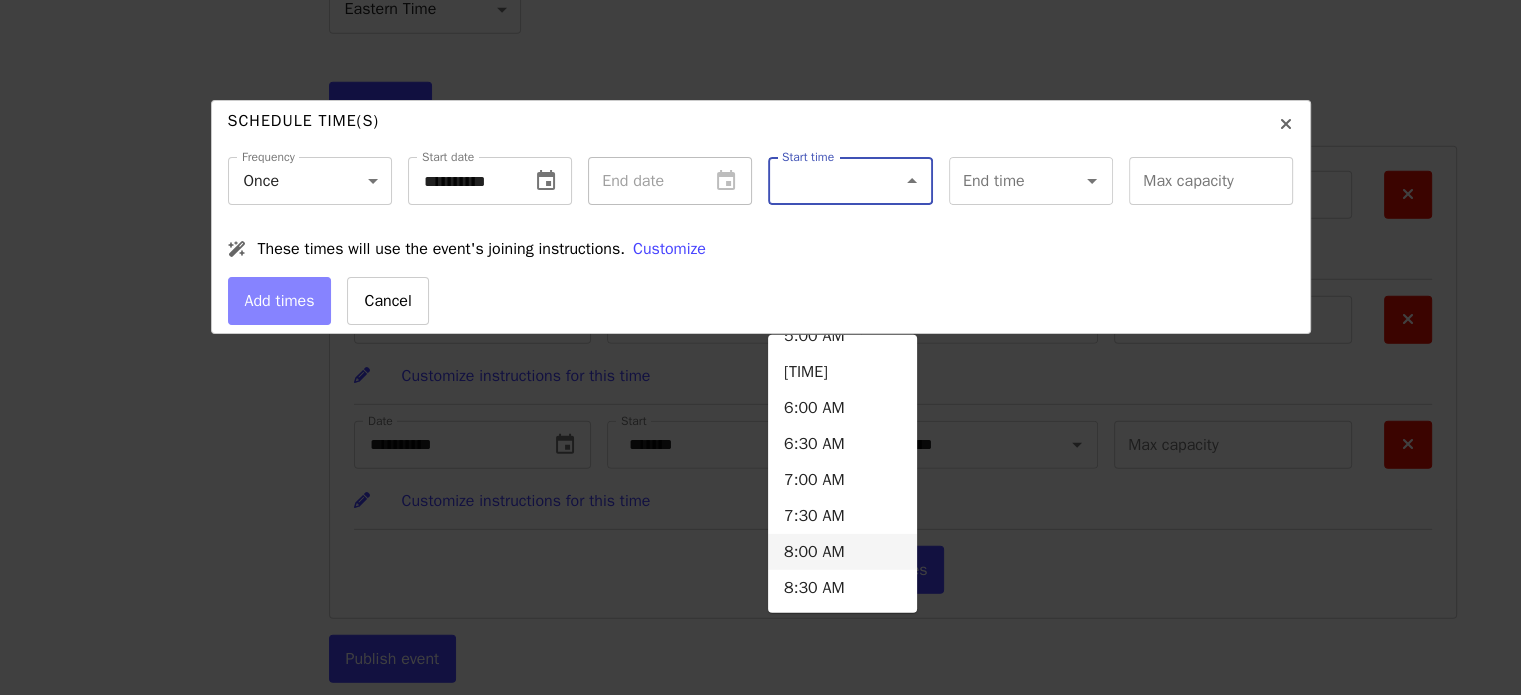 click on "8:00 AM" at bounding box center (842, 552) 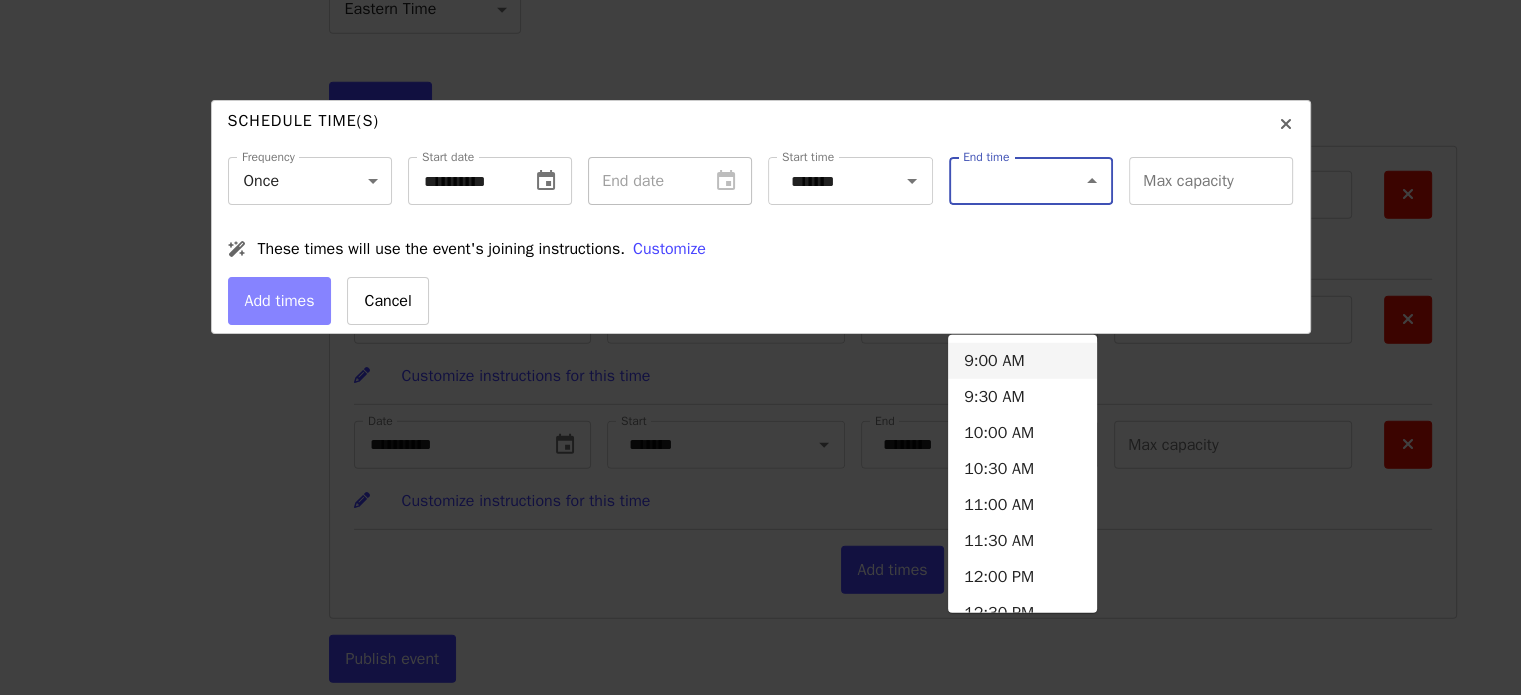 click on "End time" at bounding box center [1006, 181] 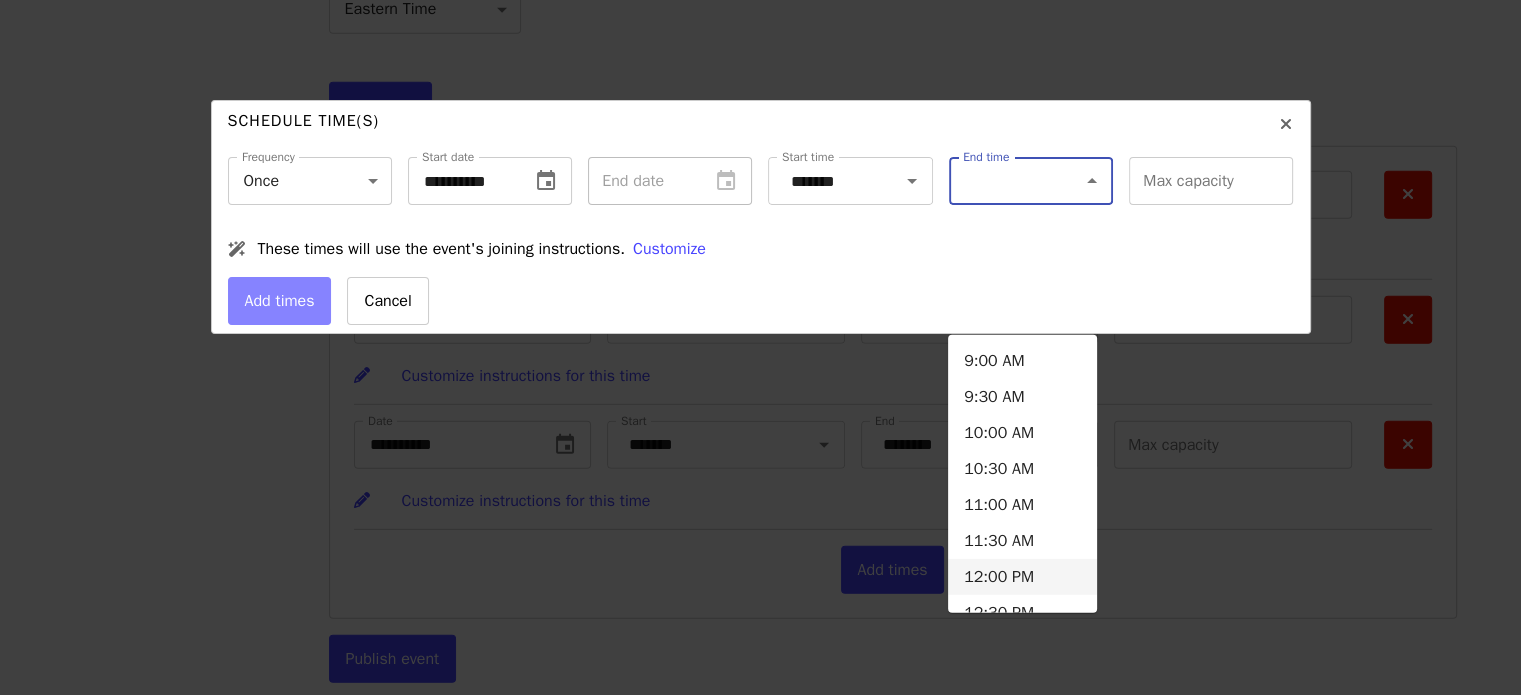 click on "12:00 PM" at bounding box center (1022, 577) 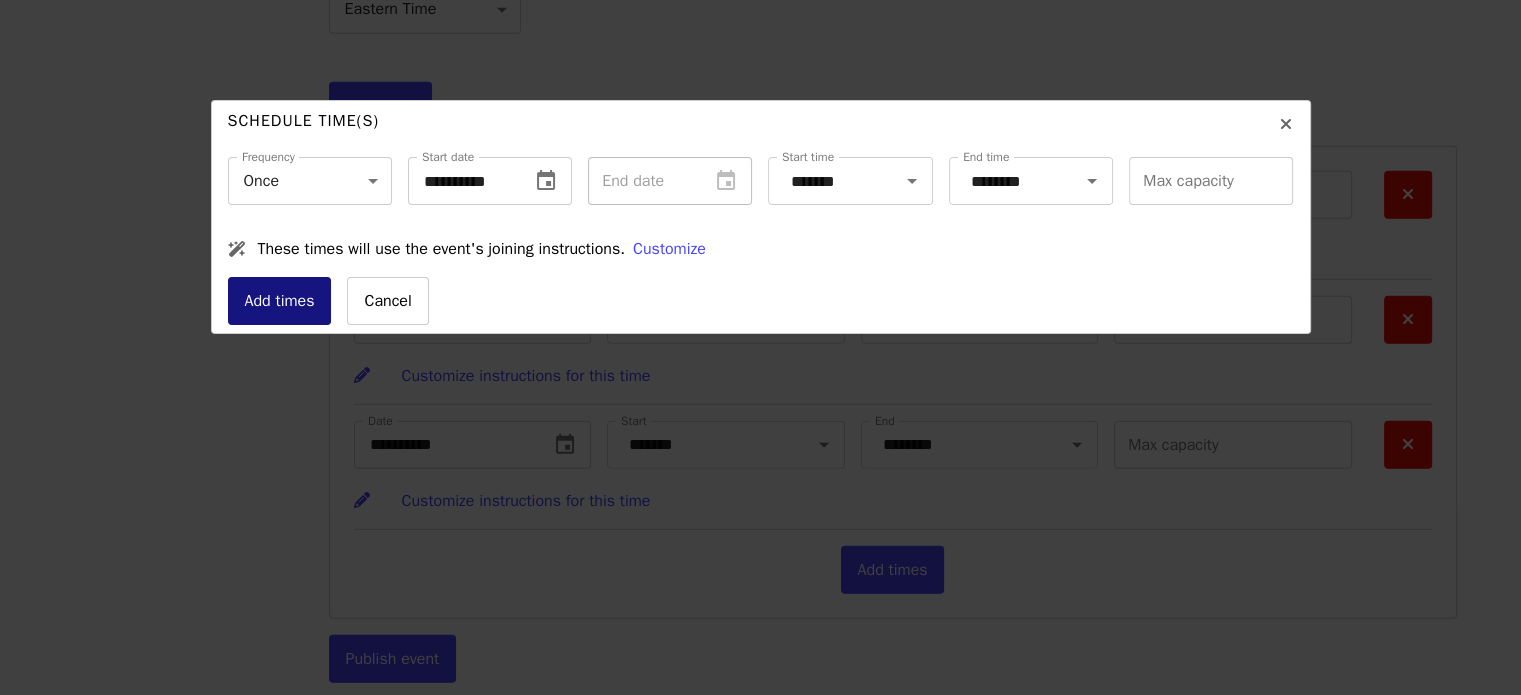 click on "Add times" at bounding box center (280, 301) 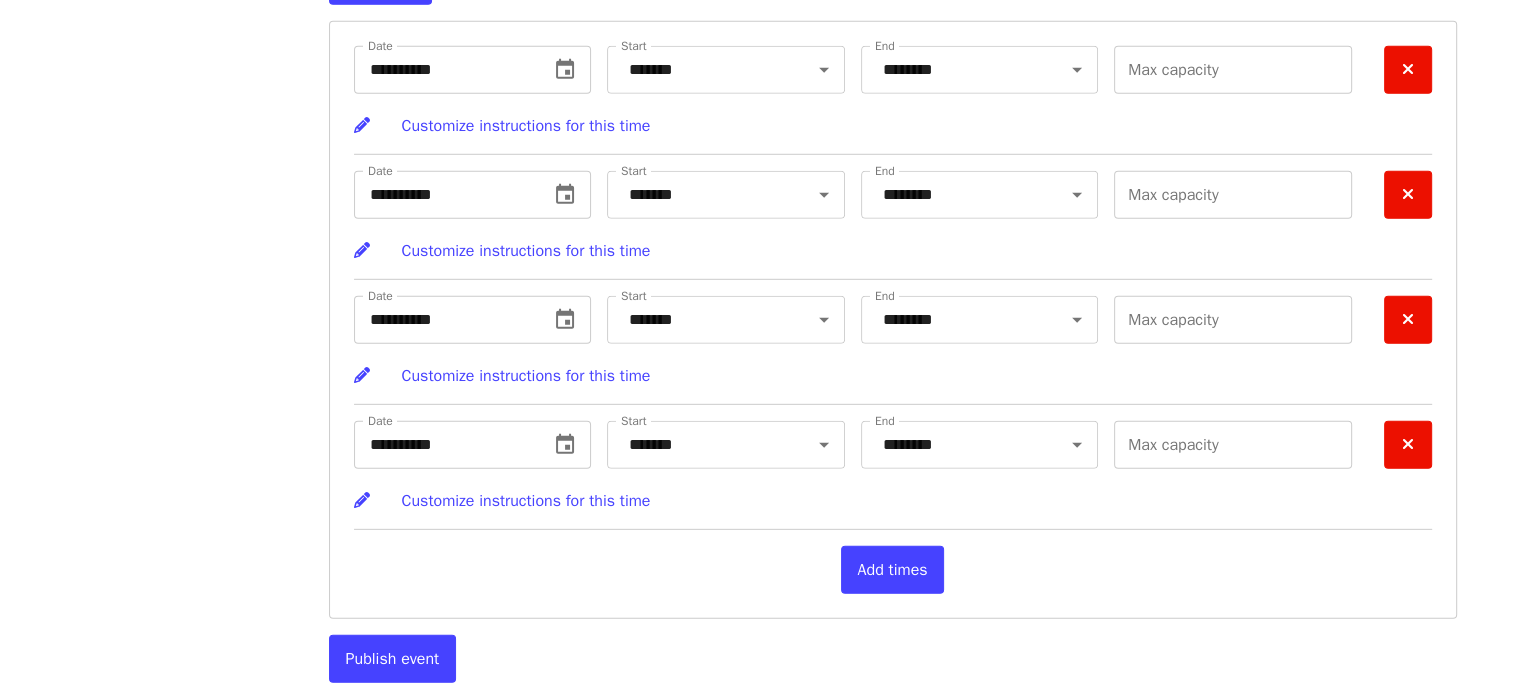 scroll, scrollTop: 5896, scrollLeft: 0, axis: vertical 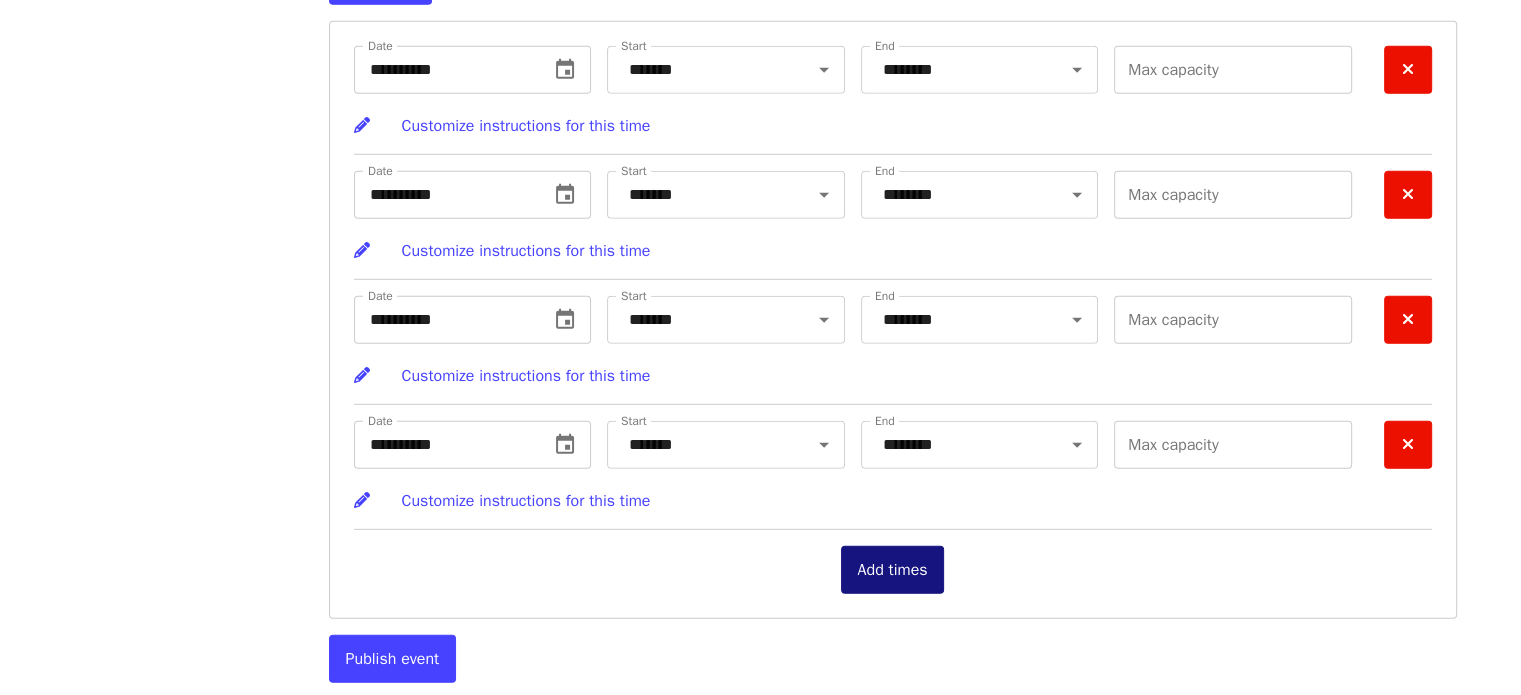 click on "Add times" at bounding box center [893, 570] 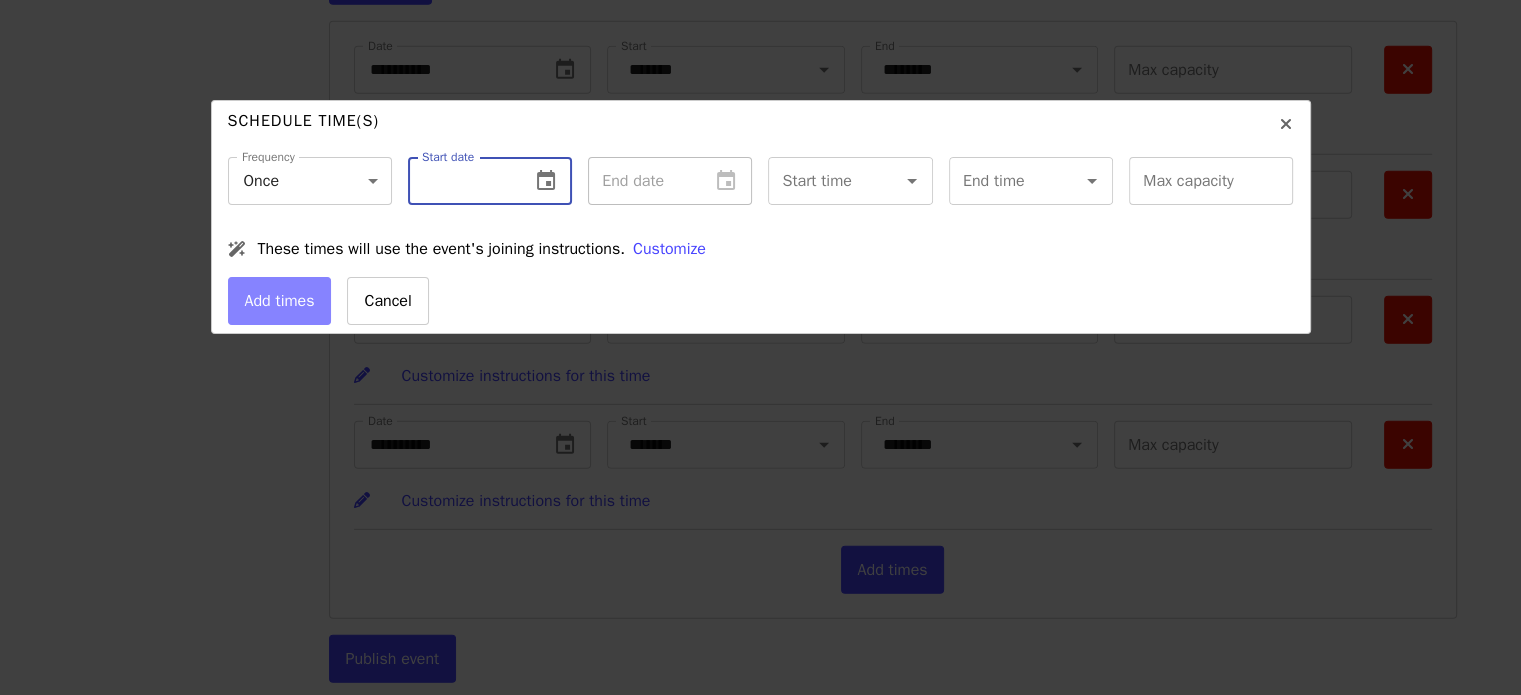 click at bounding box center (461, 181) 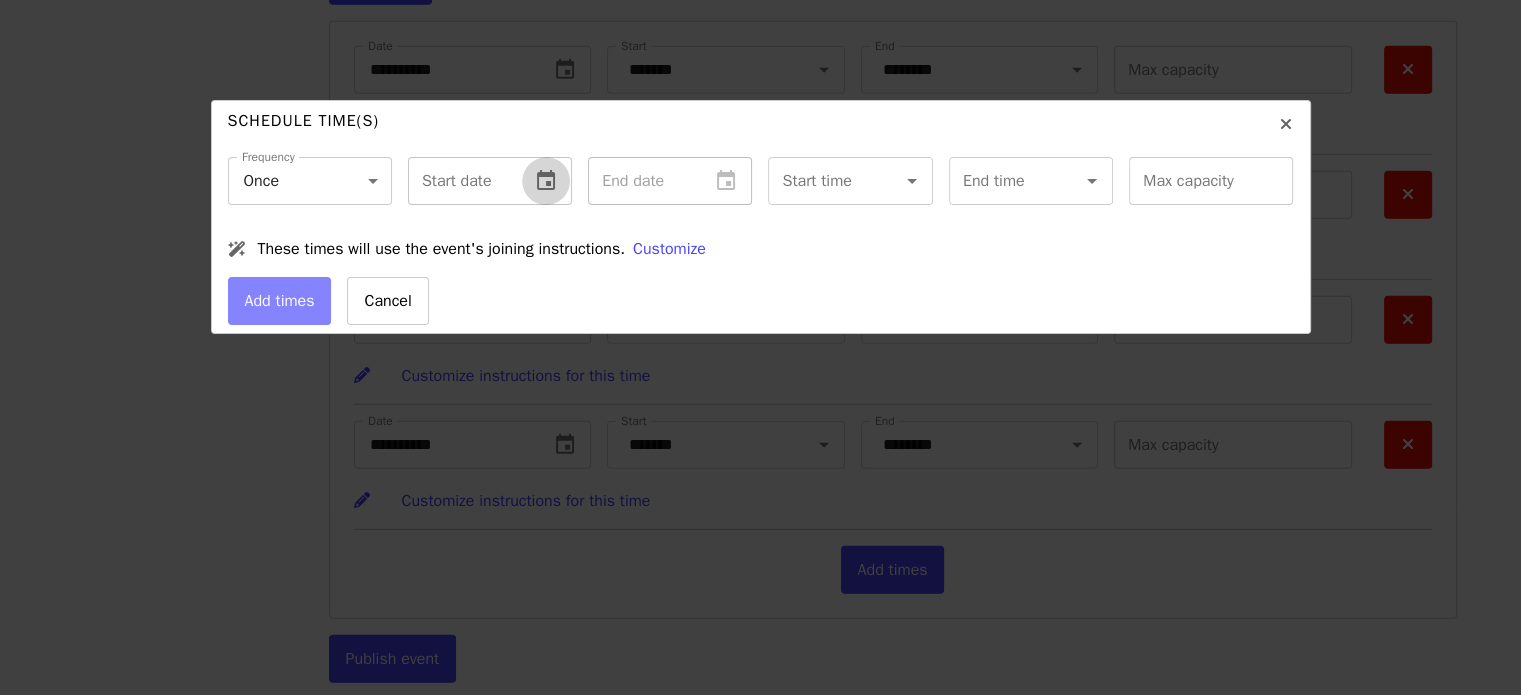 click 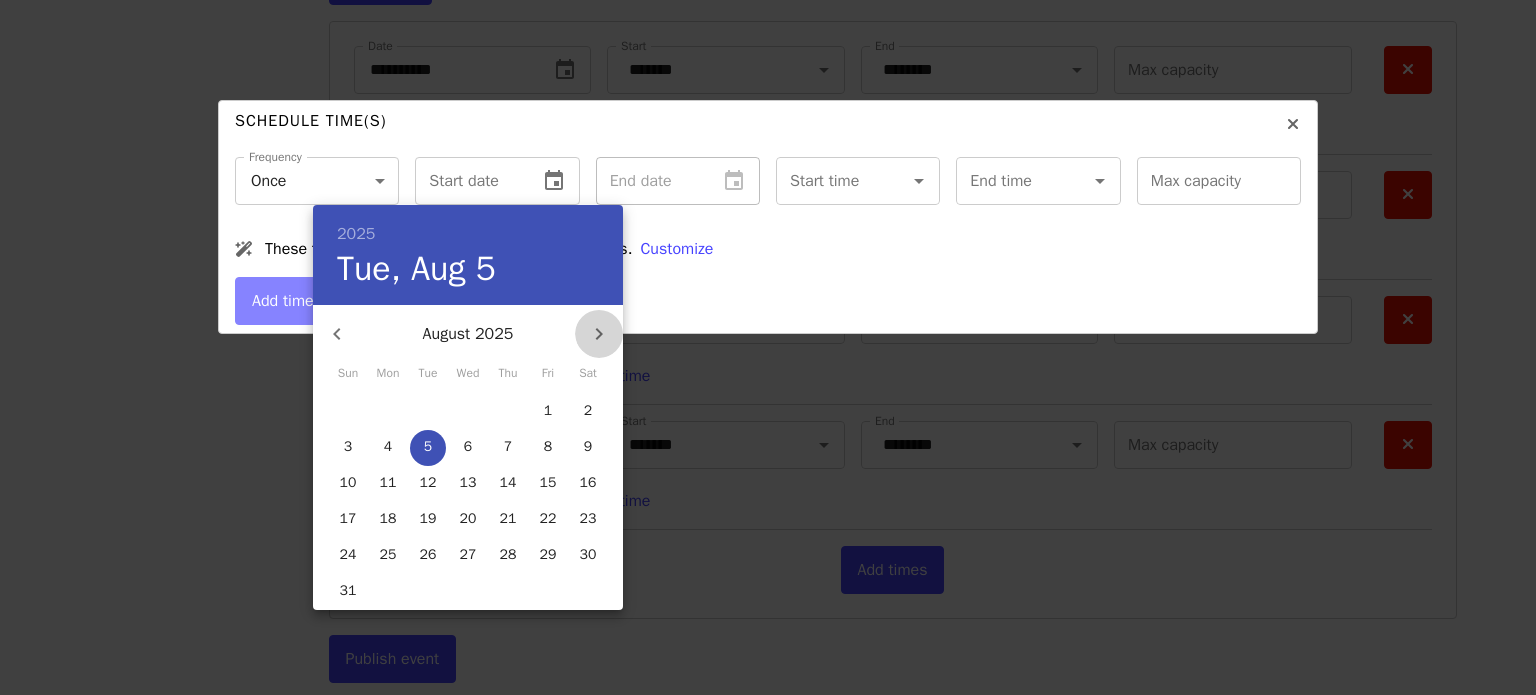 click 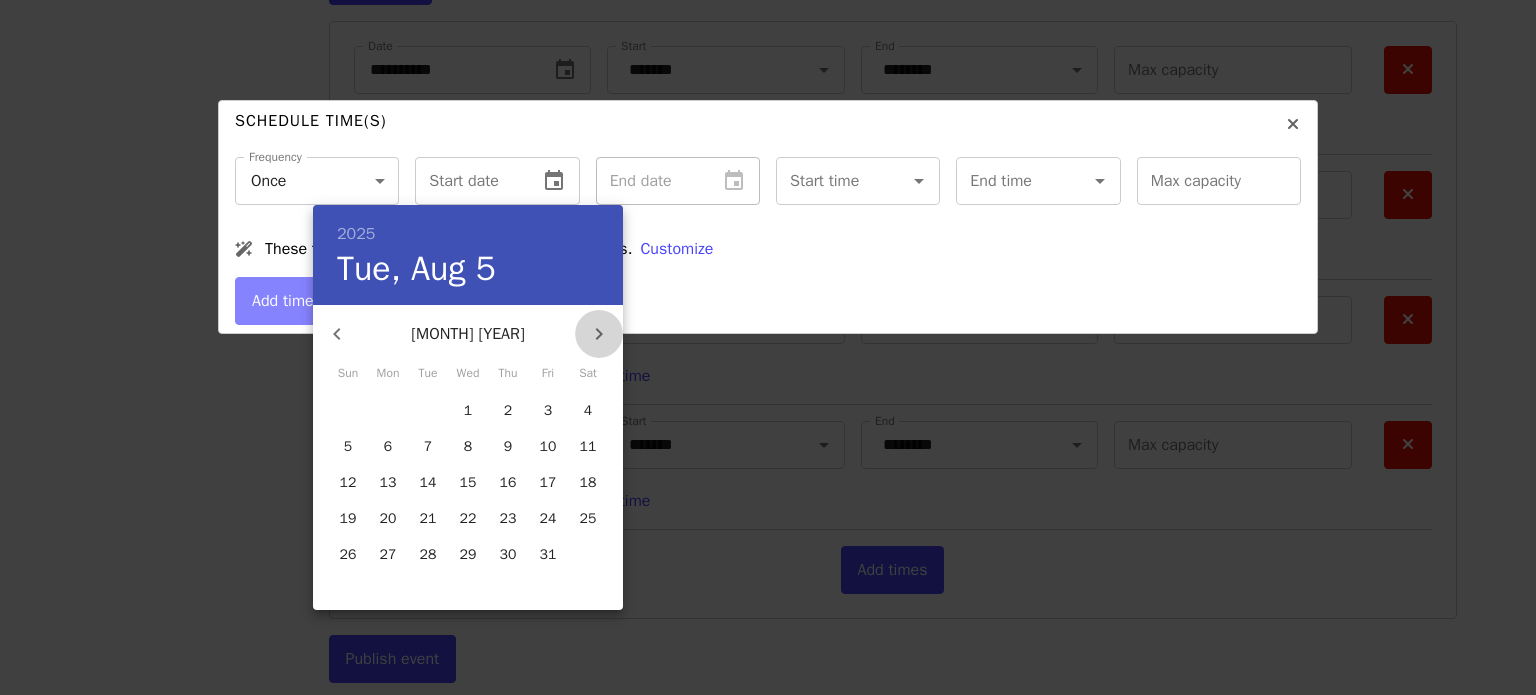 click 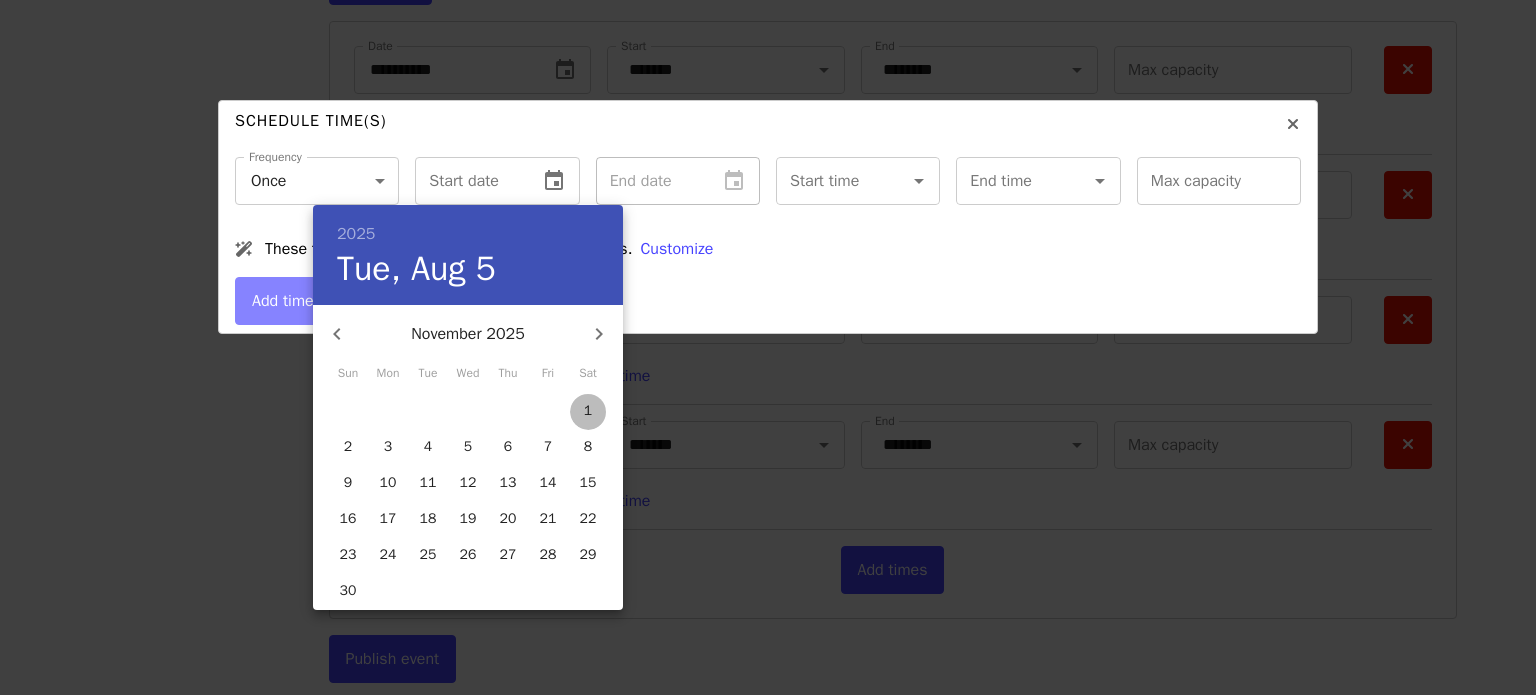 click on "1" at bounding box center [588, 411] 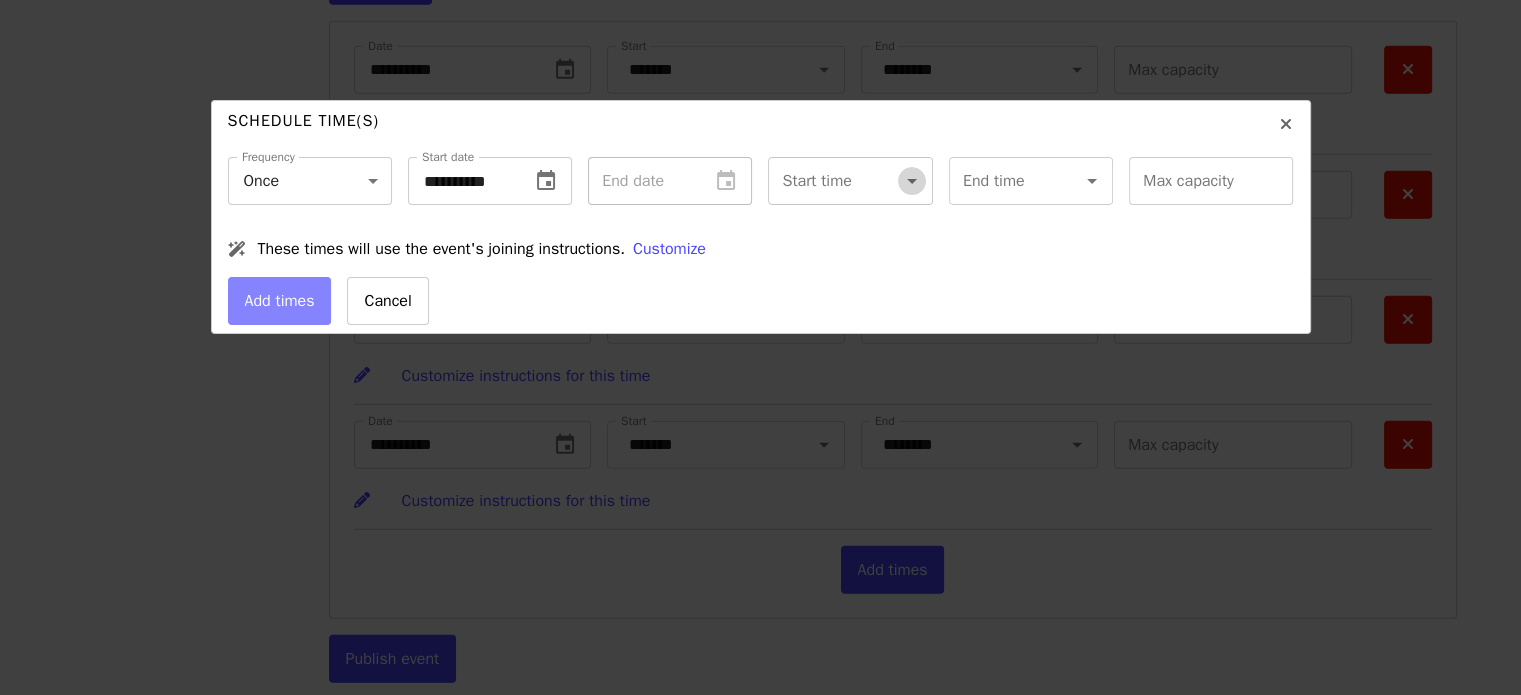 click 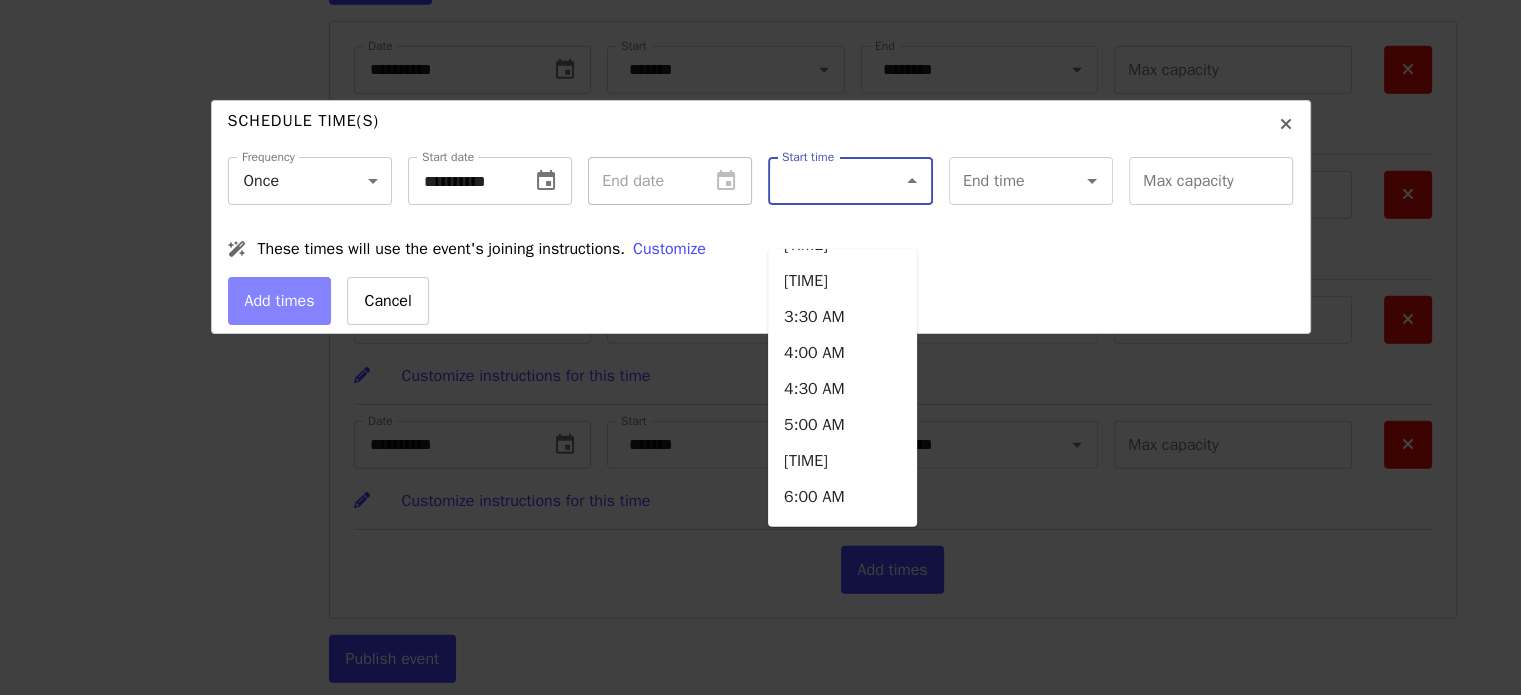 scroll, scrollTop: 1465, scrollLeft: 0, axis: vertical 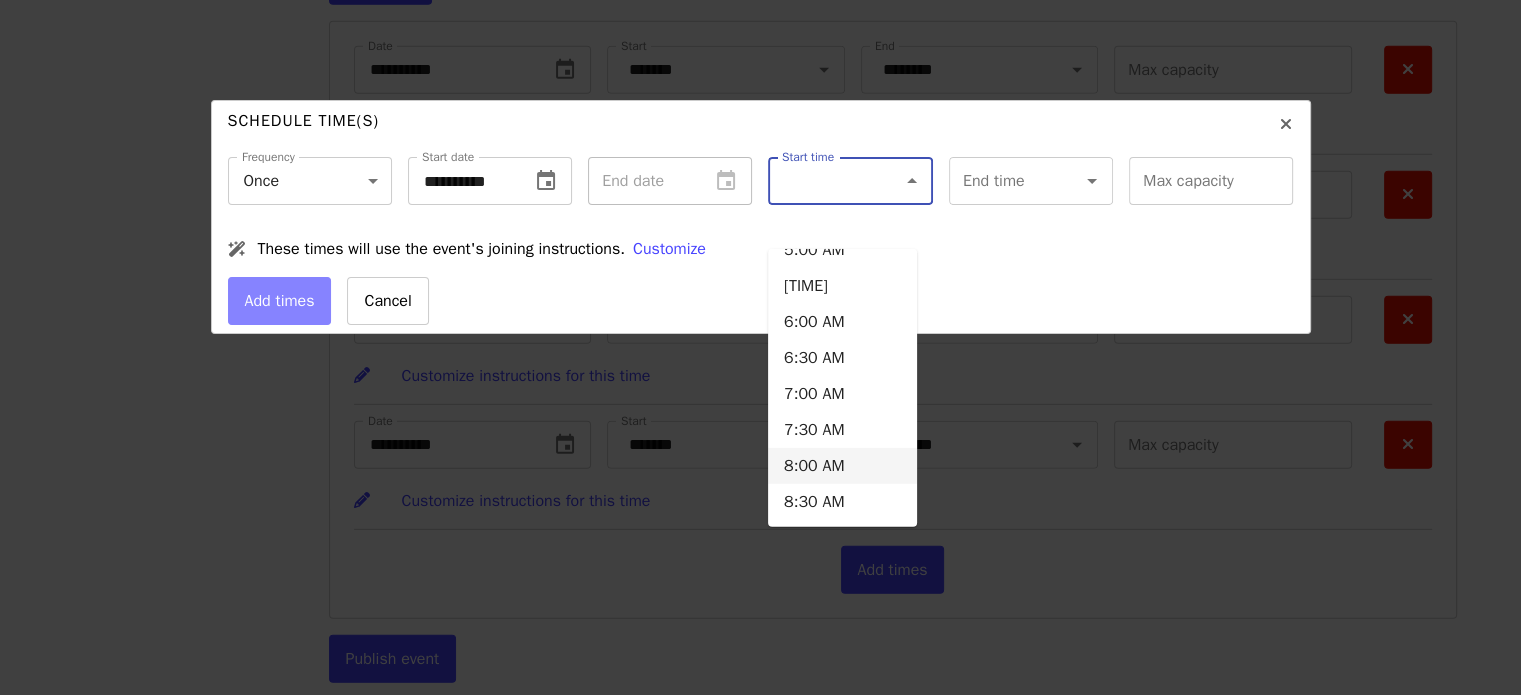 click on "8:00 AM" at bounding box center (842, 466) 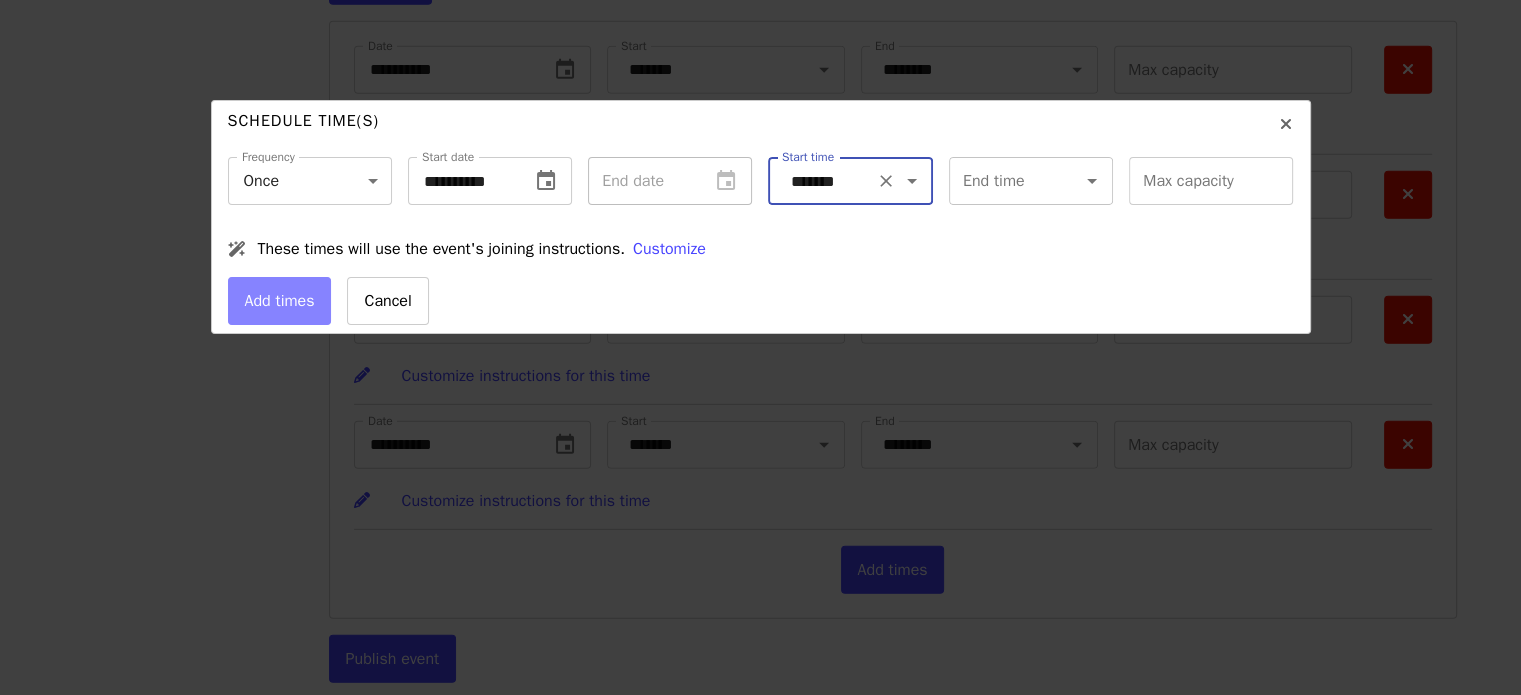 click on "End time" at bounding box center (1006, 181) 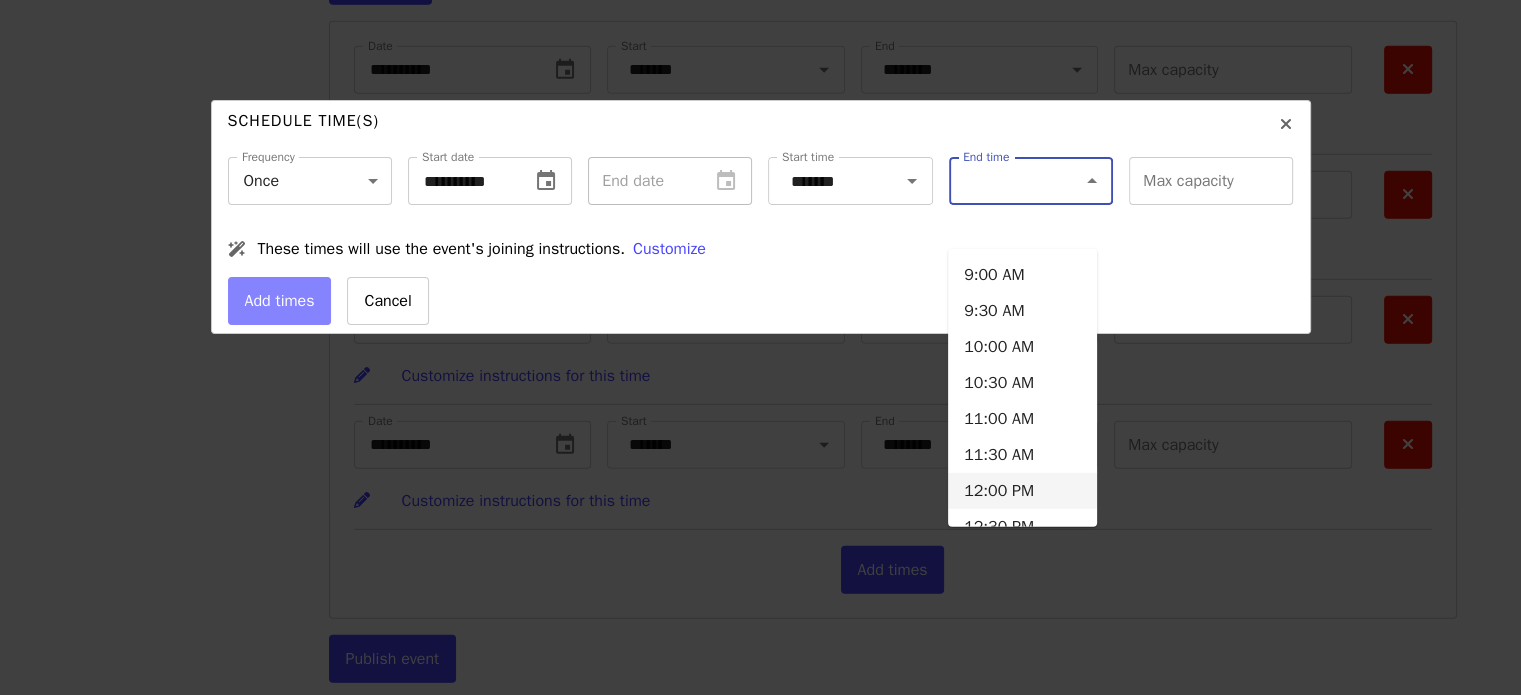 click on "12:00 PM" at bounding box center [1022, 491] 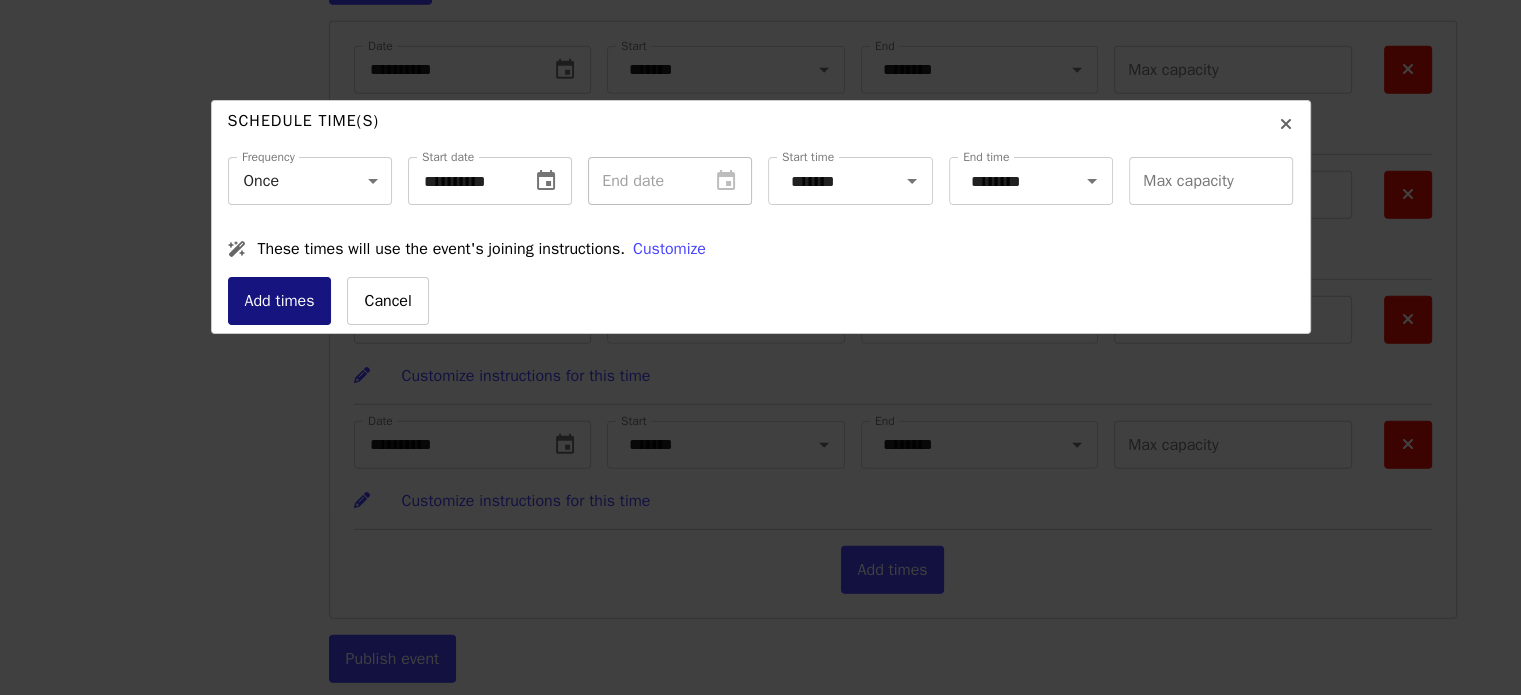 click on "Add times" at bounding box center (280, 301) 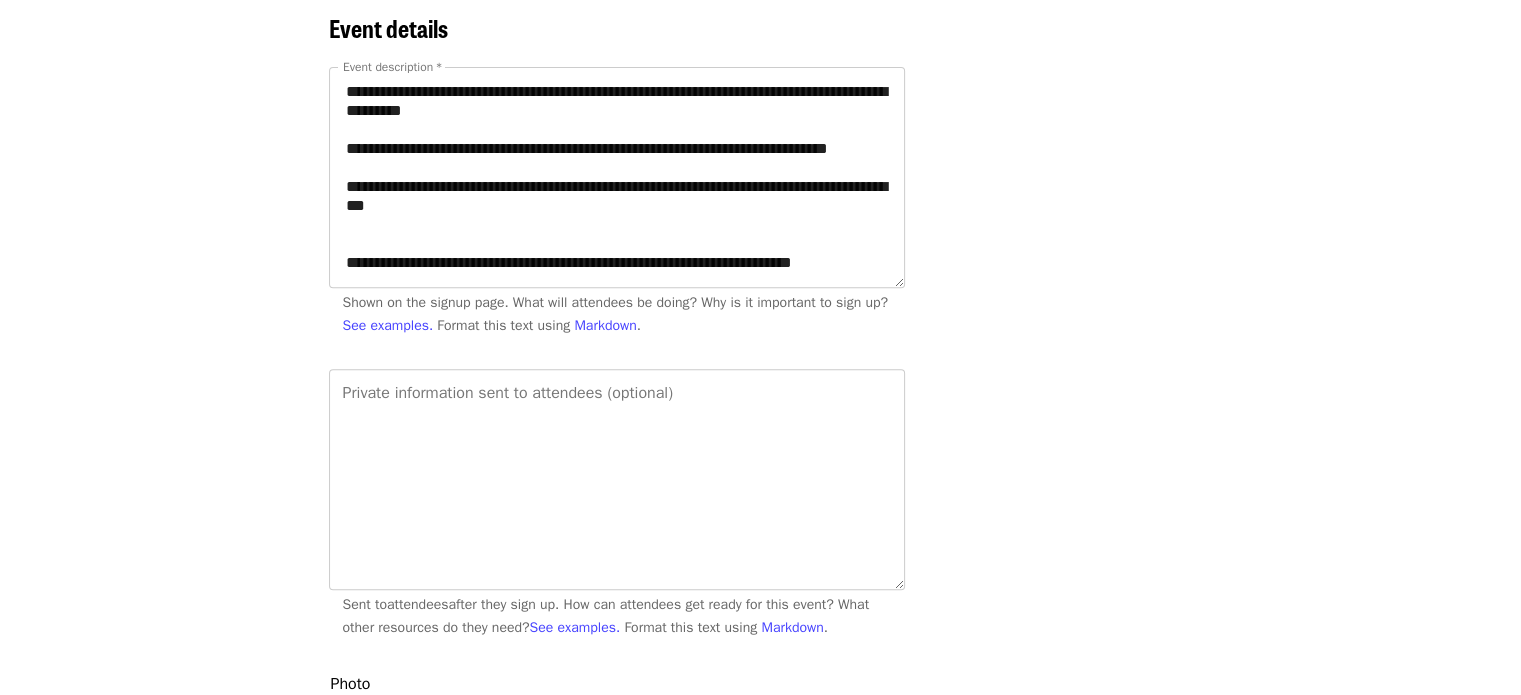 scroll, scrollTop: 603, scrollLeft: 0, axis: vertical 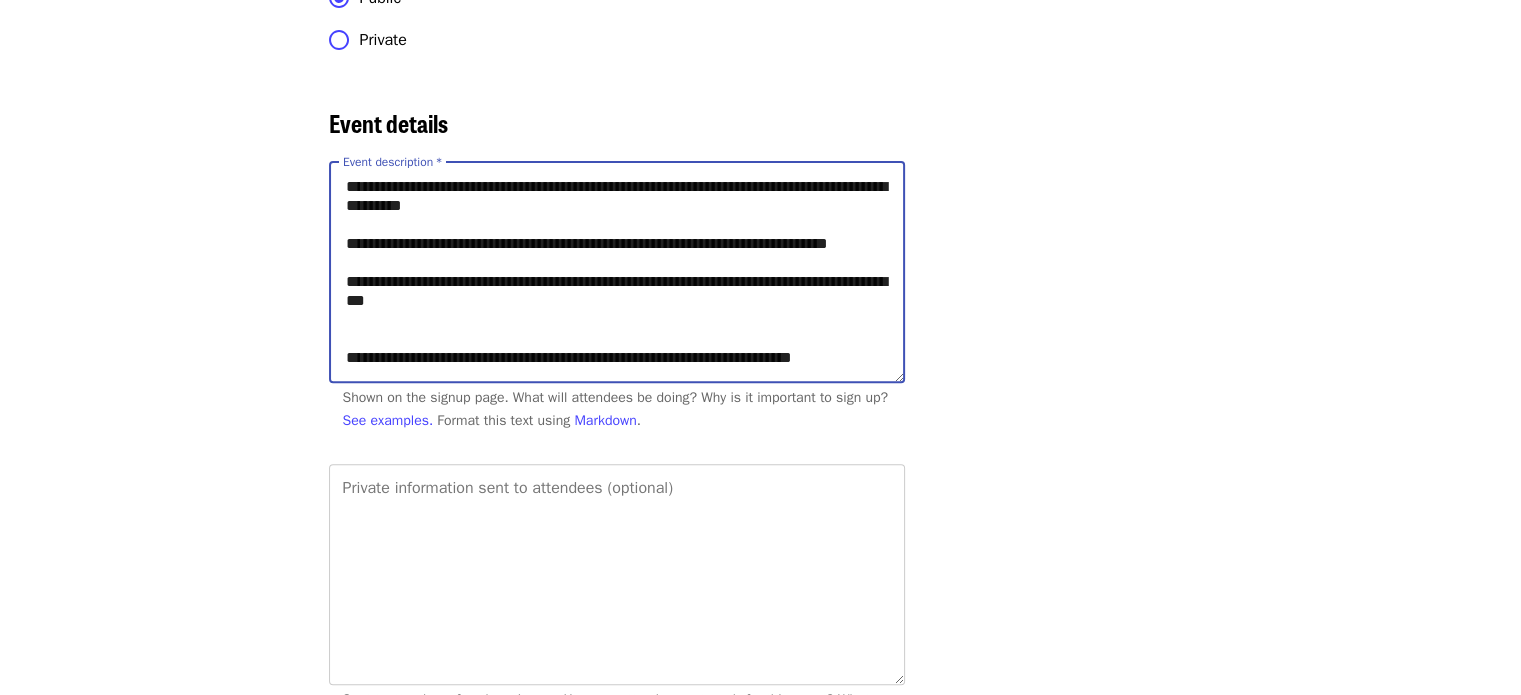 click on "**********" at bounding box center [617, 272] 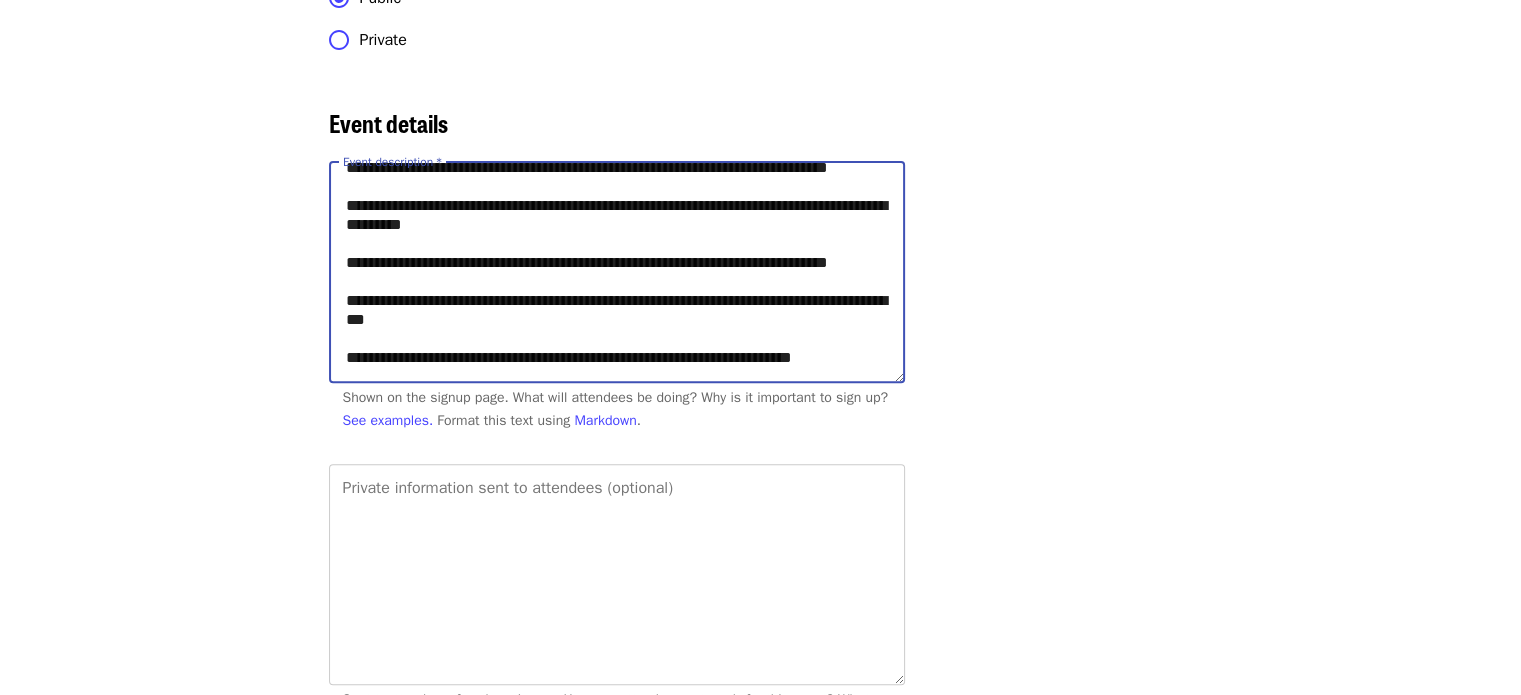 scroll, scrollTop: 76, scrollLeft: 0, axis: vertical 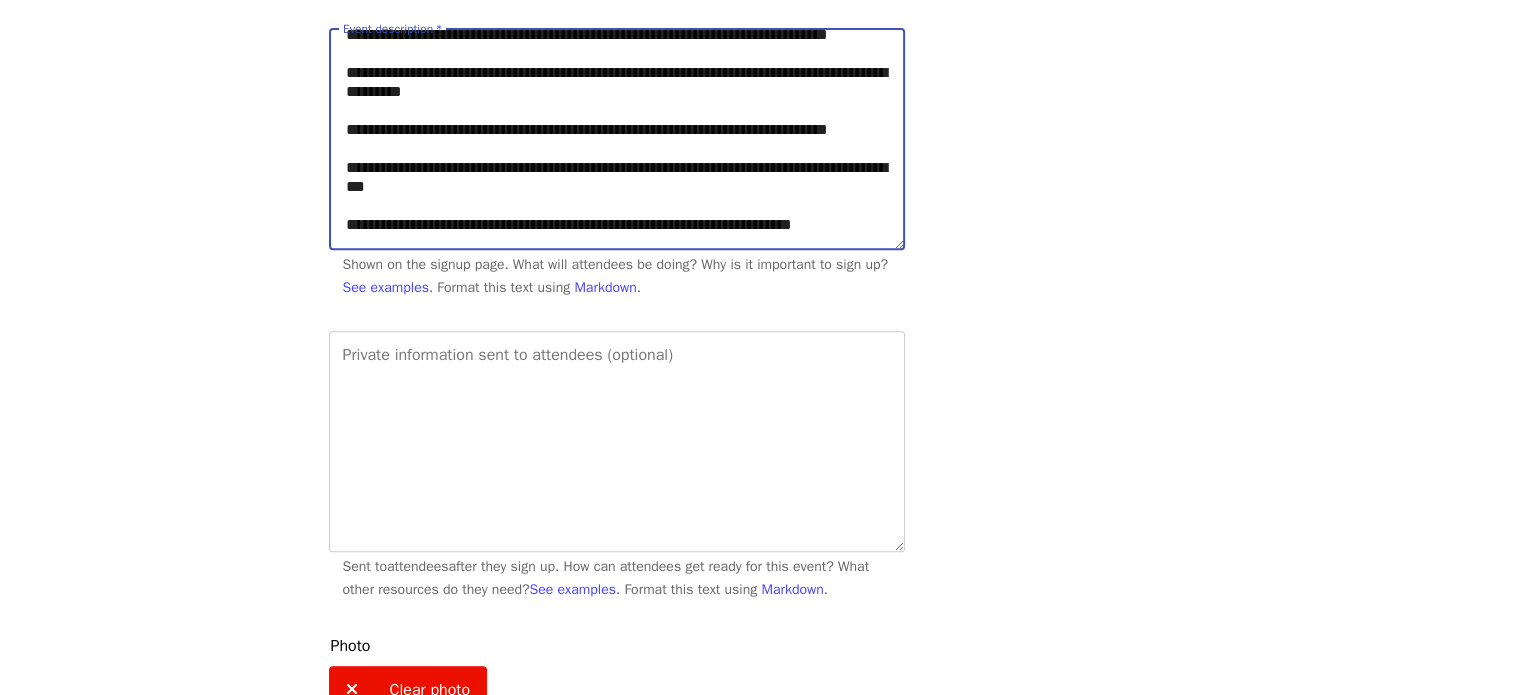 type on "**********" 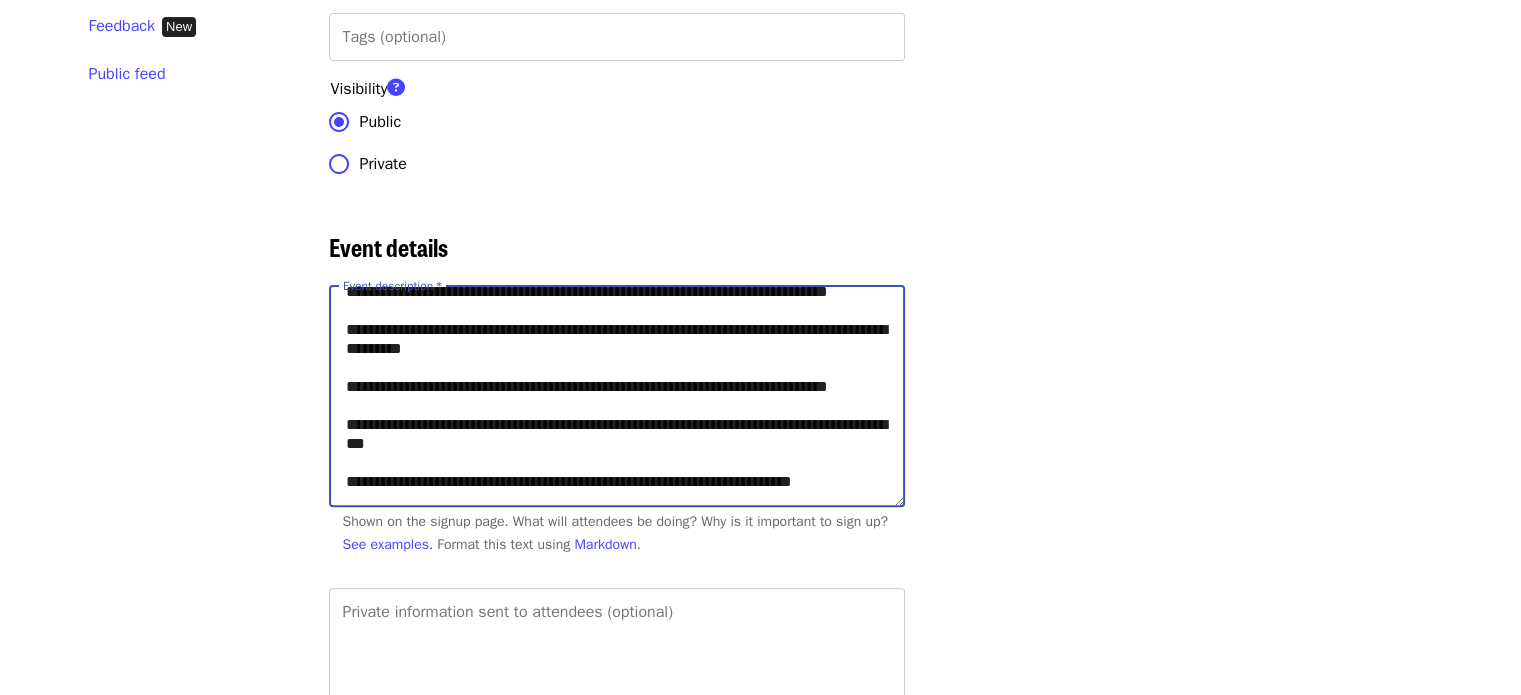 scroll, scrollTop: 500, scrollLeft: 0, axis: vertical 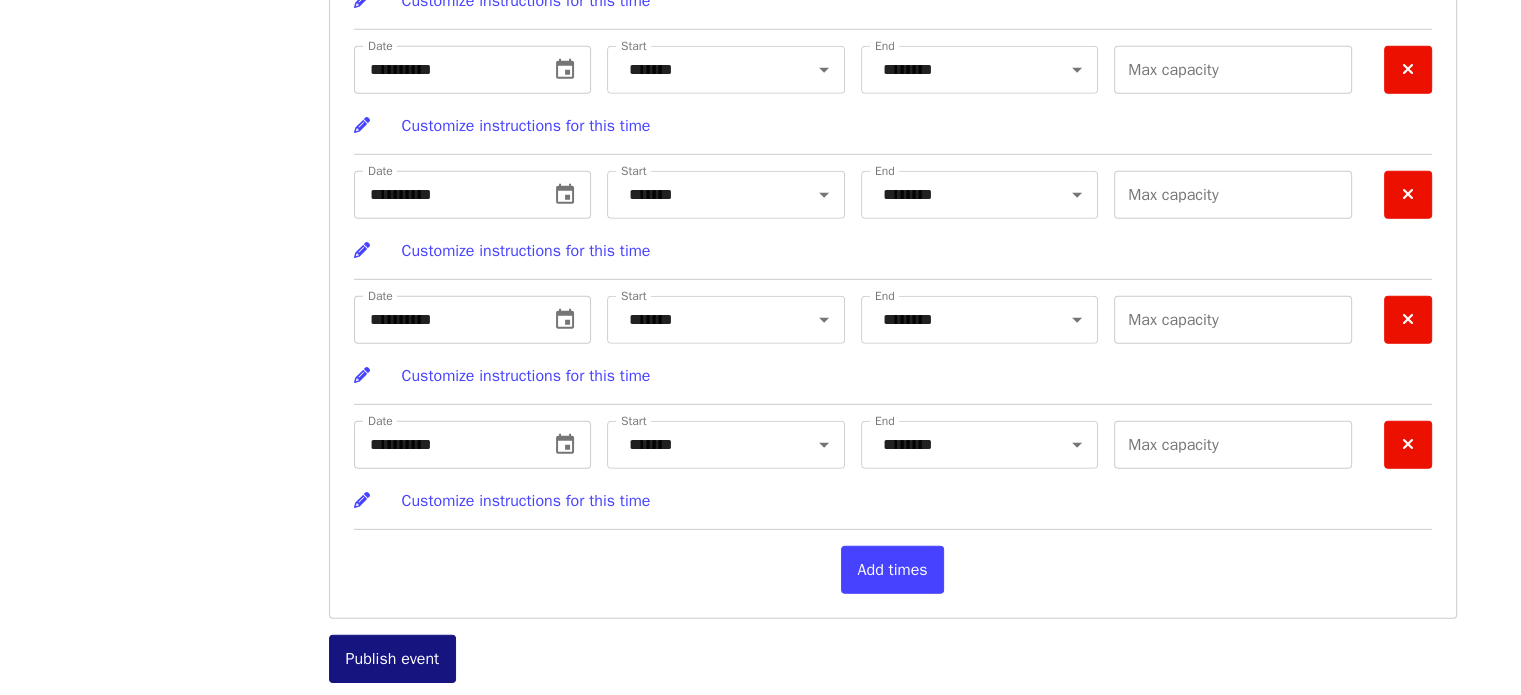 click on "Publish event" at bounding box center (393, 659) 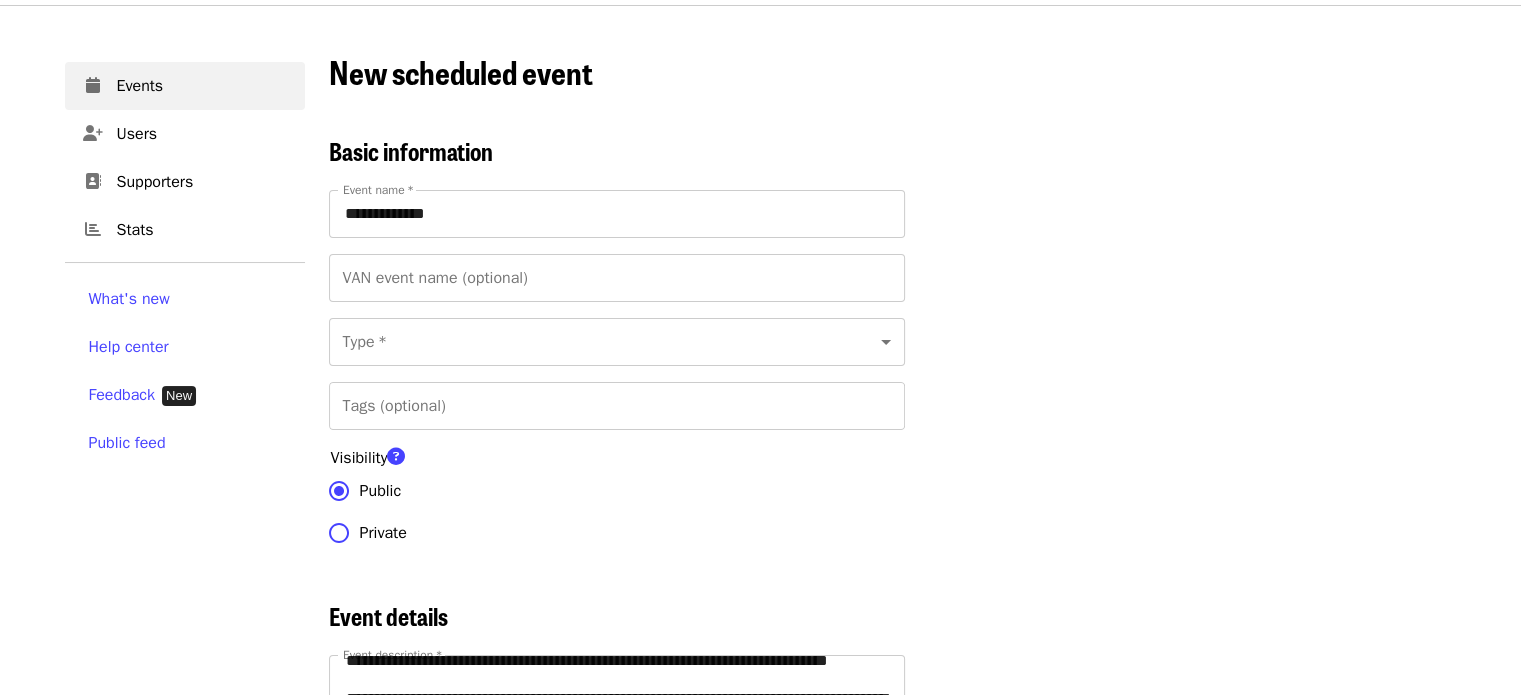 scroll, scrollTop: 82, scrollLeft: 0, axis: vertical 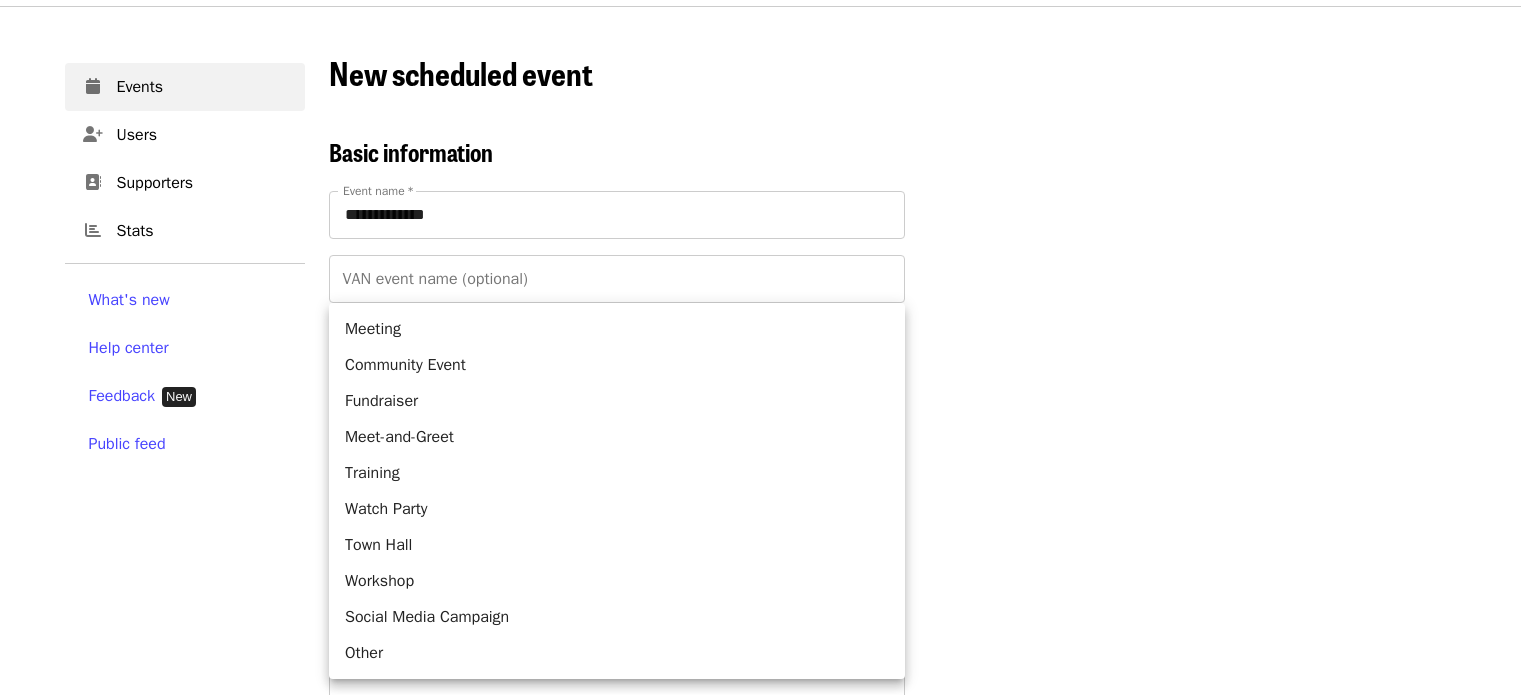 click on "Skip to content ​ Menu Events Users Supporters Stats What's new Help center Feedback New Public feed Organize for Society of St. Andrew New scheduled event Basic information Event name   Event name VAN event name (optional) VAN event name (optional) Type   Community Event Type Tags (optional) Tags (optional) Visibility  Public Private Event details Event description   Event description  * Shown on the signup page. See examples. Format this text using Markdown ." at bounding box center [768, 3256] 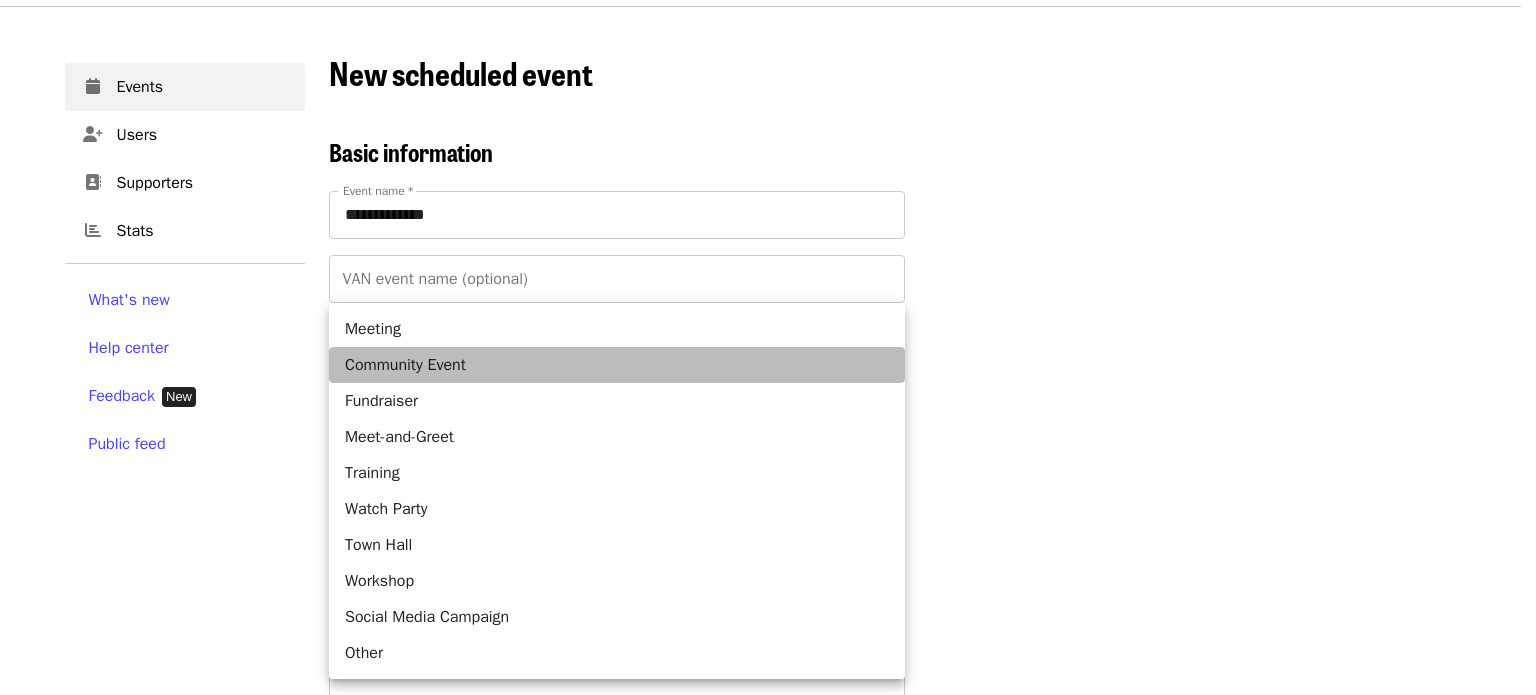 click on "Community Event" at bounding box center [617, 365] 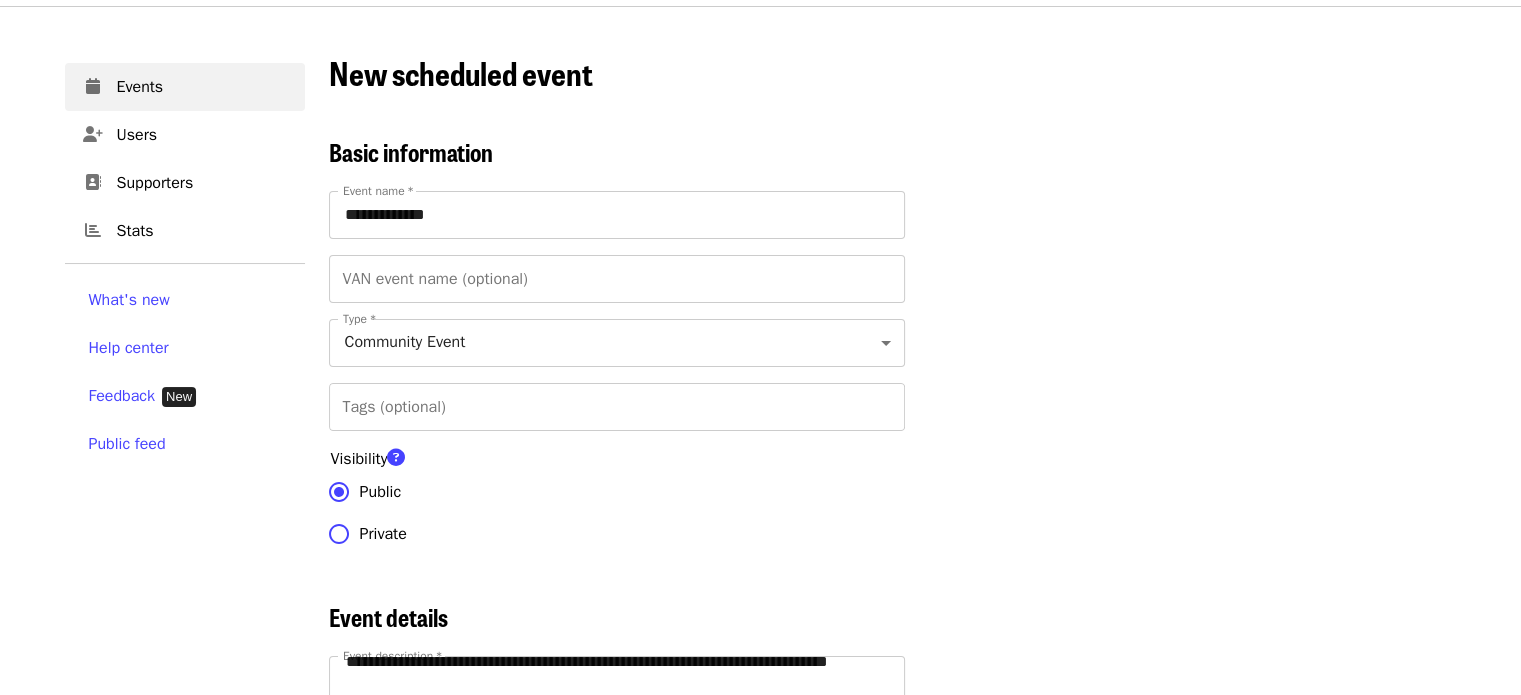 click on "**********" at bounding box center (893, 346) 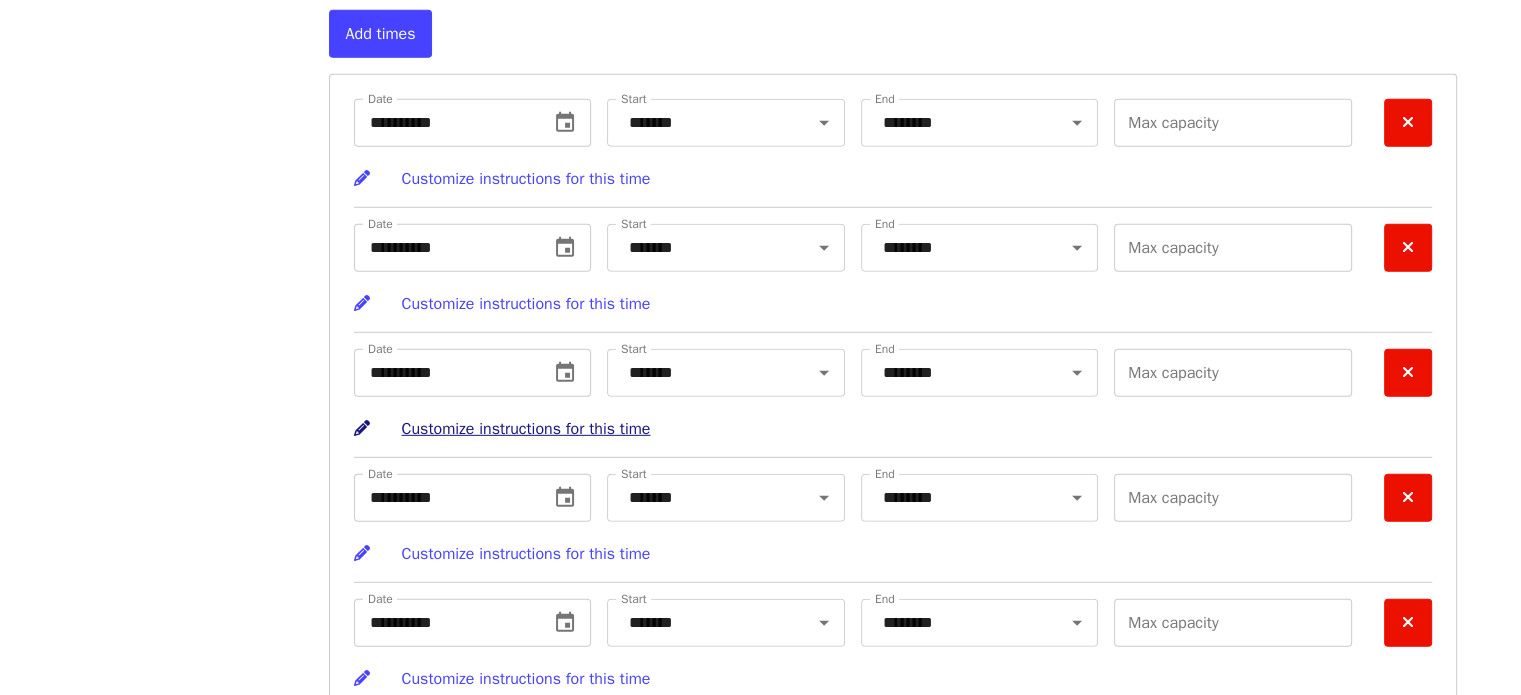 scroll, scrollTop: 6136, scrollLeft: 0, axis: vertical 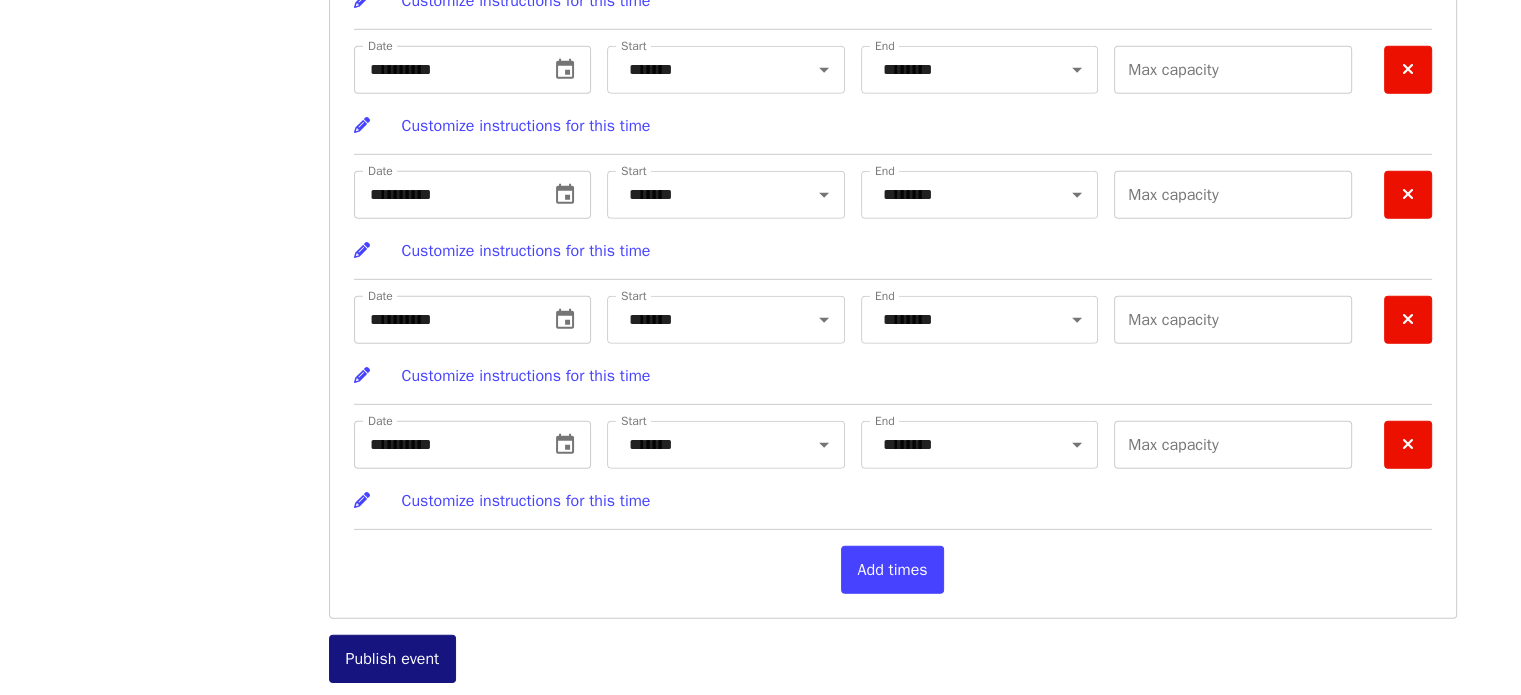click on "Publish event" at bounding box center (393, 659) 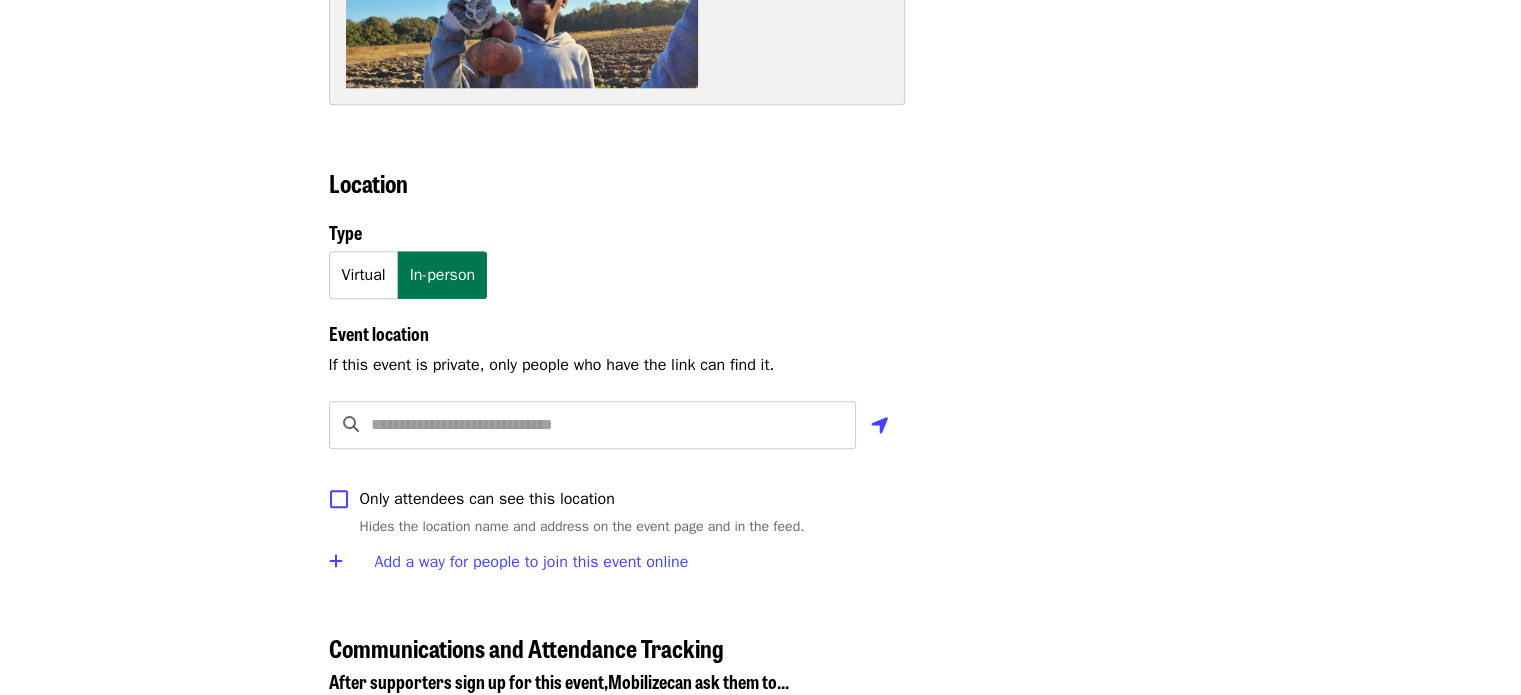 scroll, scrollTop: 1632, scrollLeft: 0, axis: vertical 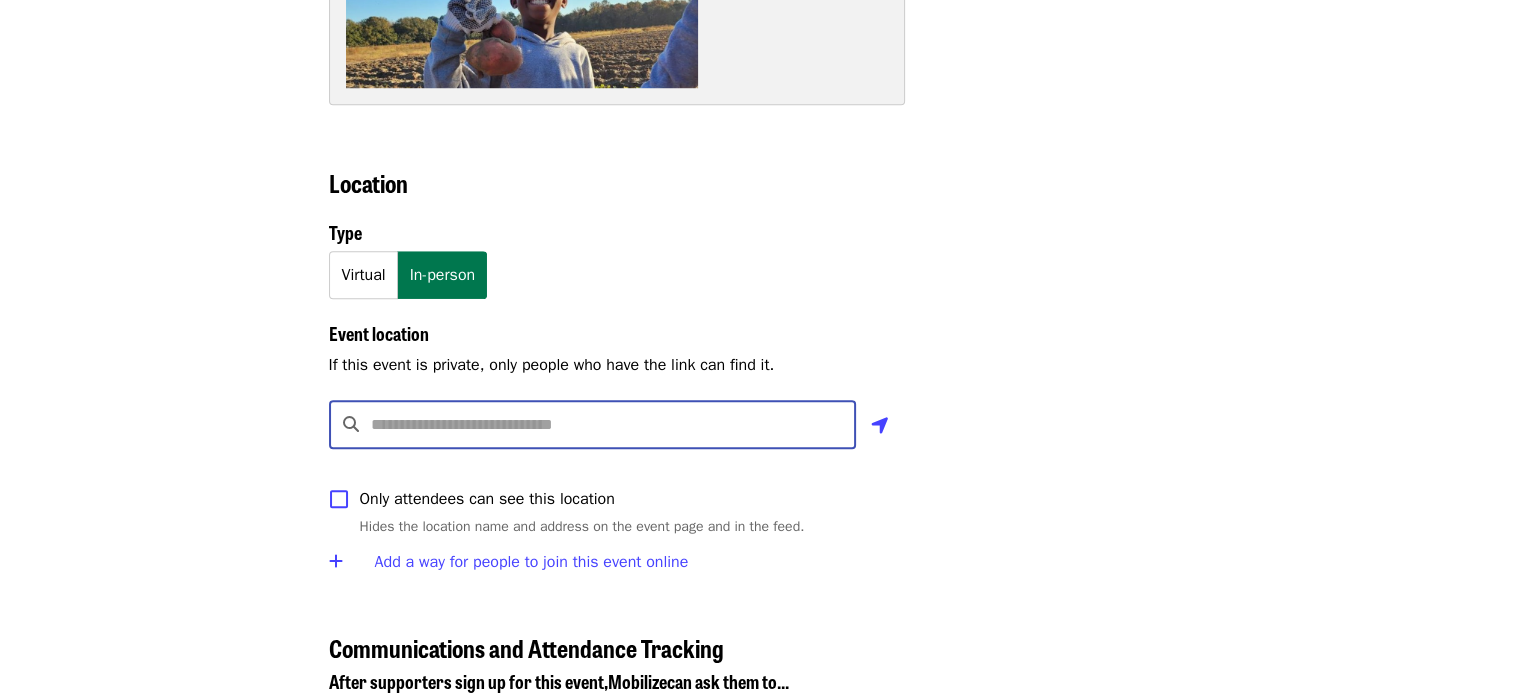 click at bounding box center [614, 425] 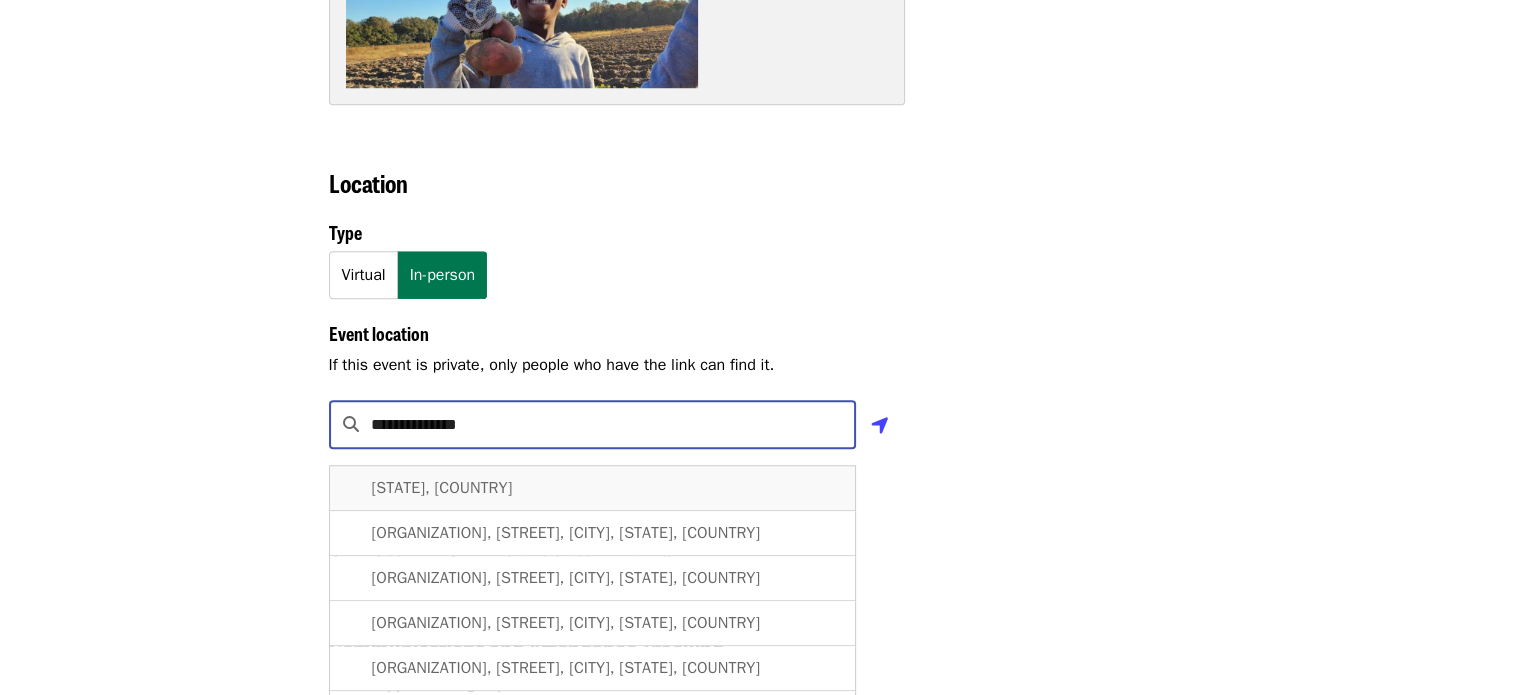 click on "[STATE], [COUNTRY]" at bounding box center (593, 488) 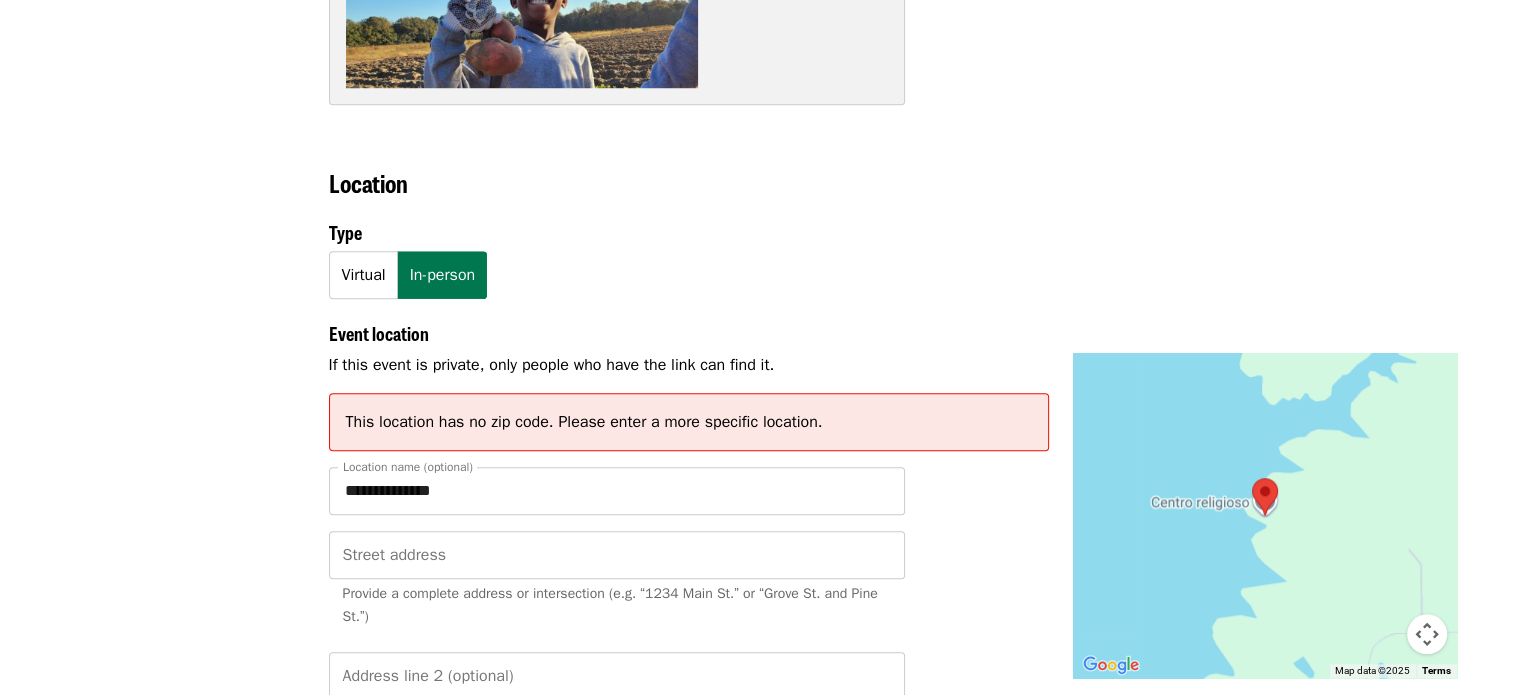 click on "Events Users Supporters Stats What's new Help center Feedback New Public feed Organize for  Society of St. Andrew" at bounding box center [185, 2032] 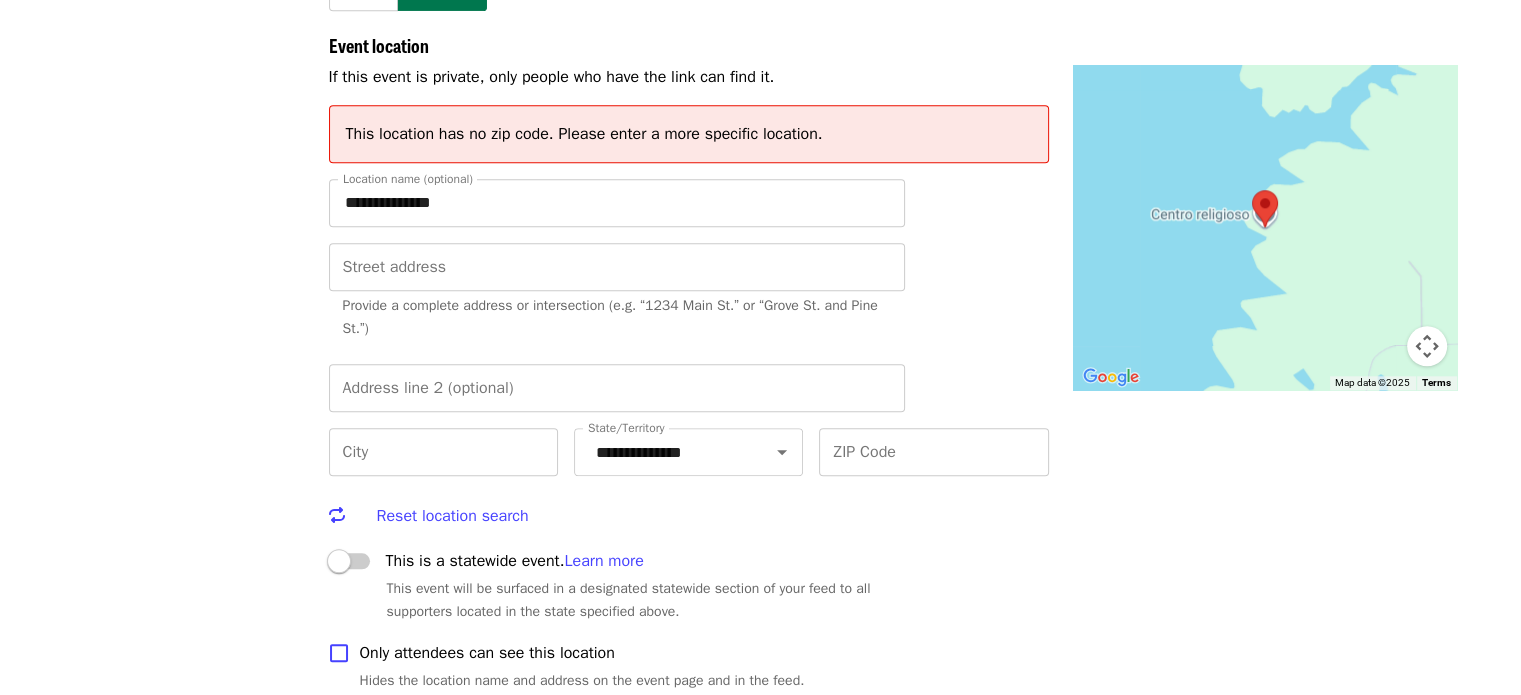 scroll, scrollTop: 1921, scrollLeft: 0, axis: vertical 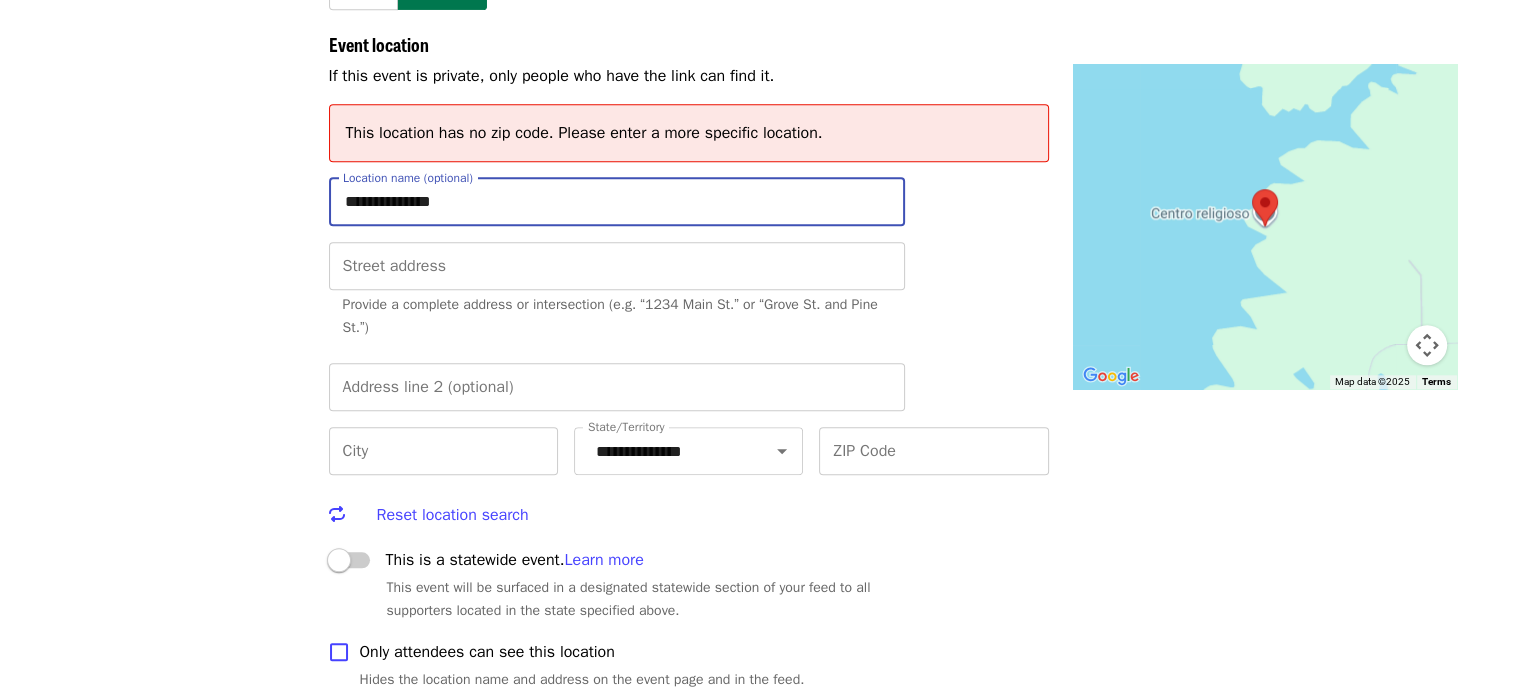 click on "**********" at bounding box center [617, 202] 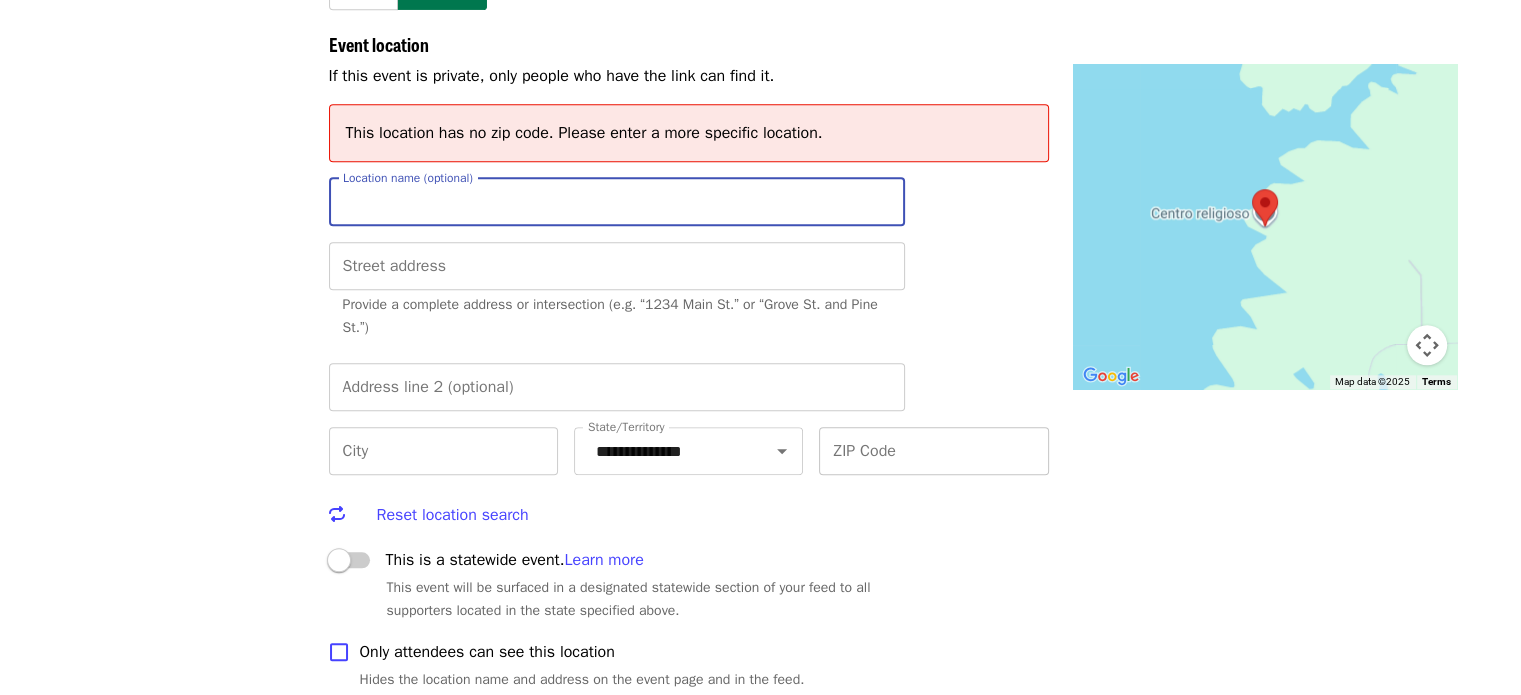 type 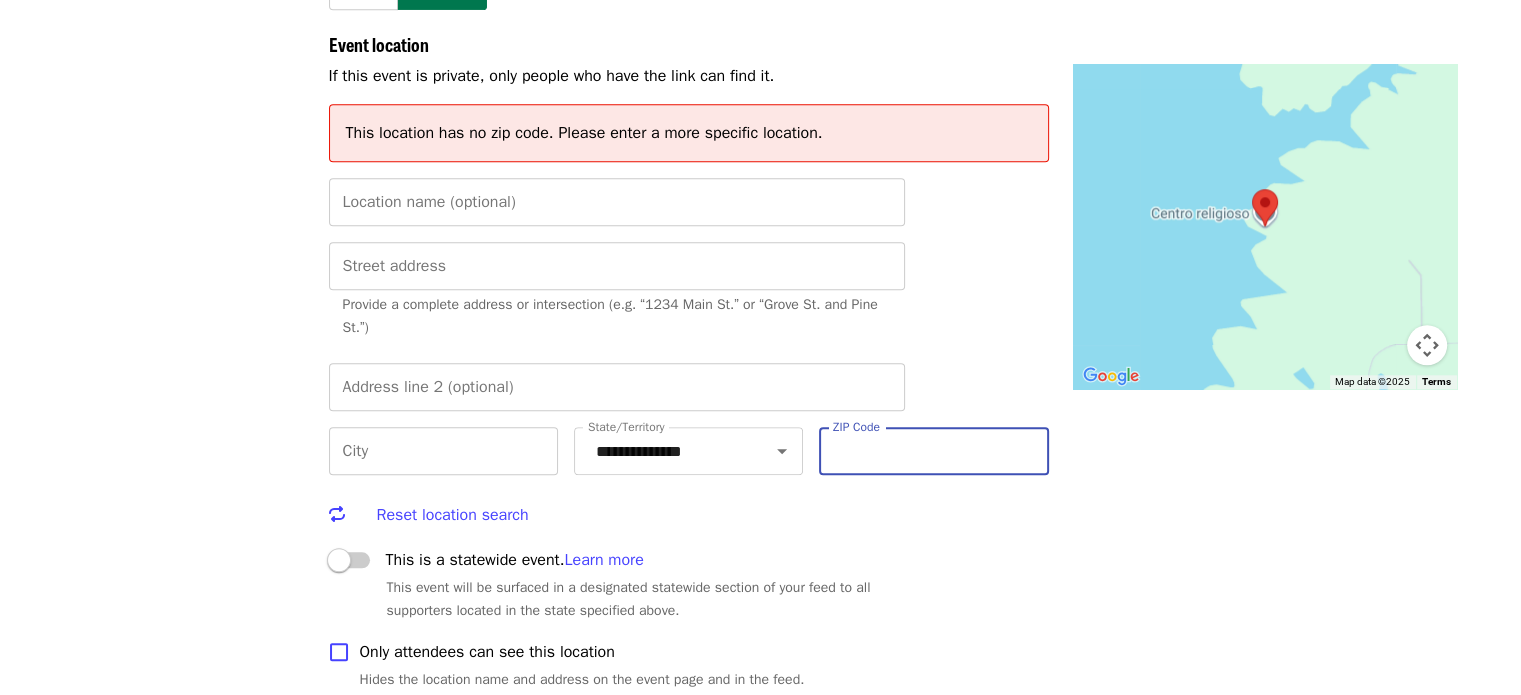 click on "ZIP Code" at bounding box center (933, 451) 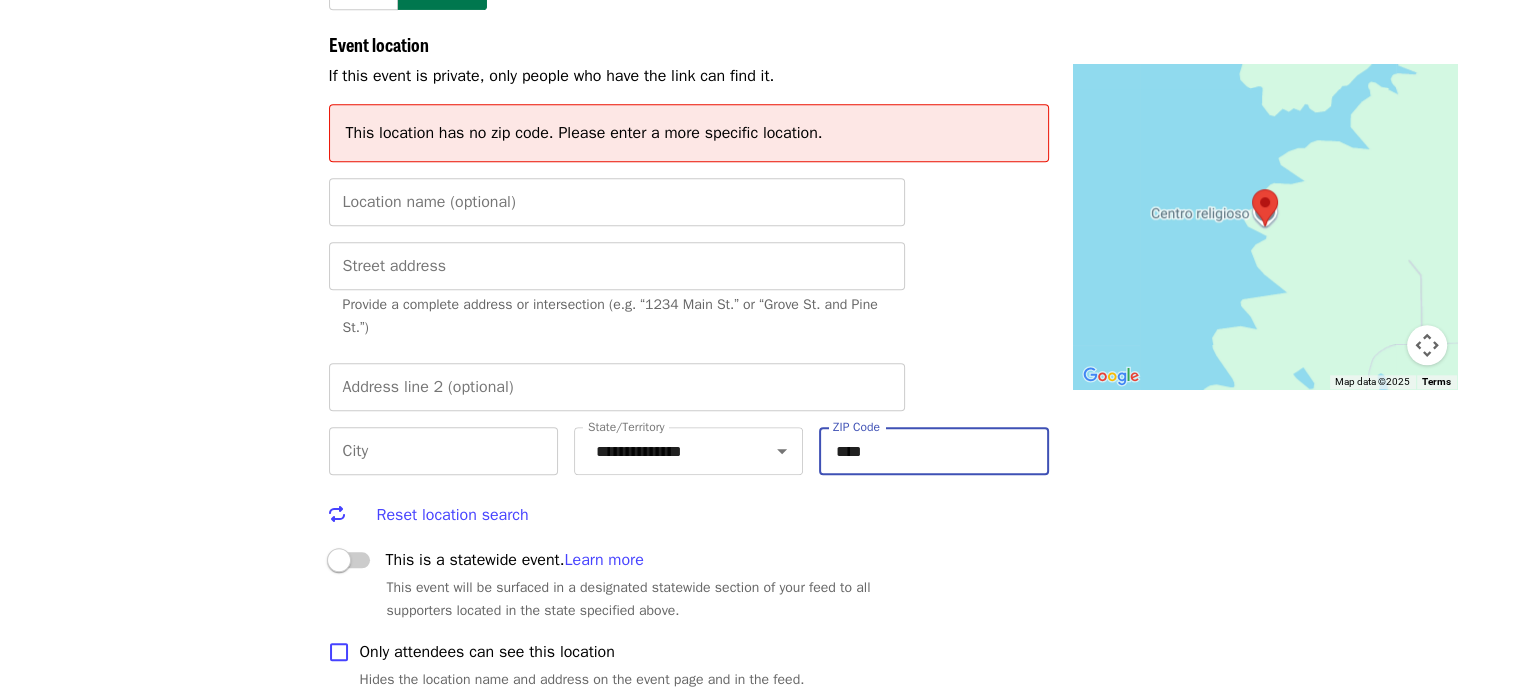 type on "*****" 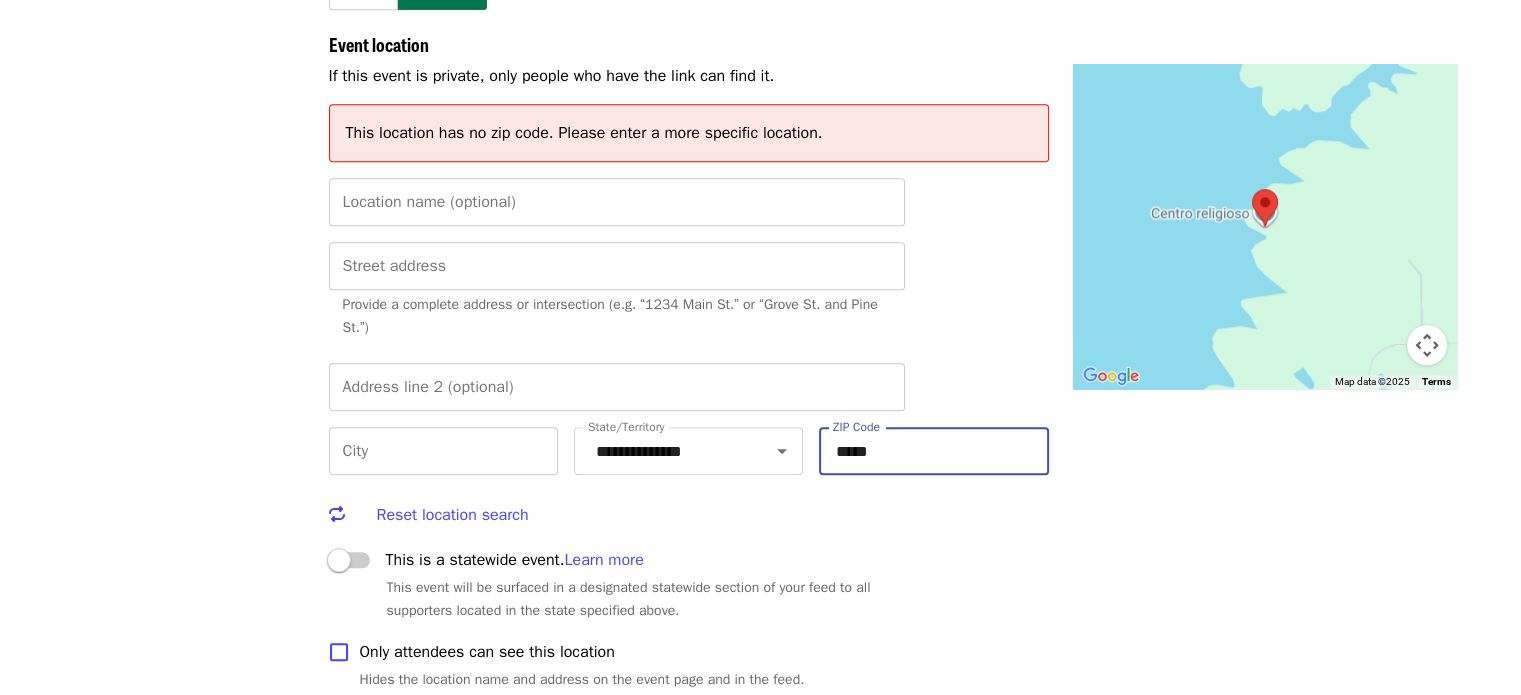 click on "*****" at bounding box center (933, 451) 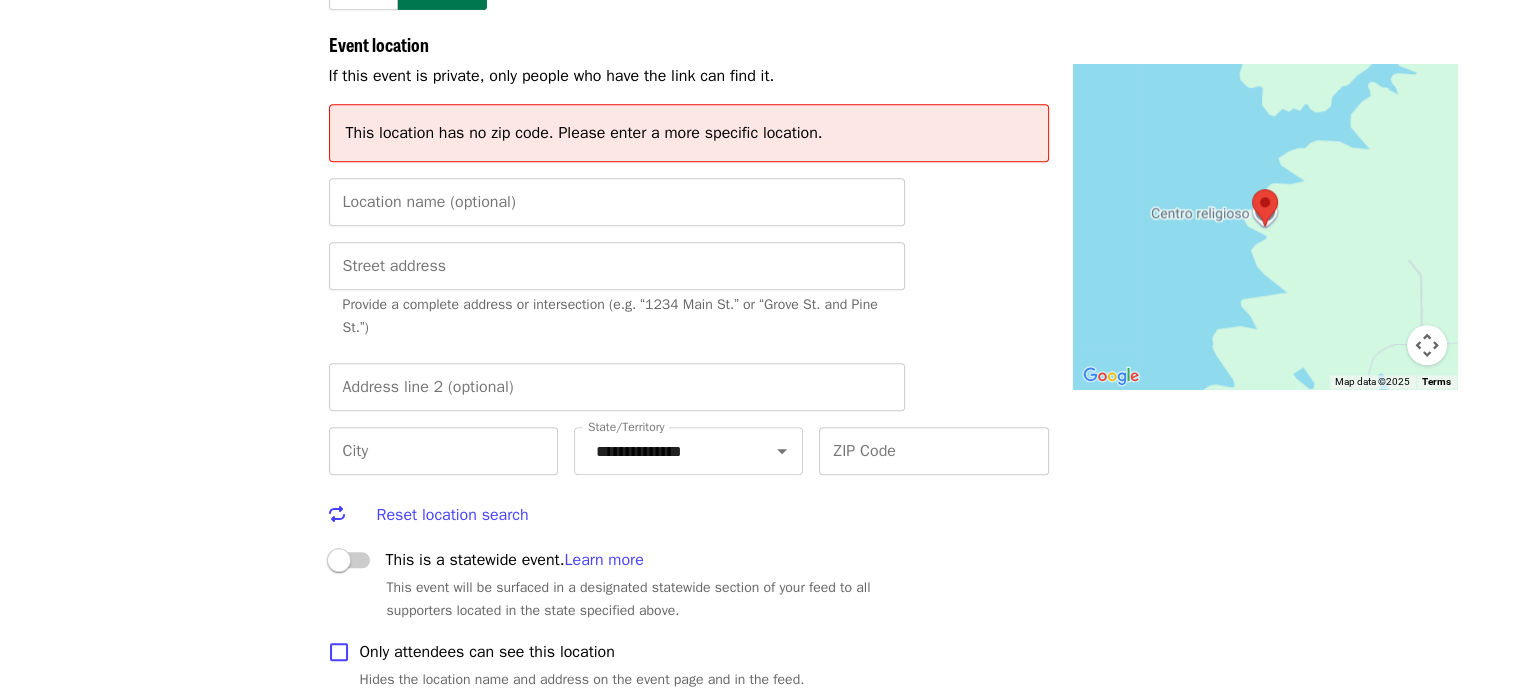 click on "Events Users Supporters Stats What's new Help center Feedback New Public feed Organize for  Society of St. Andrew" at bounding box center (185, 1743) 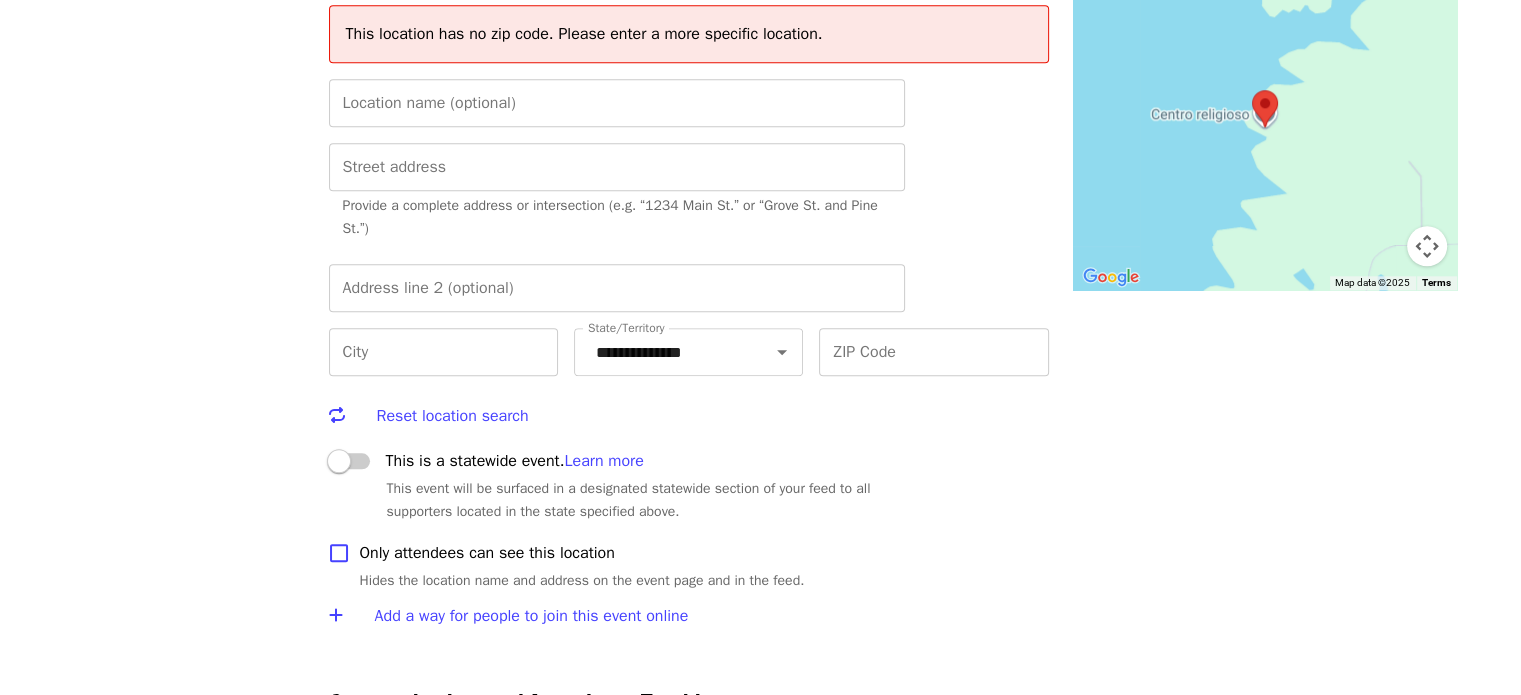 scroll, scrollTop: 2021, scrollLeft: 0, axis: vertical 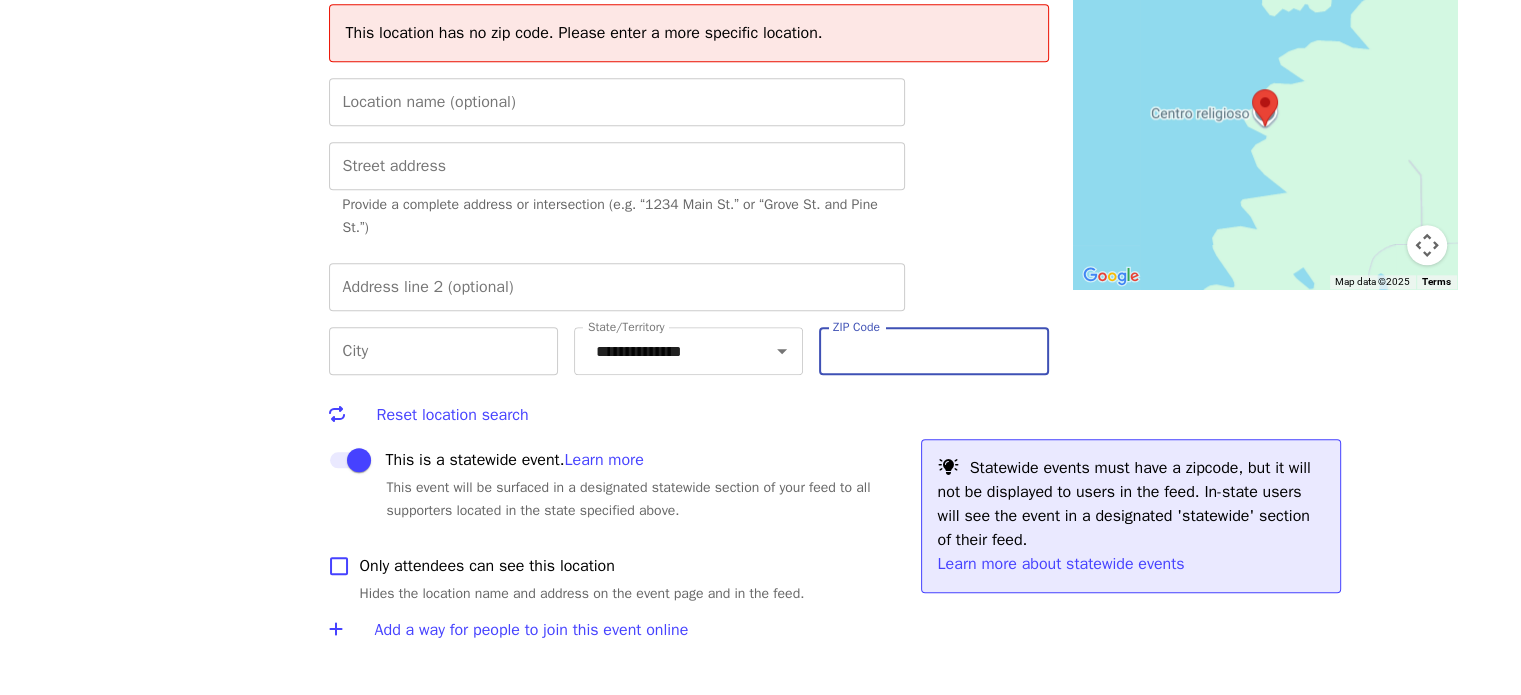 click on "ZIP Code" at bounding box center [933, 351] 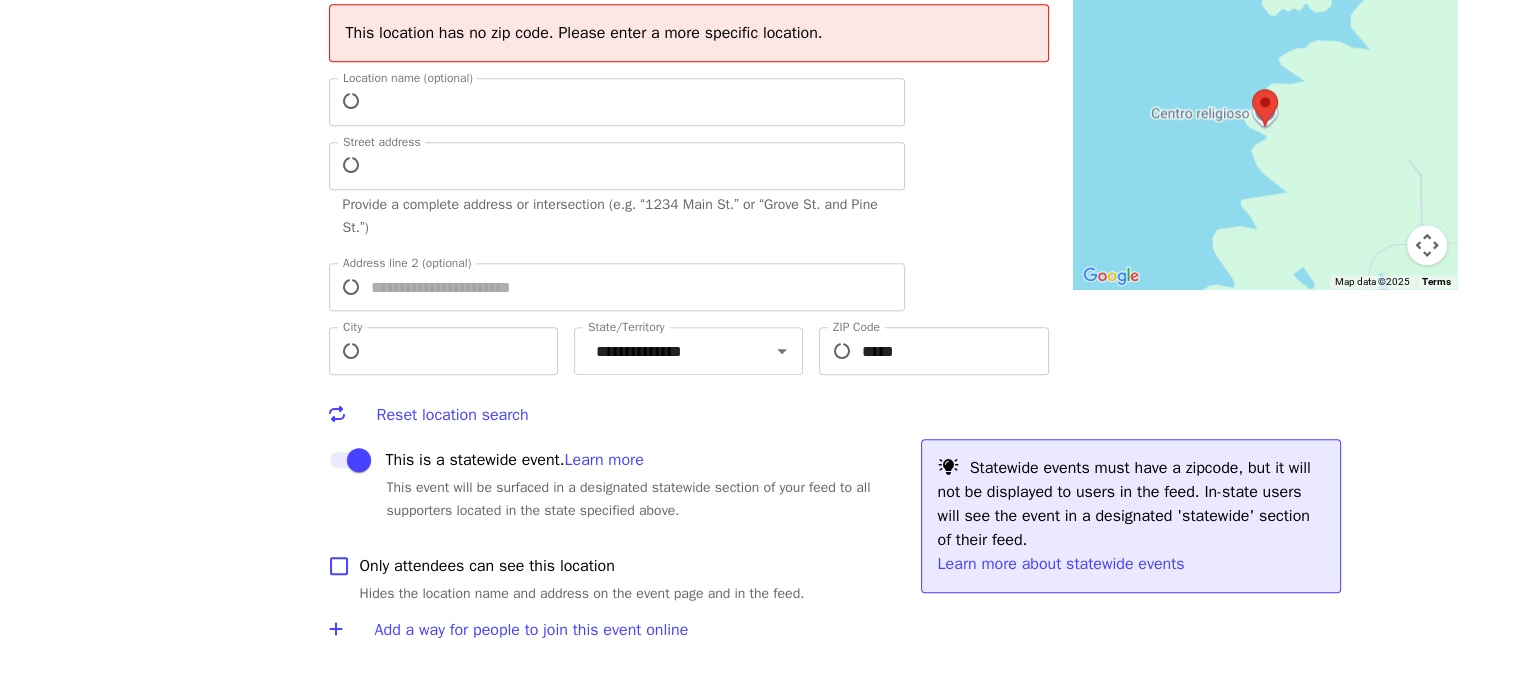 click on "If this event is private, only people who have the link can find it. This location has no zip code. Please enter a more specific location. Location name (optional) Location name (optional) Street address Street address Provide a complete address or intersection (e.g. “1234 Main St.” or “Grove St. and Pine St.”) Address line 2 (optional) Address line 2 (optional) City City State/Territory State/Territory ZIP Code ZIP Code Reset location search This is a statewide event. Learn more This event will be surfaced in a designated statewide section of your feed to all supporters located in the state specified above. Statewide events must have a zipcode, but it will not be displayed to users in the feed. In-state users will see the event in a designated 'statewide' section of their feed. Learn more about statewide events Only attendees can see this location Hides the location name and address on the event page and in the feed. Add a way for people to join this event online" at bounding box center (701, 309) 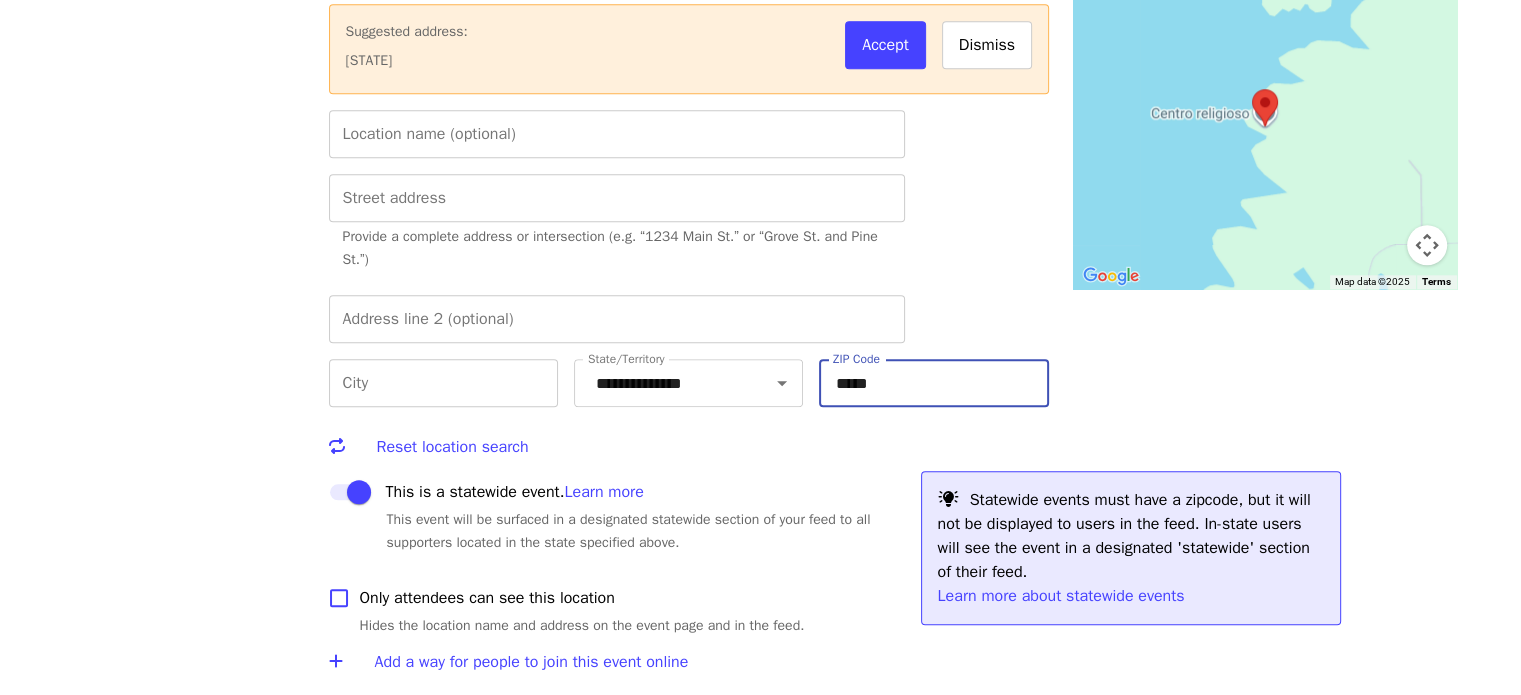 click on "*****" at bounding box center (933, 383) 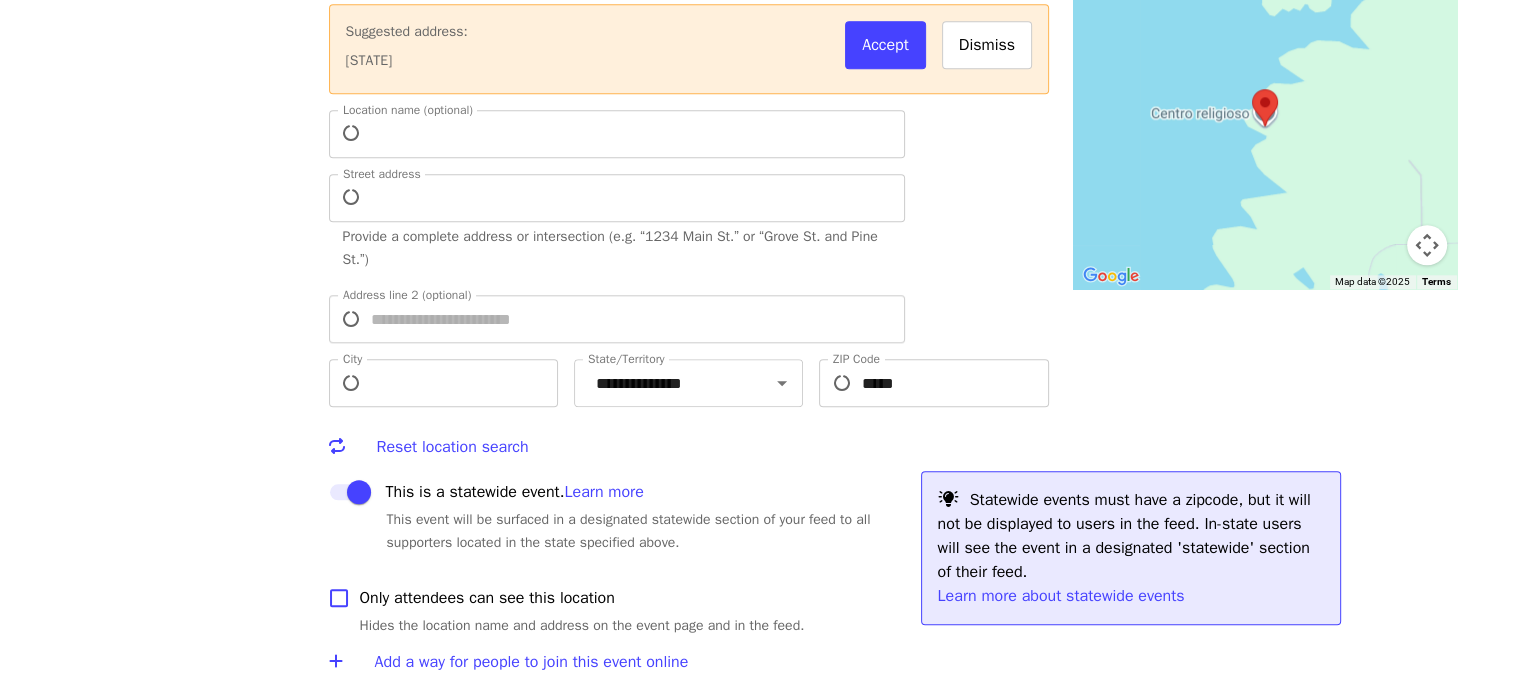 click on "If this event is private, only people who have the link can find it. Suggested address: [STATE] Accept Dismiss Location name (optional) Location name (optional) Street address Street address Provide a complete address or intersection (e.g. “1234 Main St.” or “Grove St. and Pine St.”) Address line 2 (optional) Address line 2 (optional) City City State/Territory State/Territory ZIP Code ZIP Code Reset location search This is a statewide event. Learn more This event will be surfaced in a designated statewide section of your feed to all supporters located in the state specified above. Statewide events must have a zipcode, but it will not be displayed to users in the feed. In-state users will see the event in a designated 'statewide' section of their feed. Learn more about statewide events Only attendees can see this location Hides the location name and address on the event page and in the feed. Add a way for people to join this event online" at bounding box center (701, 325) 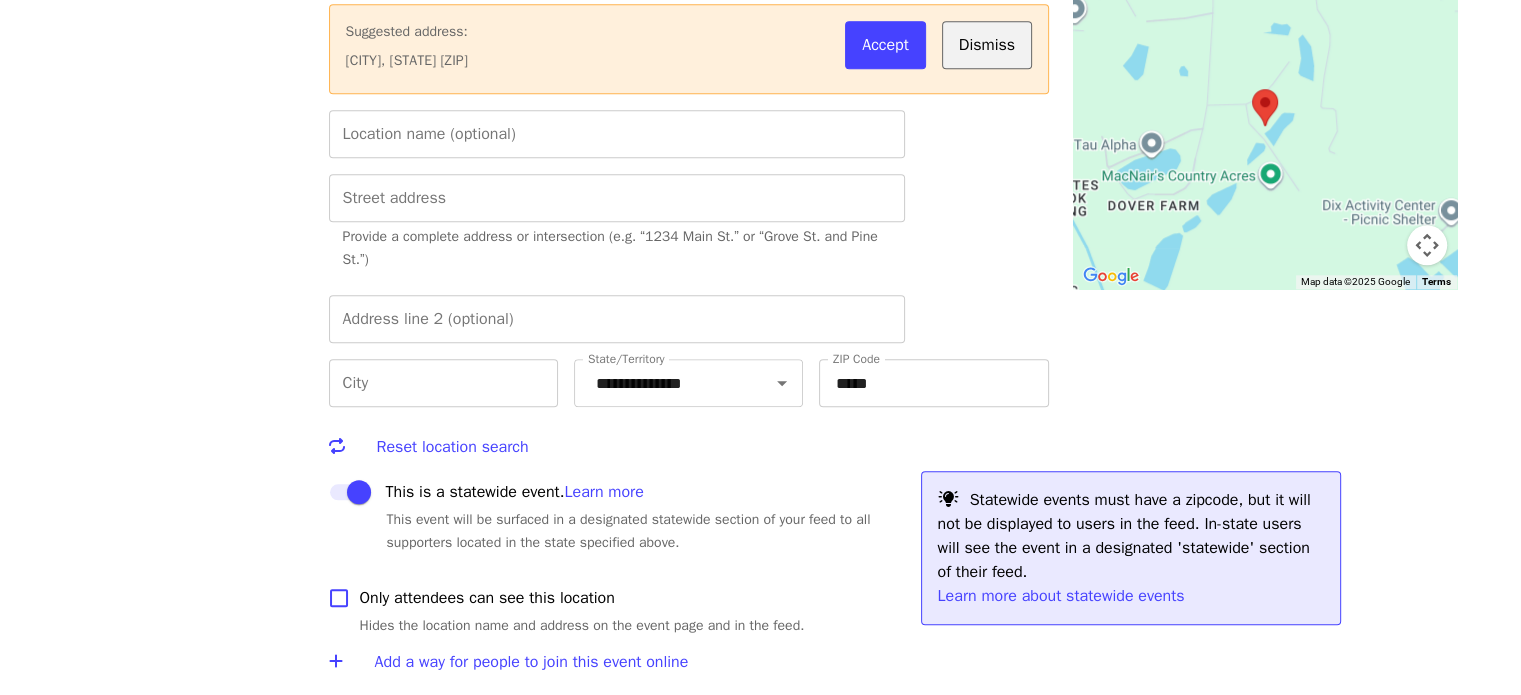 click on "Dismiss" at bounding box center (987, 45) 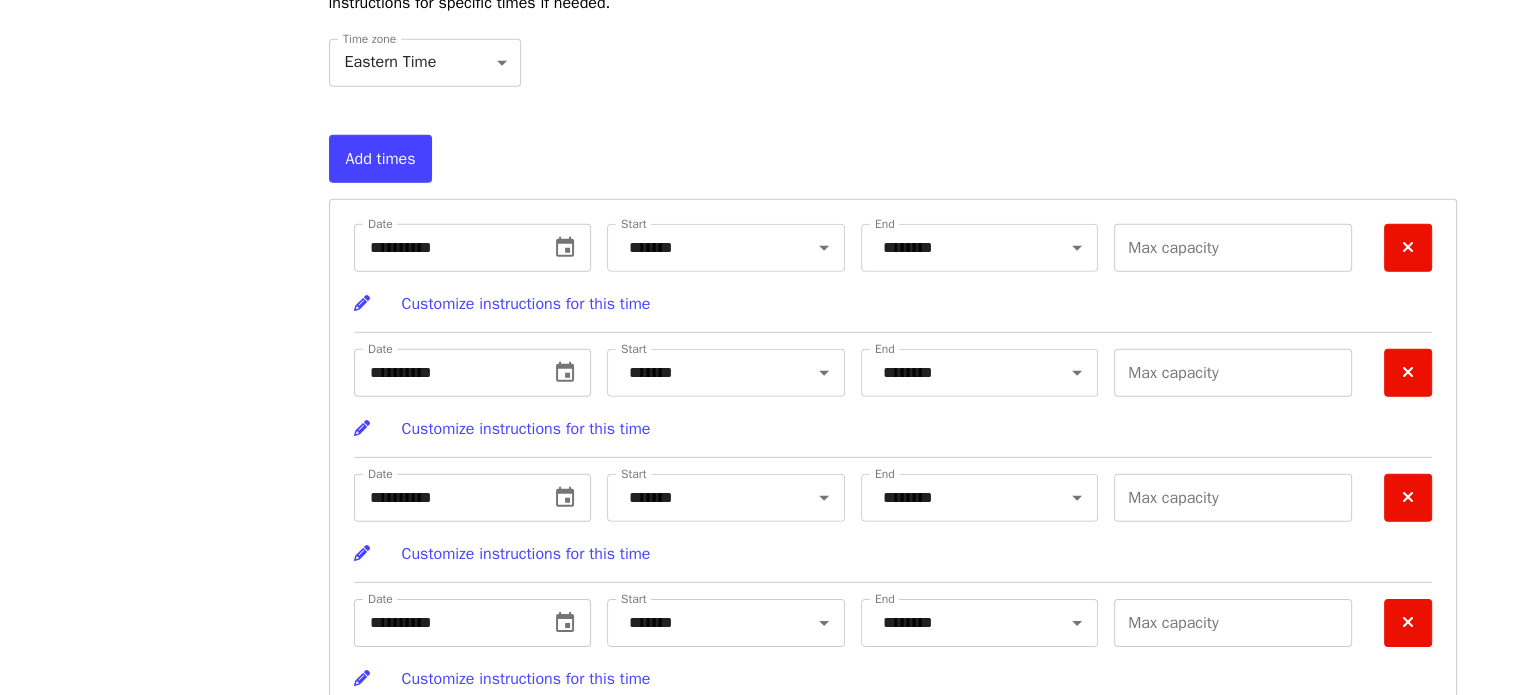 scroll, scrollTop: 6620, scrollLeft: 0, axis: vertical 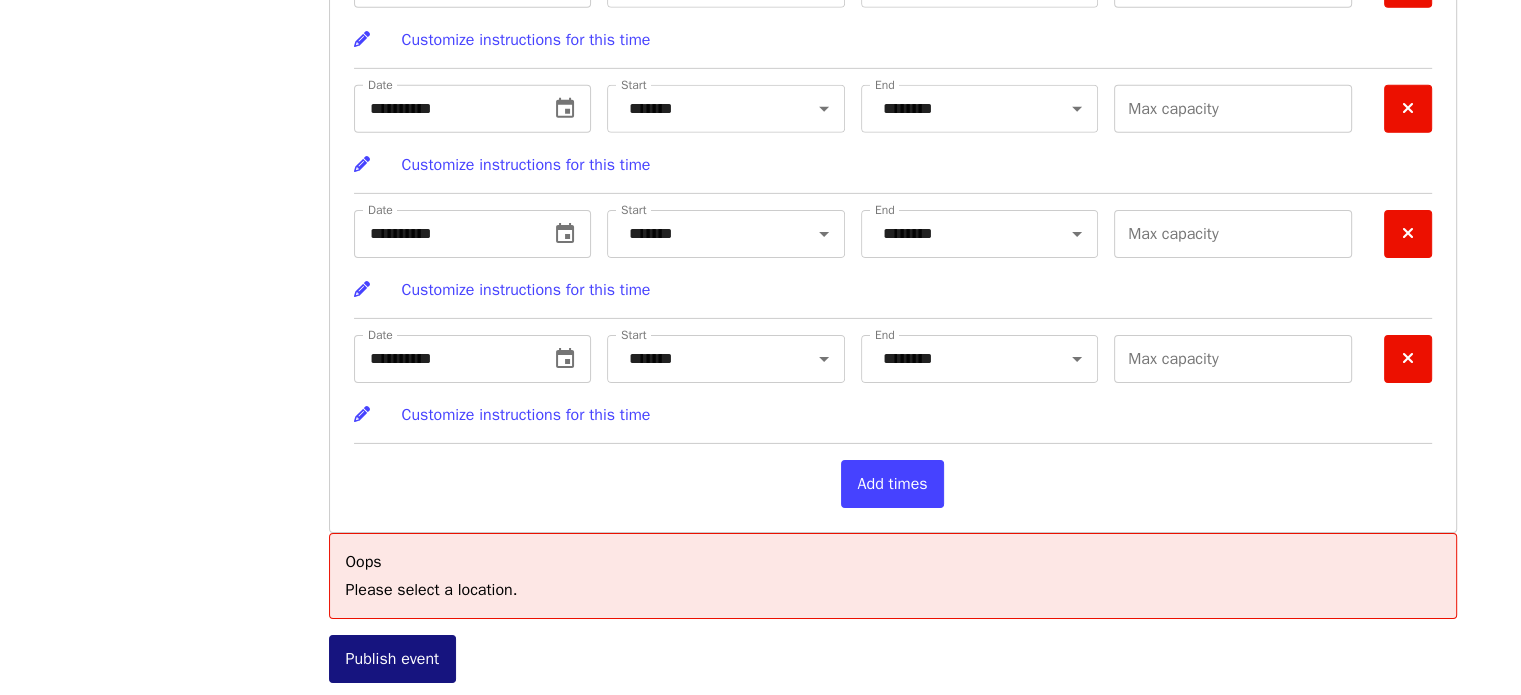 click on "Publish event" at bounding box center (393, 659) 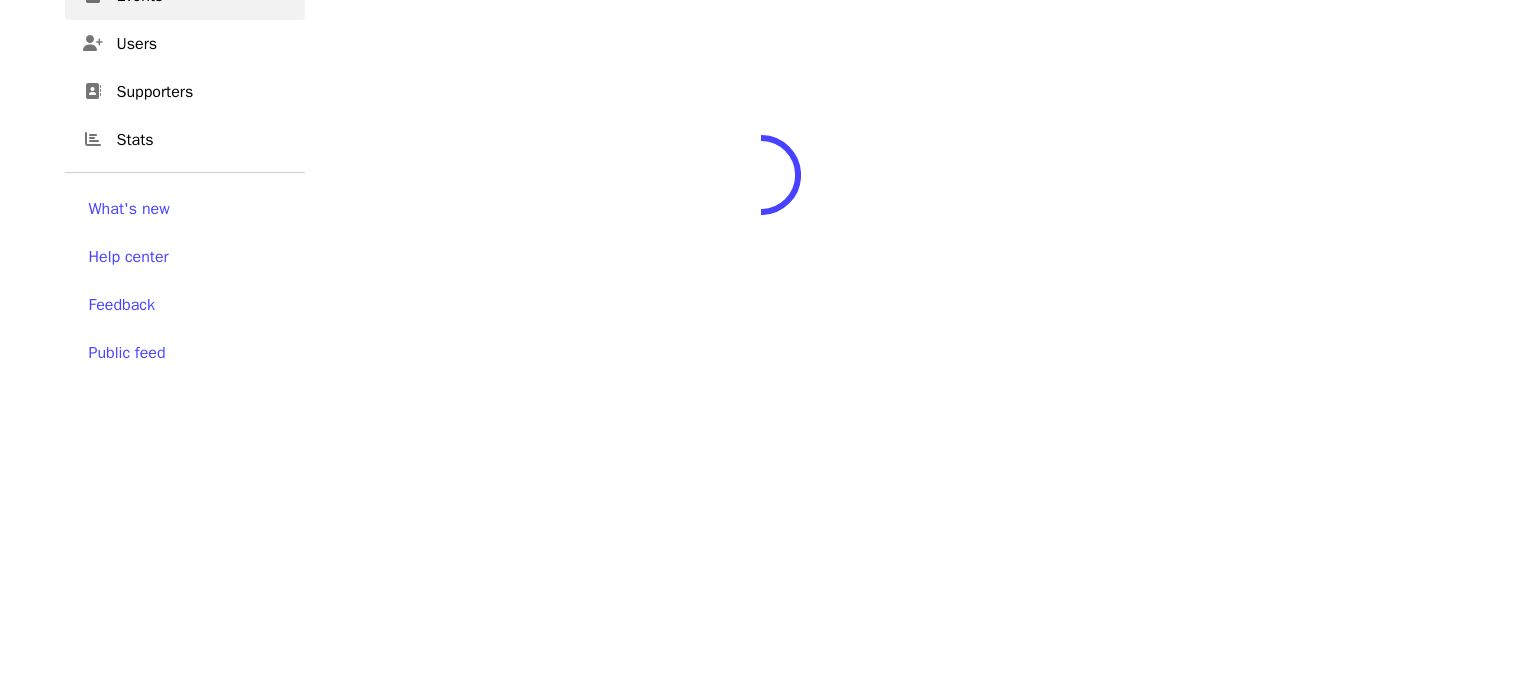 scroll, scrollTop: 0, scrollLeft: 0, axis: both 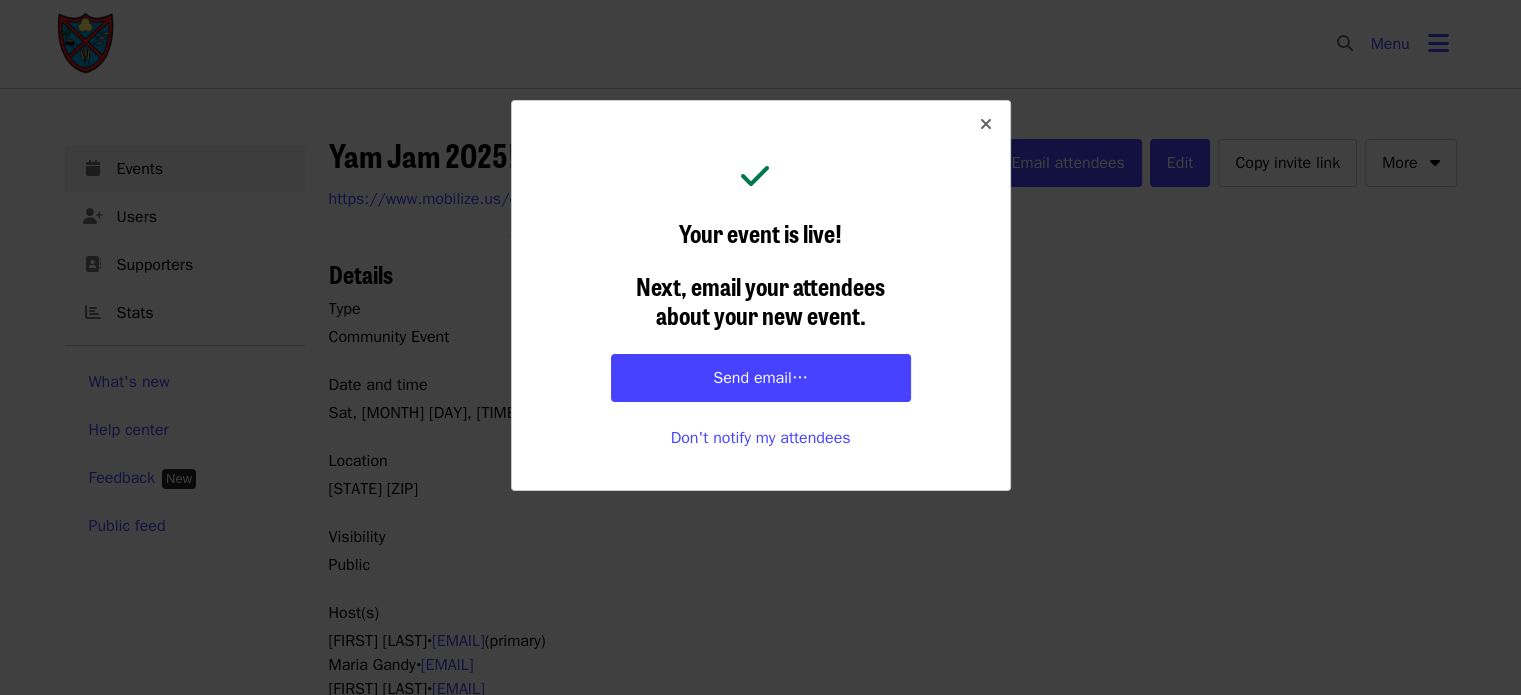 click at bounding box center (986, 125) 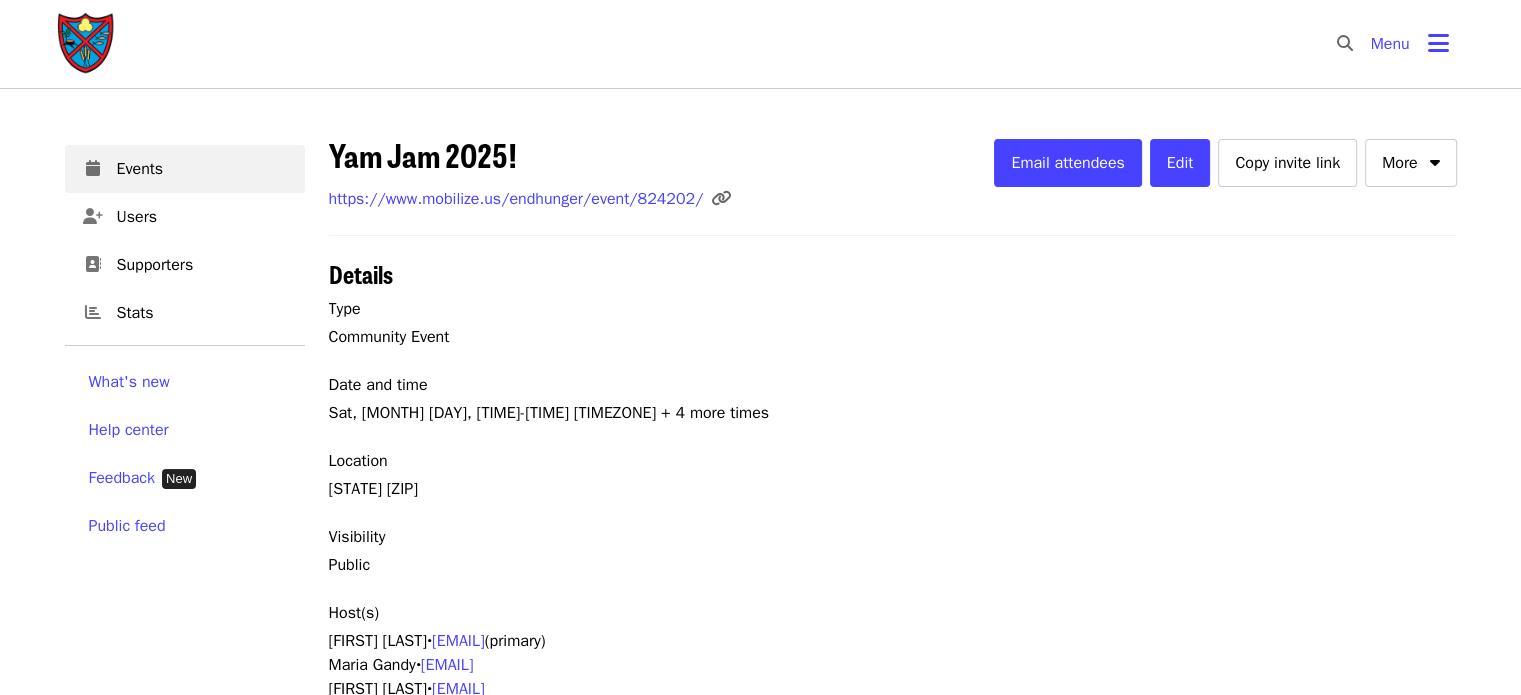 click at bounding box center [87, 44] 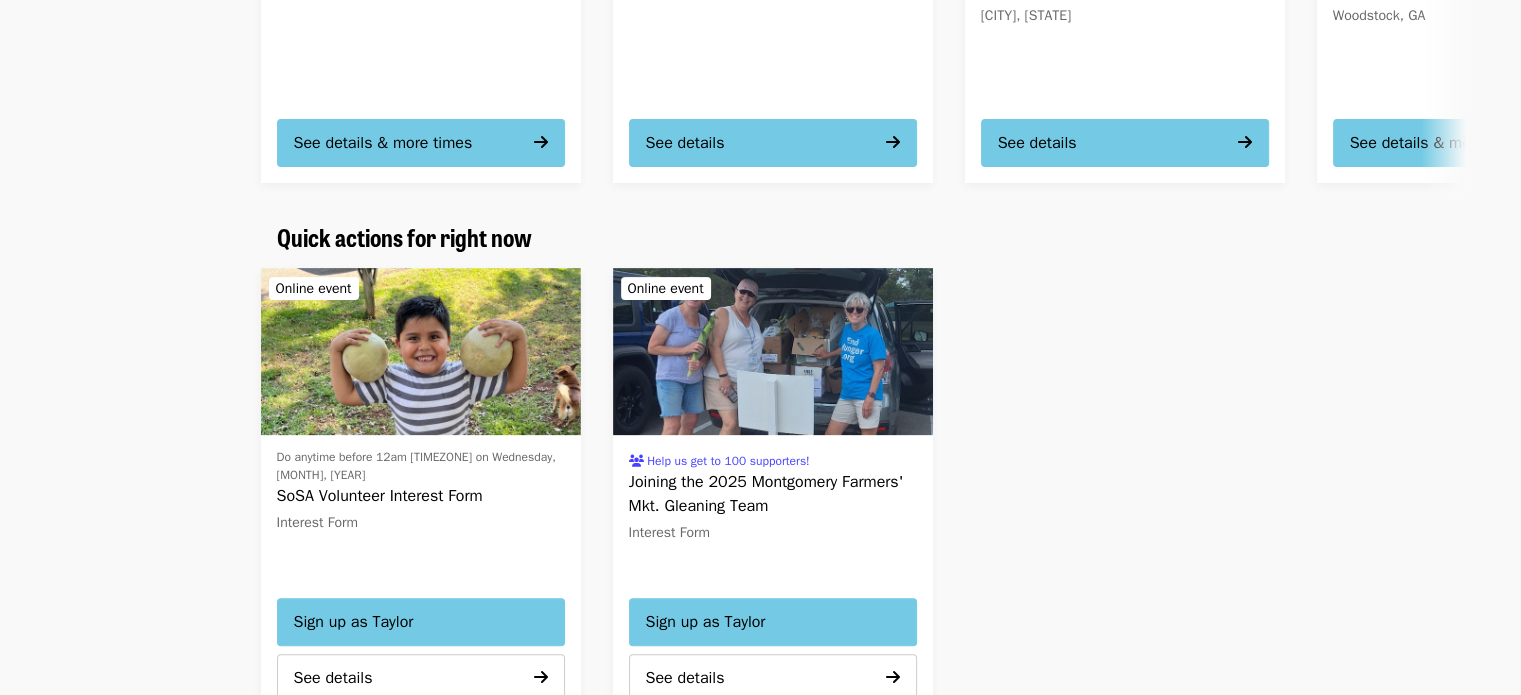 scroll, scrollTop: 0, scrollLeft: 0, axis: both 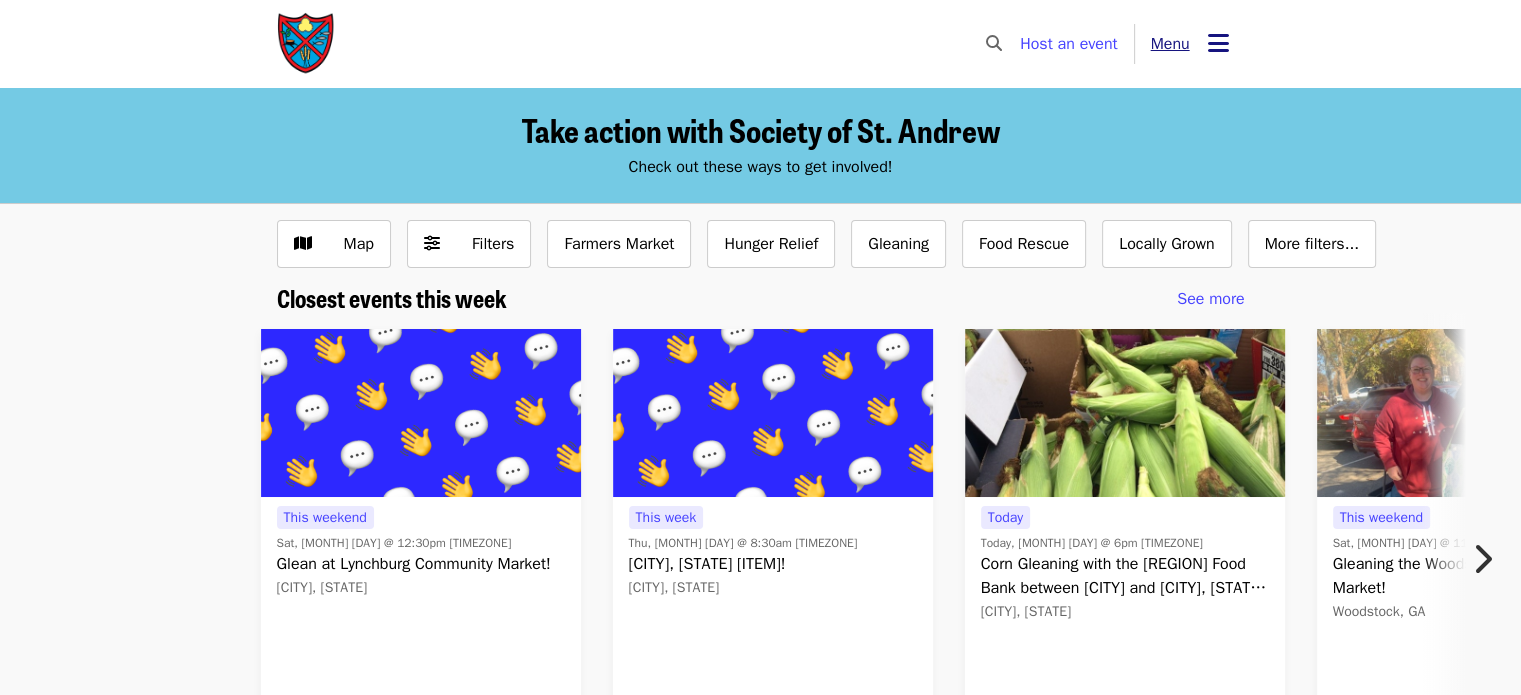 click on "Menu" at bounding box center (1190, 44) 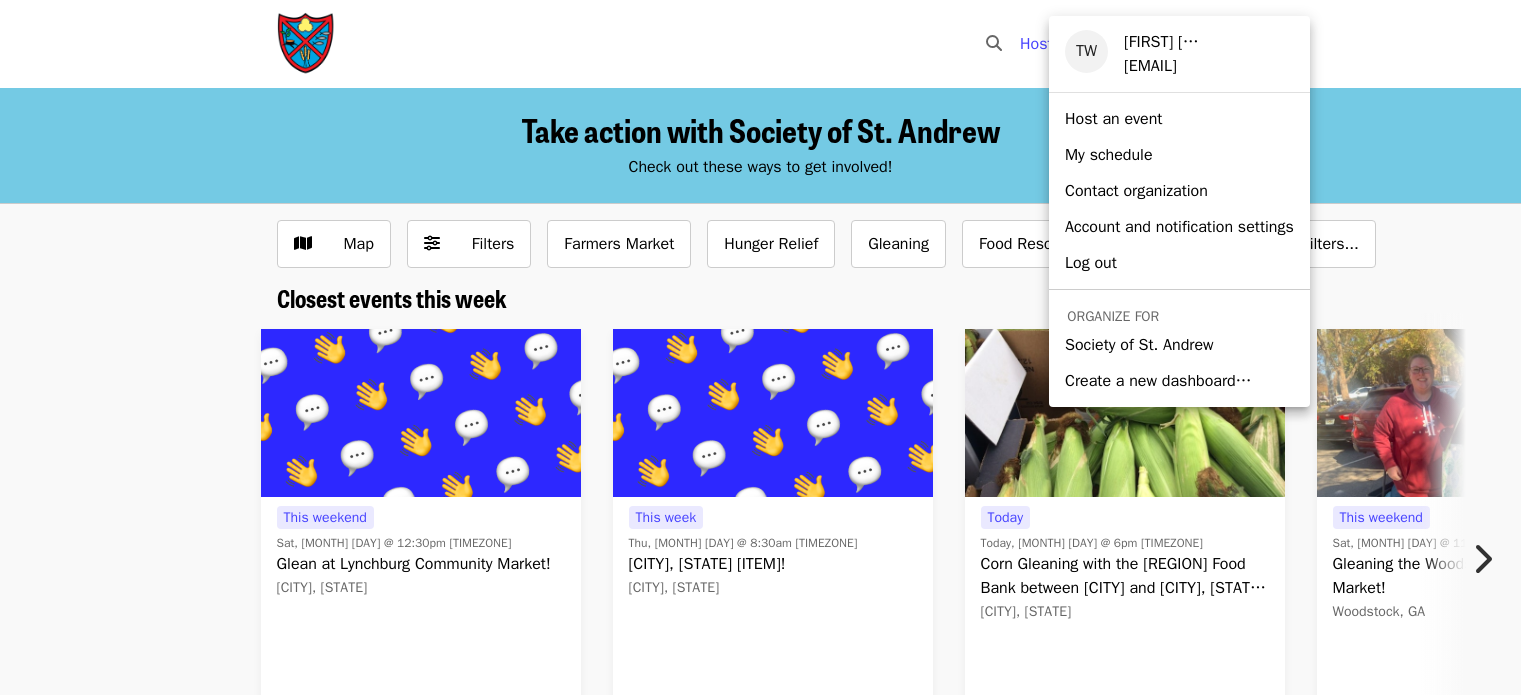 click on "Society of St. Andrew" at bounding box center [1139, 345] 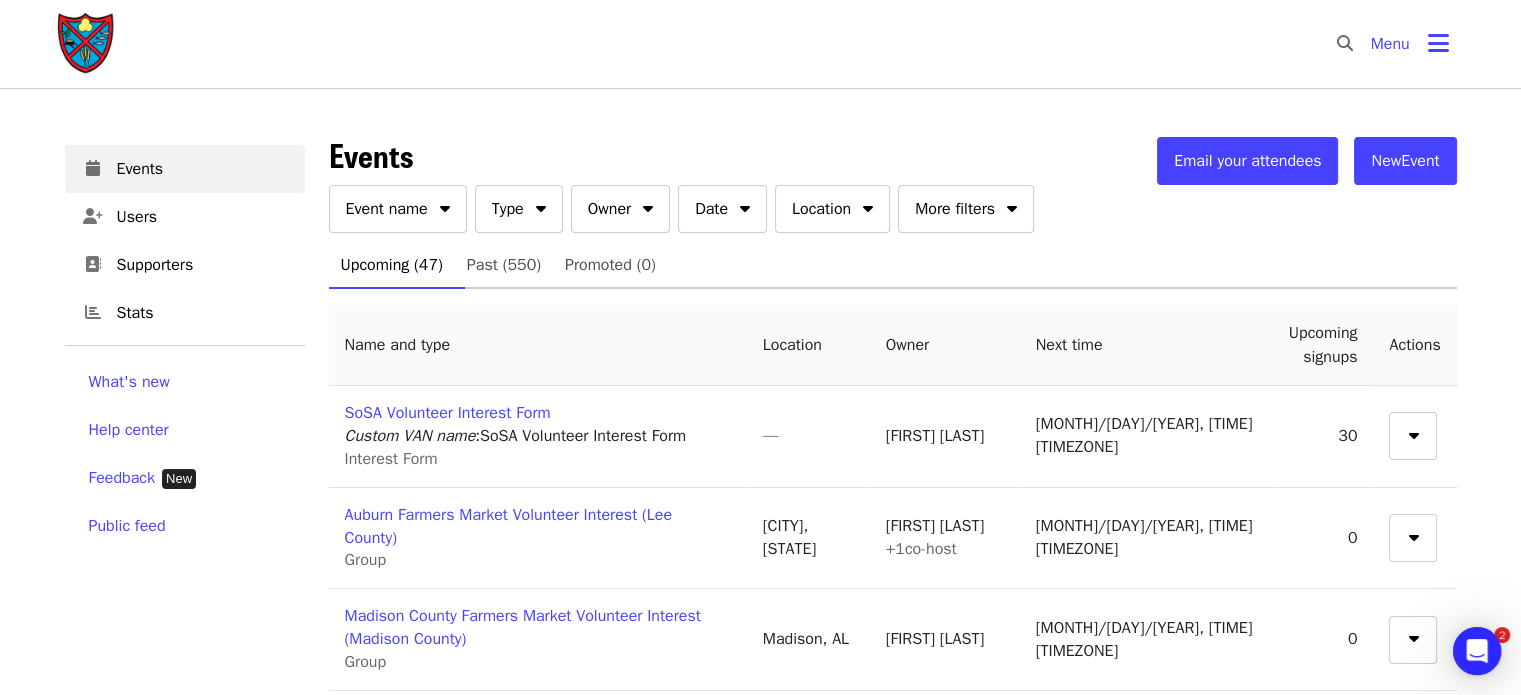 scroll, scrollTop: 0, scrollLeft: 0, axis: both 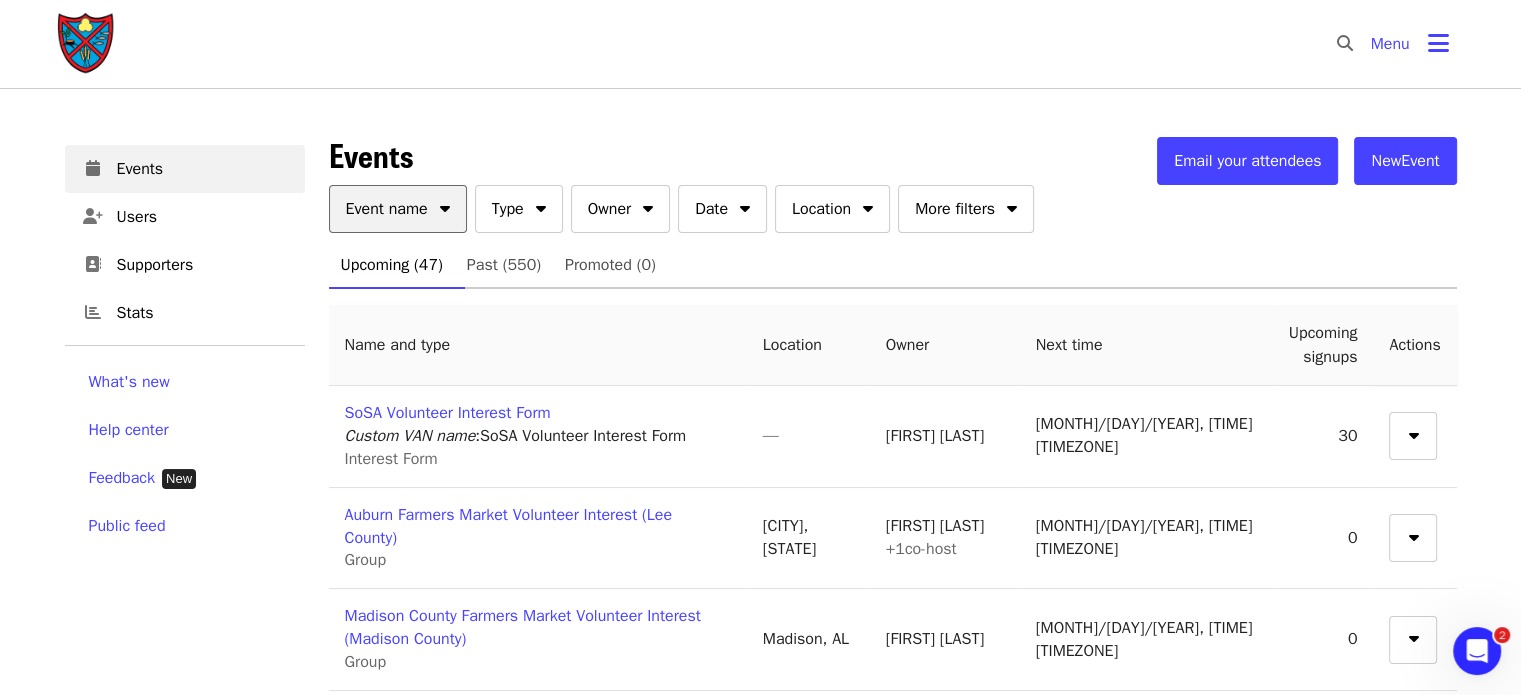 click on "Event name" at bounding box center (387, 209) 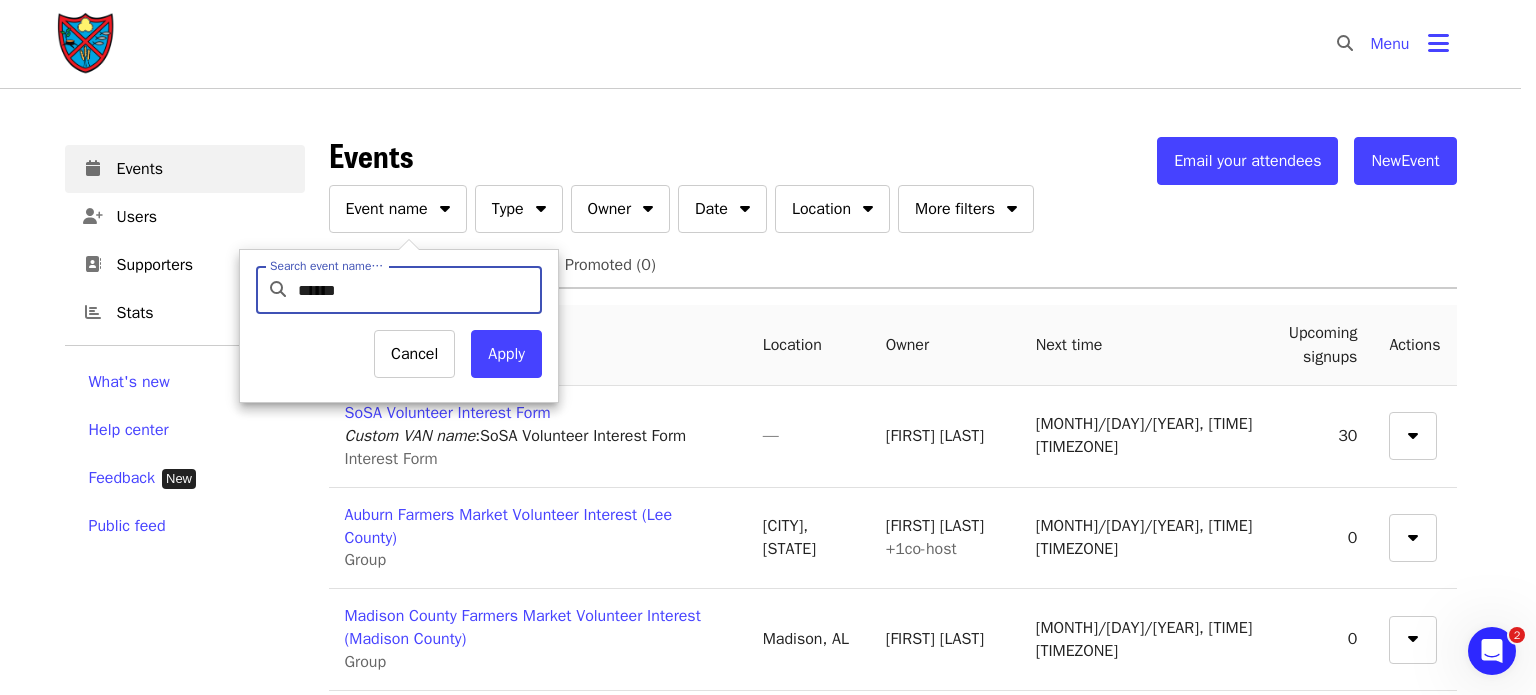type on "*******" 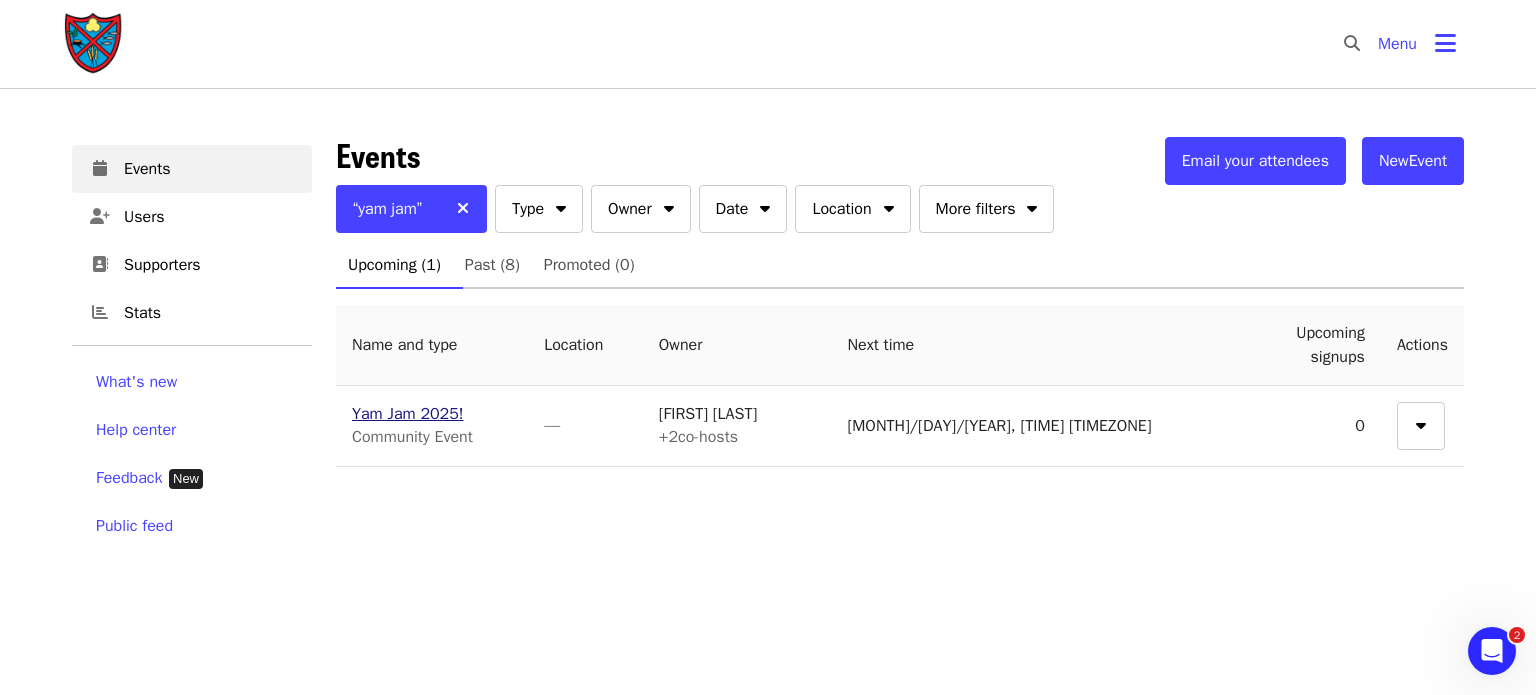 click on "Yam Jam 2025!" at bounding box center (408, 414) 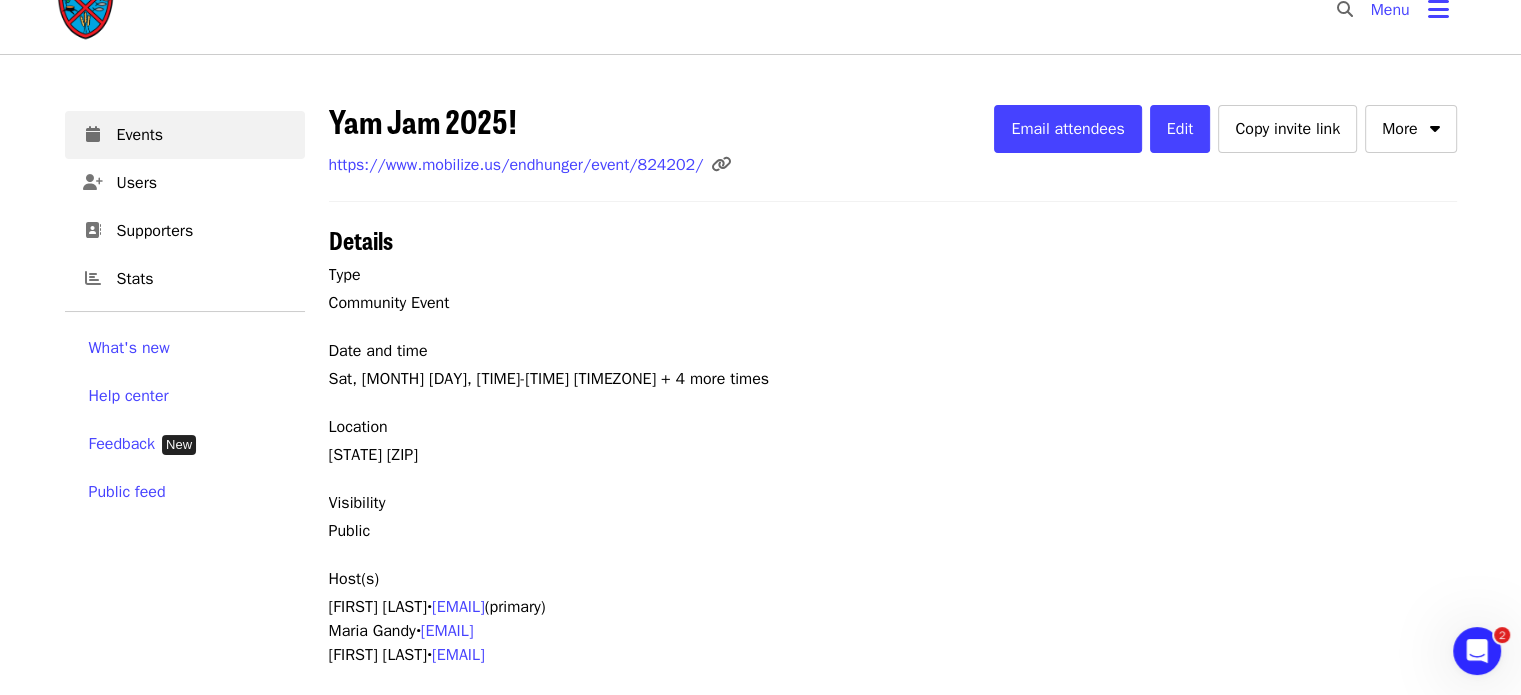 scroll, scrollTop: 0, scrollLeft: 0, axis: both 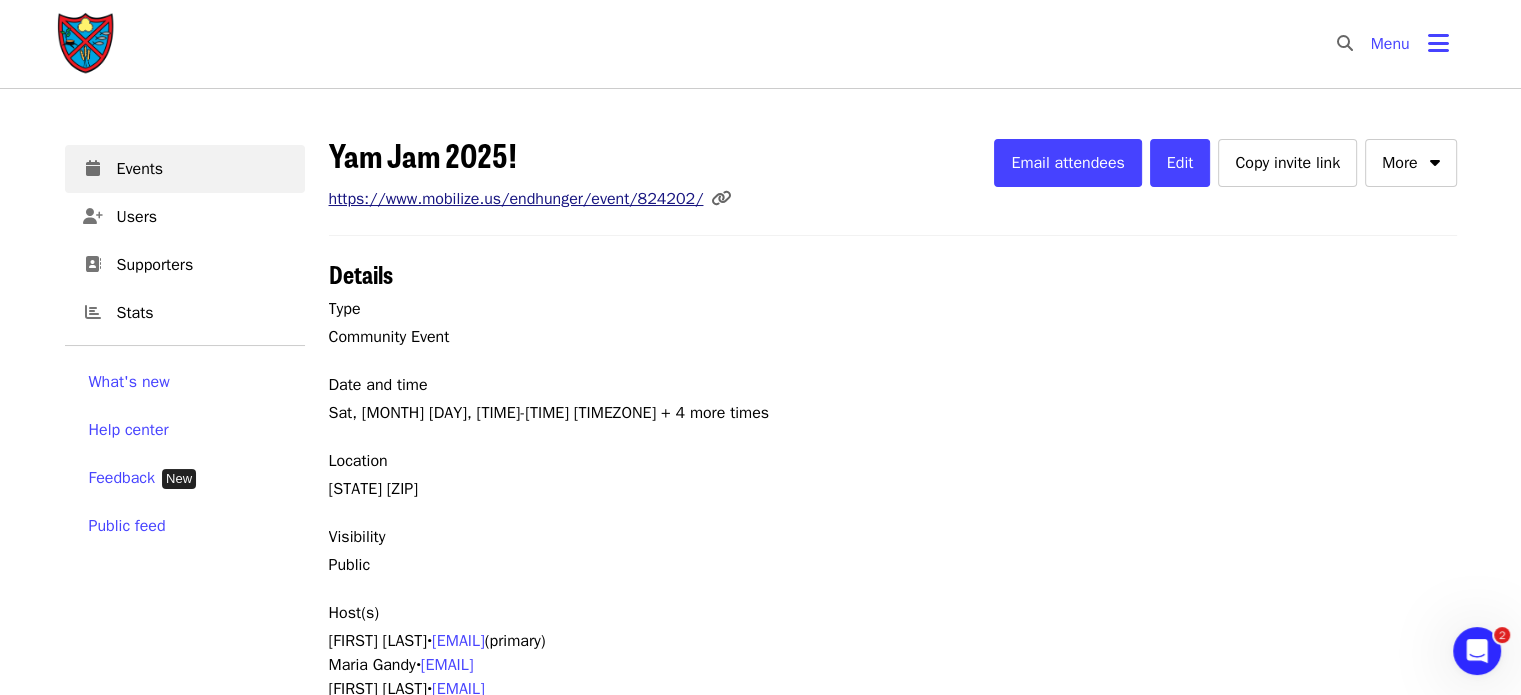 click on "https://www.mobilize.us/endhunger/event/824202/" at bounding box center (516, 199) 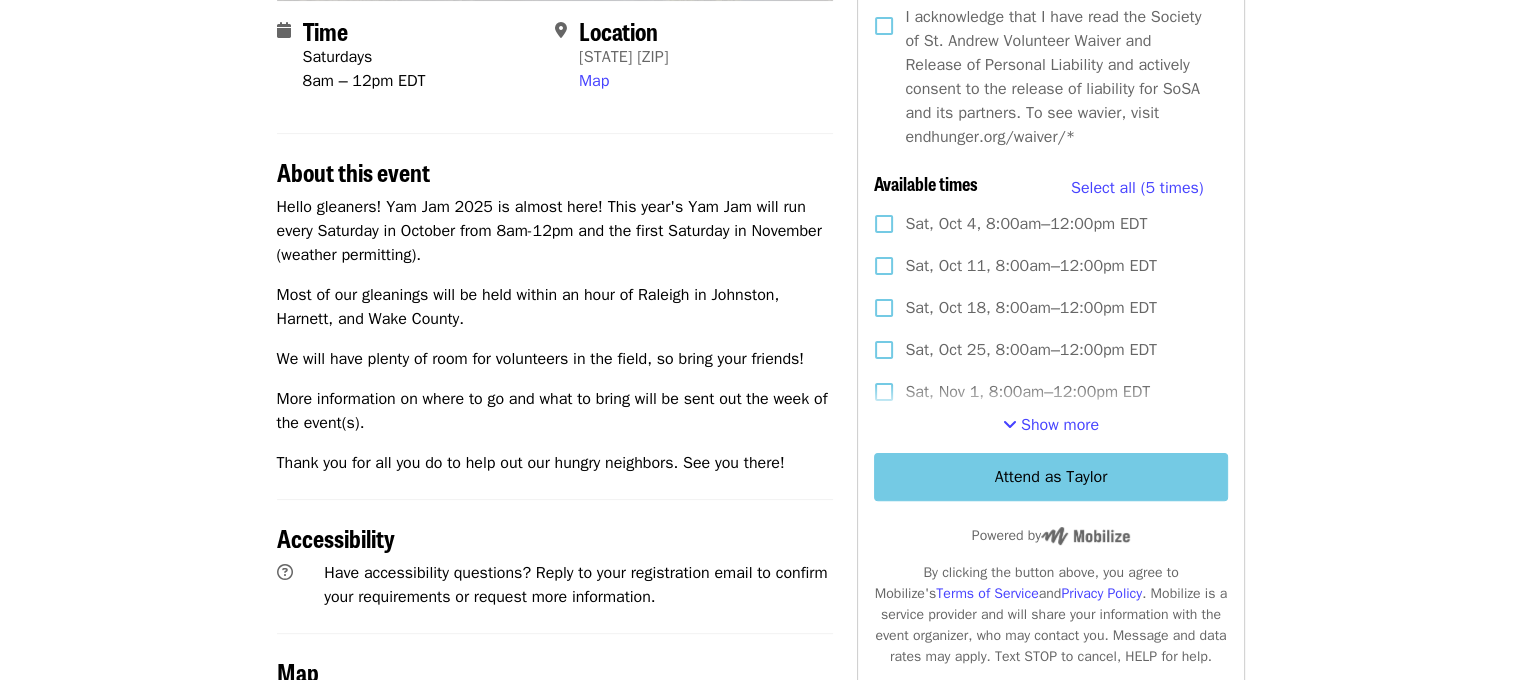 scroll, scrollTop: 487, scrollLeft: 0, axis: vertical 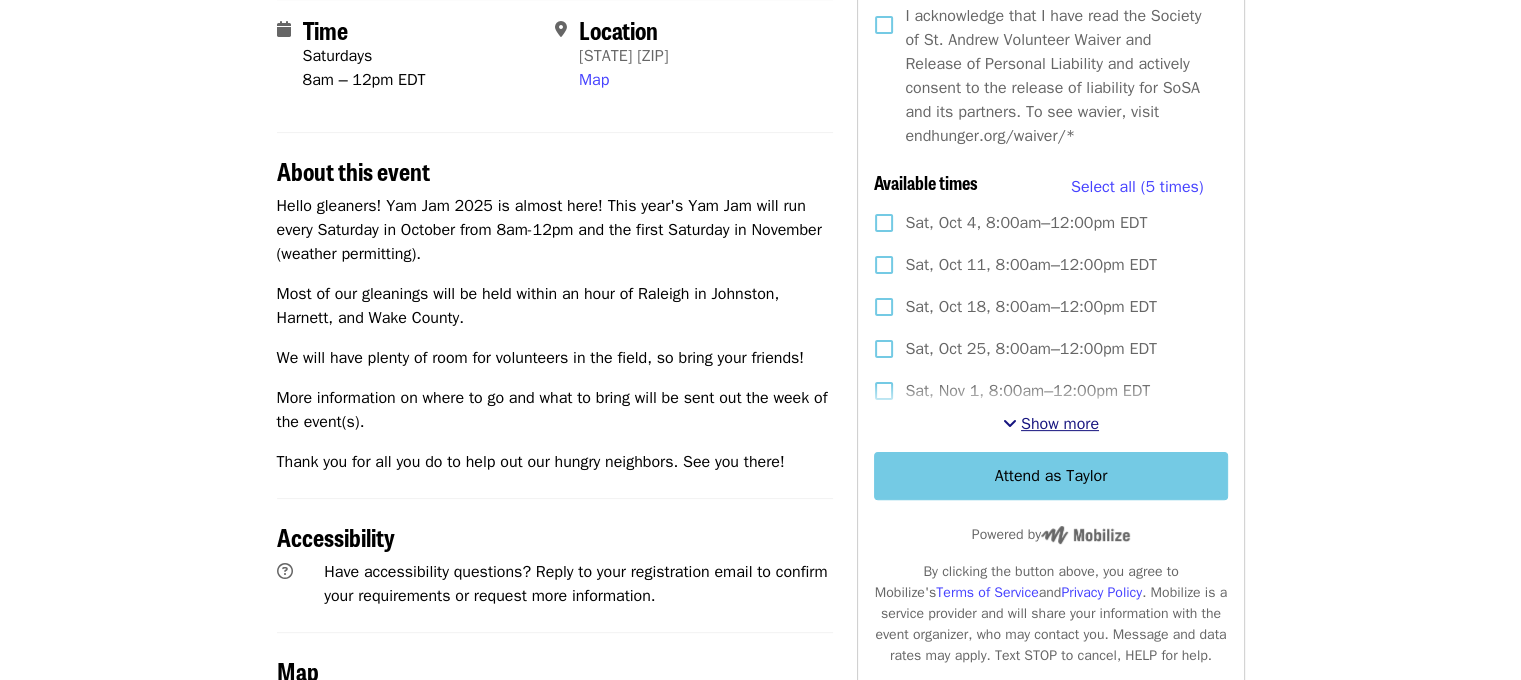 click on "Show more" at bounding box center (1060, 424) 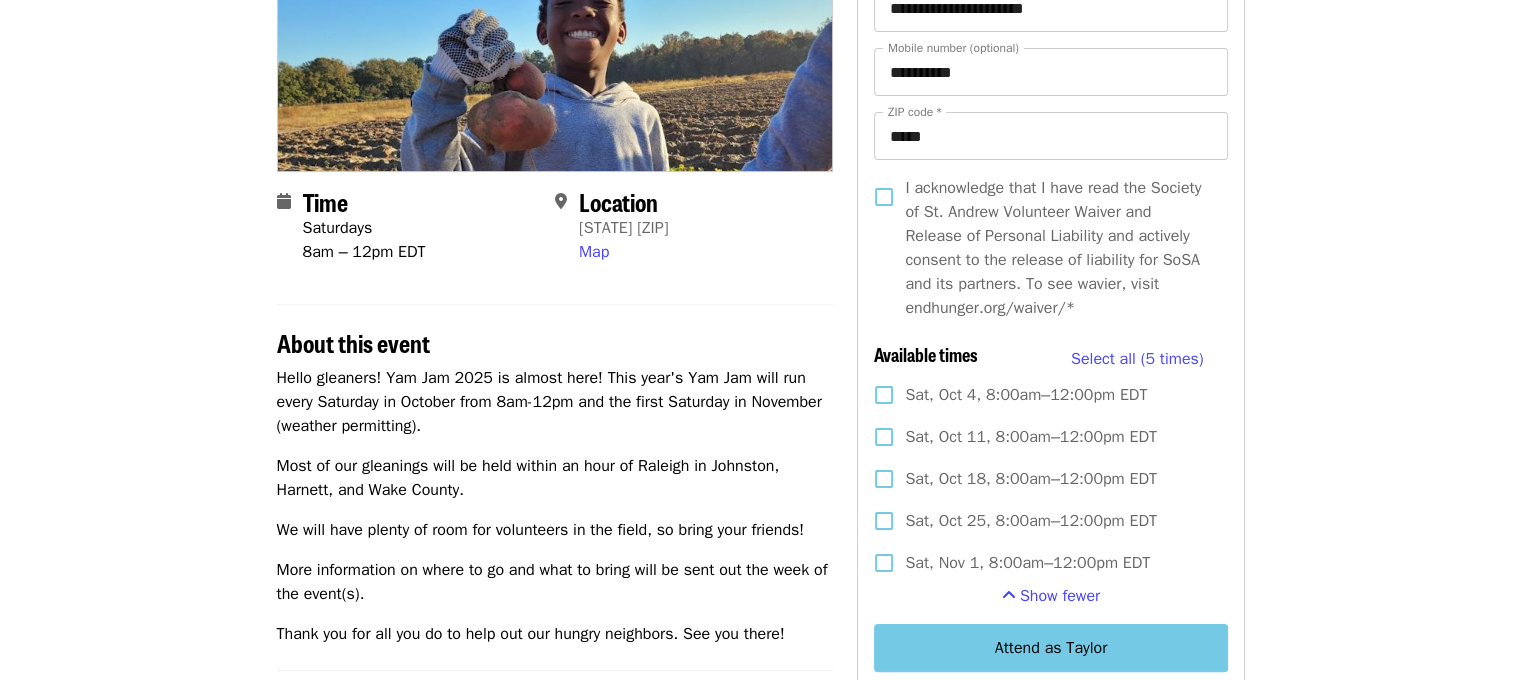 scroll, scrollTop: 311, scrollLeft: 0, axis: vertical 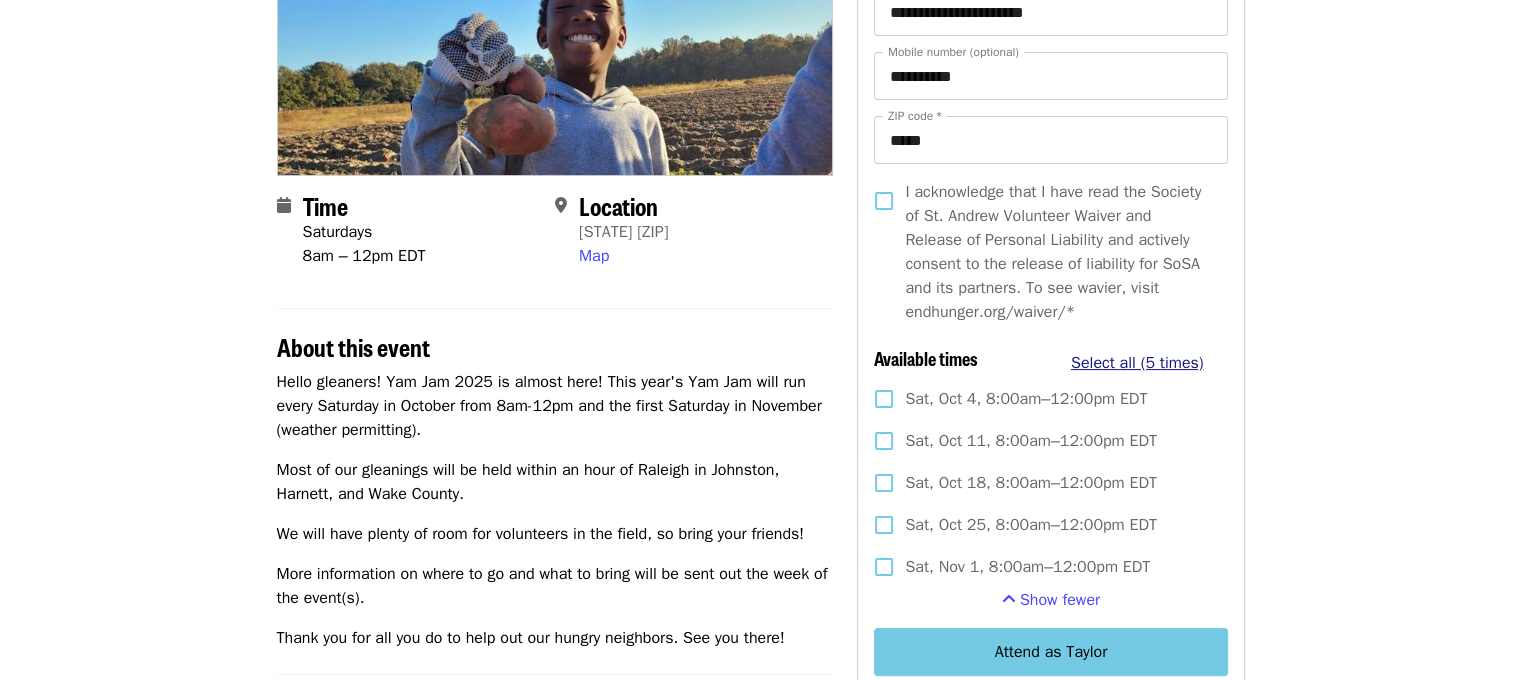 click on "Select all (5 times)" at bounding box center (1137, 363) 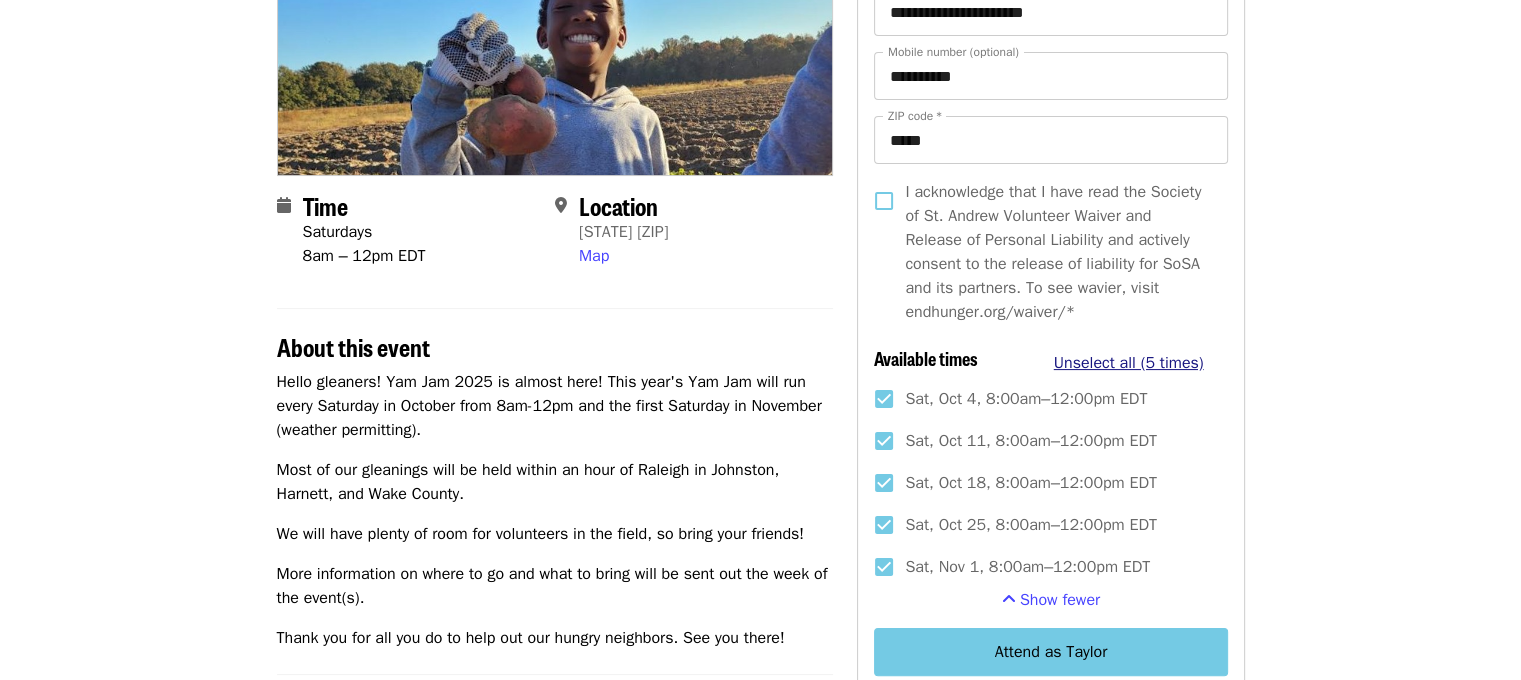 click on "Unselect all (5 times)" at bounding box center (1129, 363) 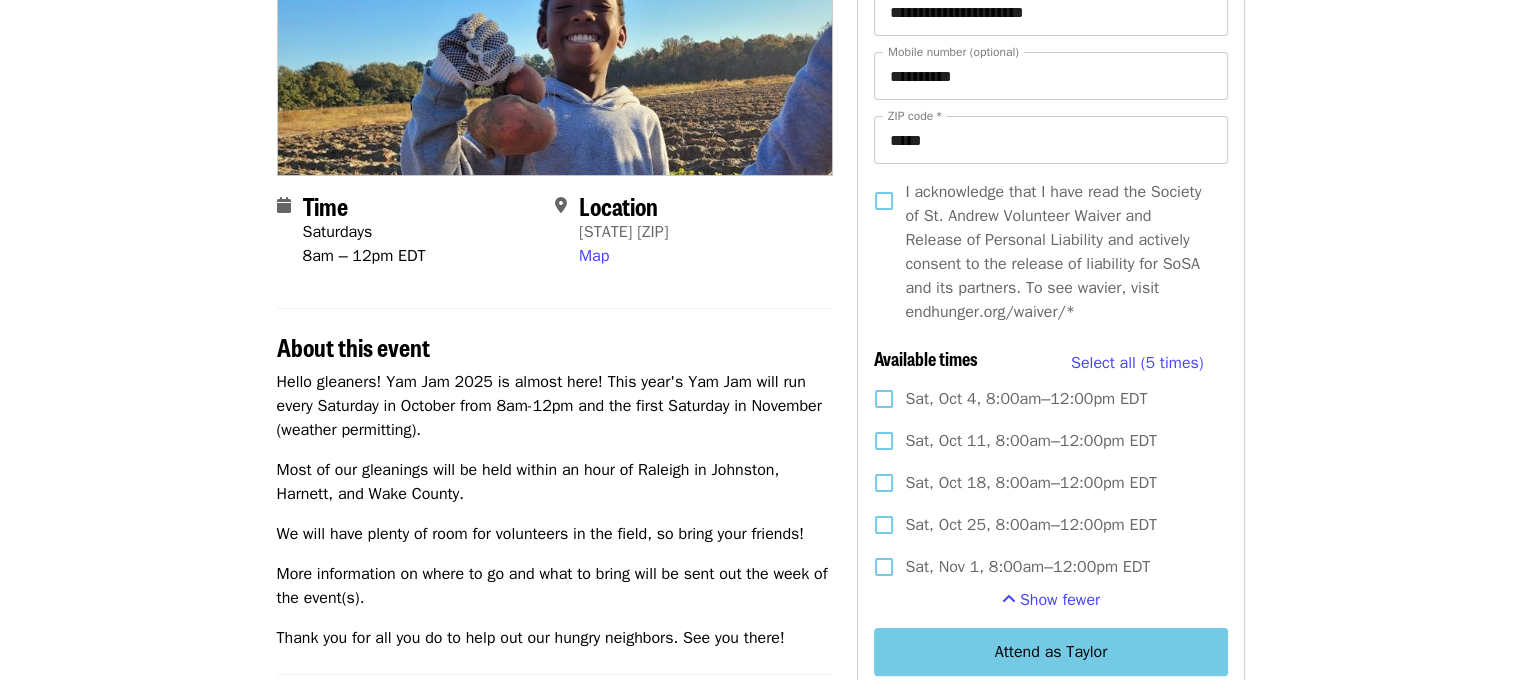 click on "Most of our gleanings will be held within an hour of Raleigh in Johnston, Harnett, and Wake County." at bounding box center (555, 482) 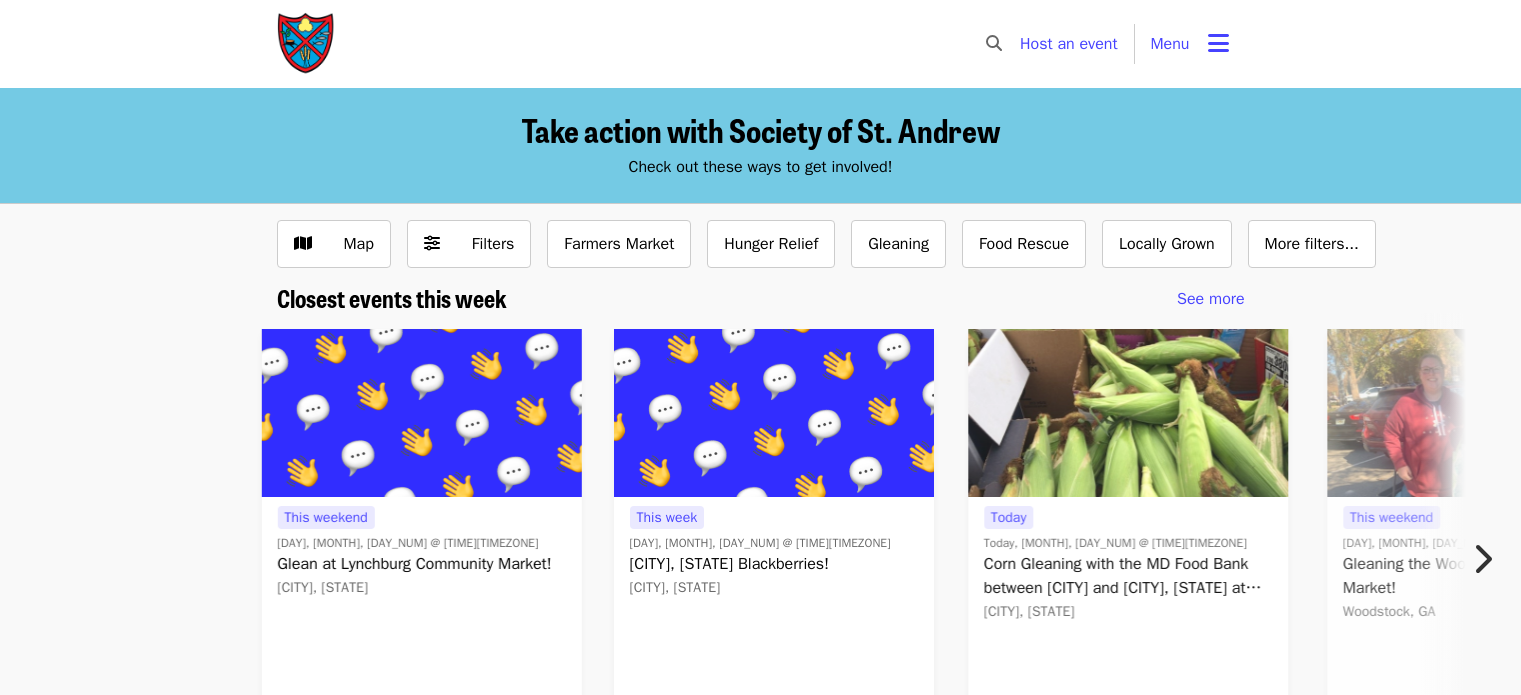 scroll, scrollTop: 0, scrollLeft: 0, axis: both 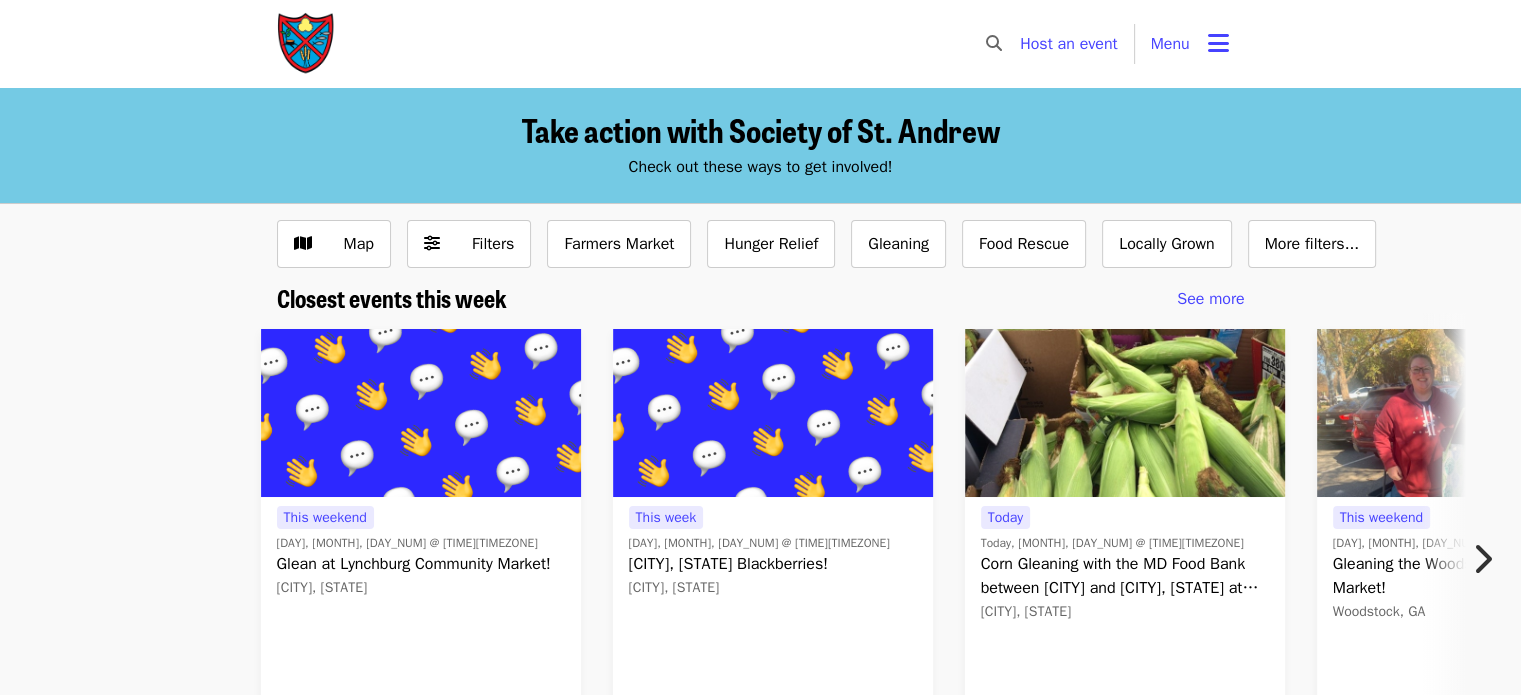 click on "​" 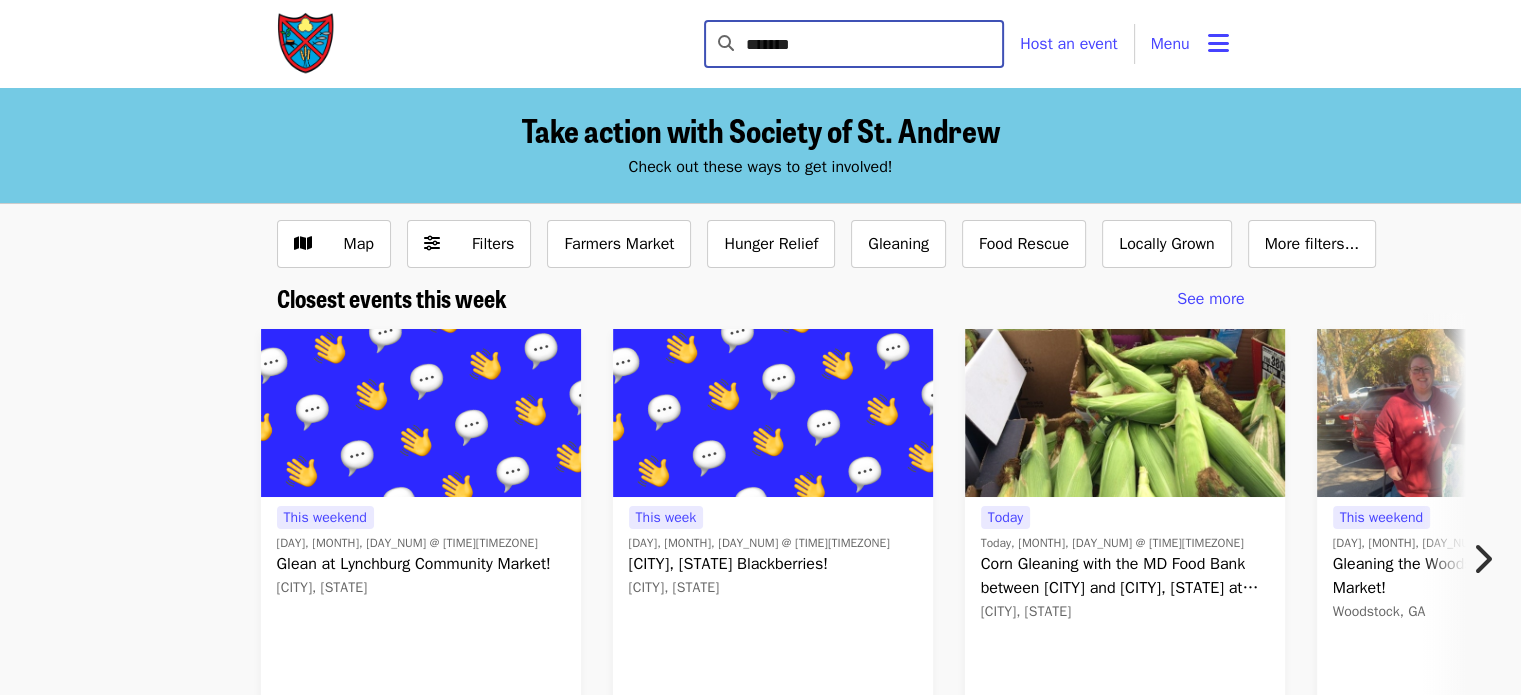 type on "*******" 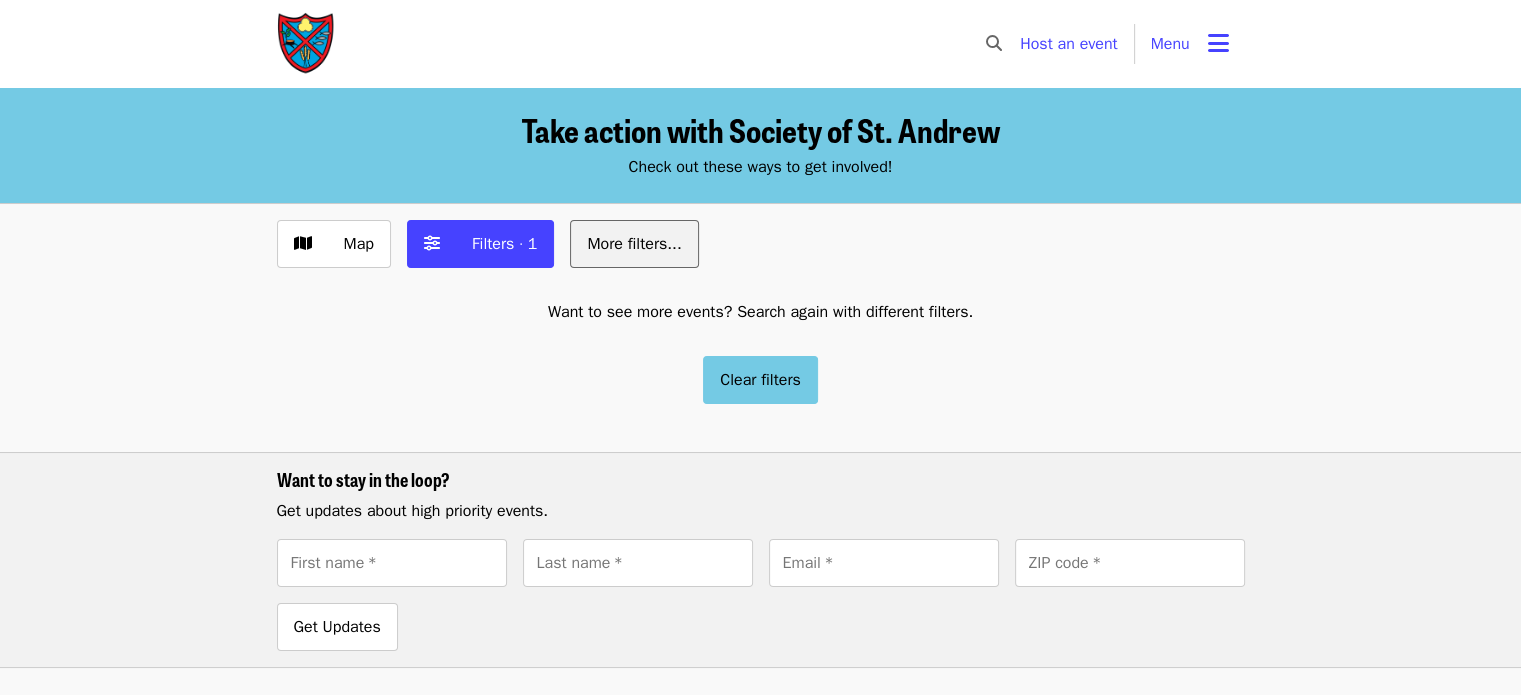 click on "More filters..." at bounding box center [634, 244] 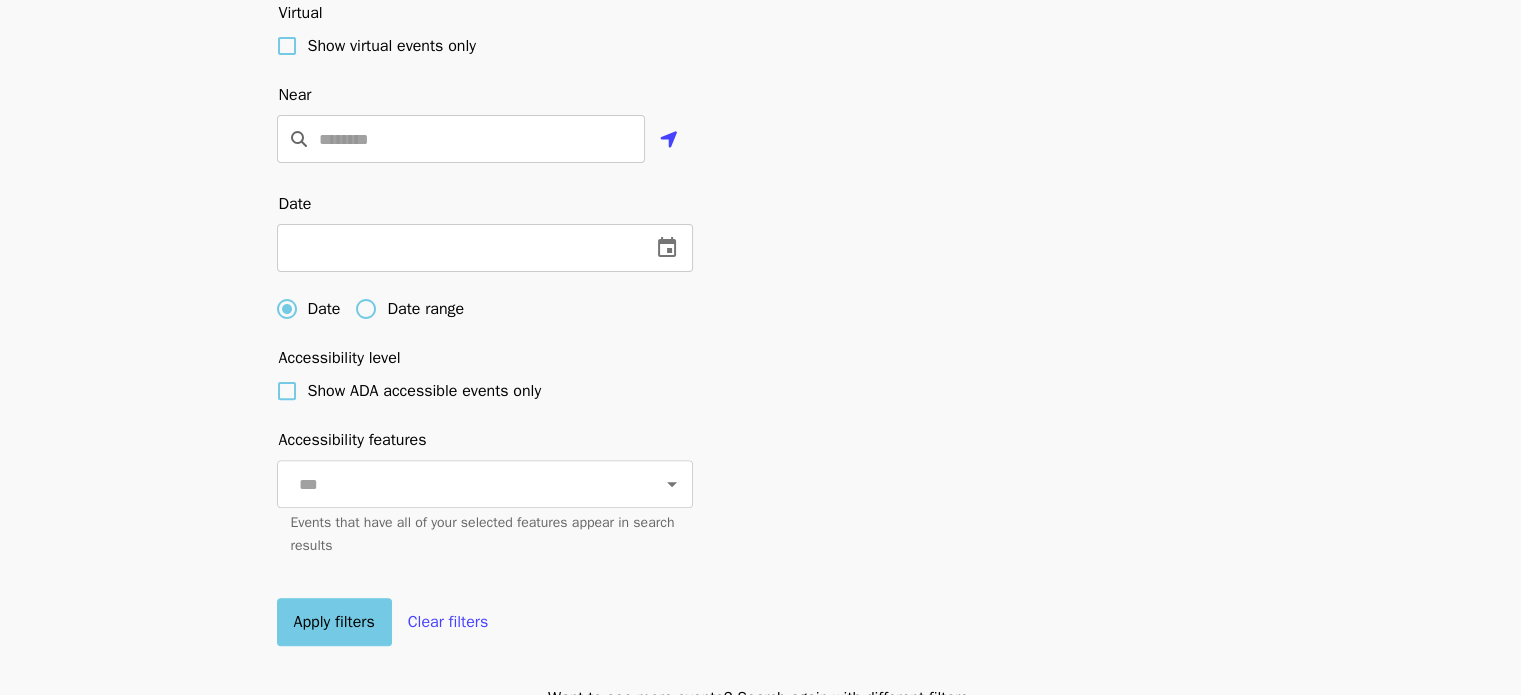 scroll, scrollTop: 559, scrollLeft: 0, axis: vertical 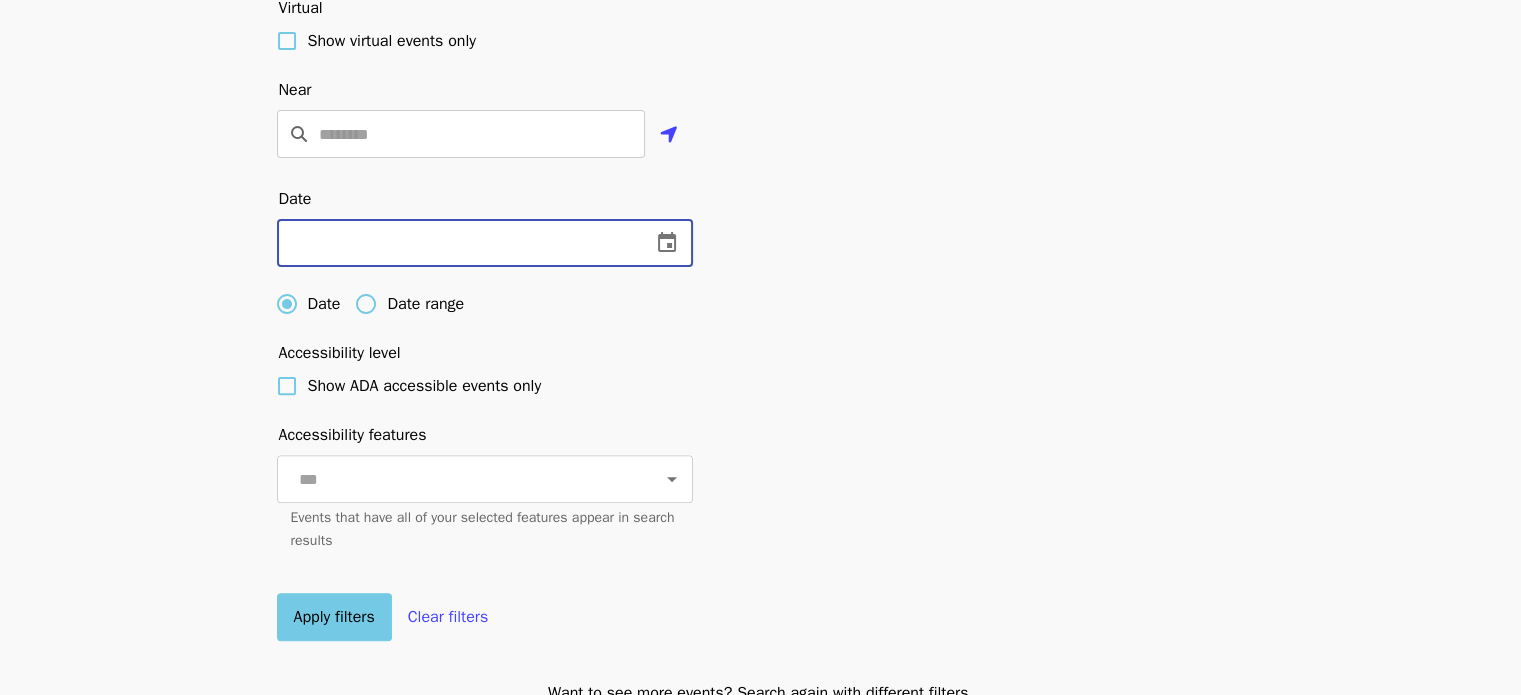 click at bounding box center [456, 243] 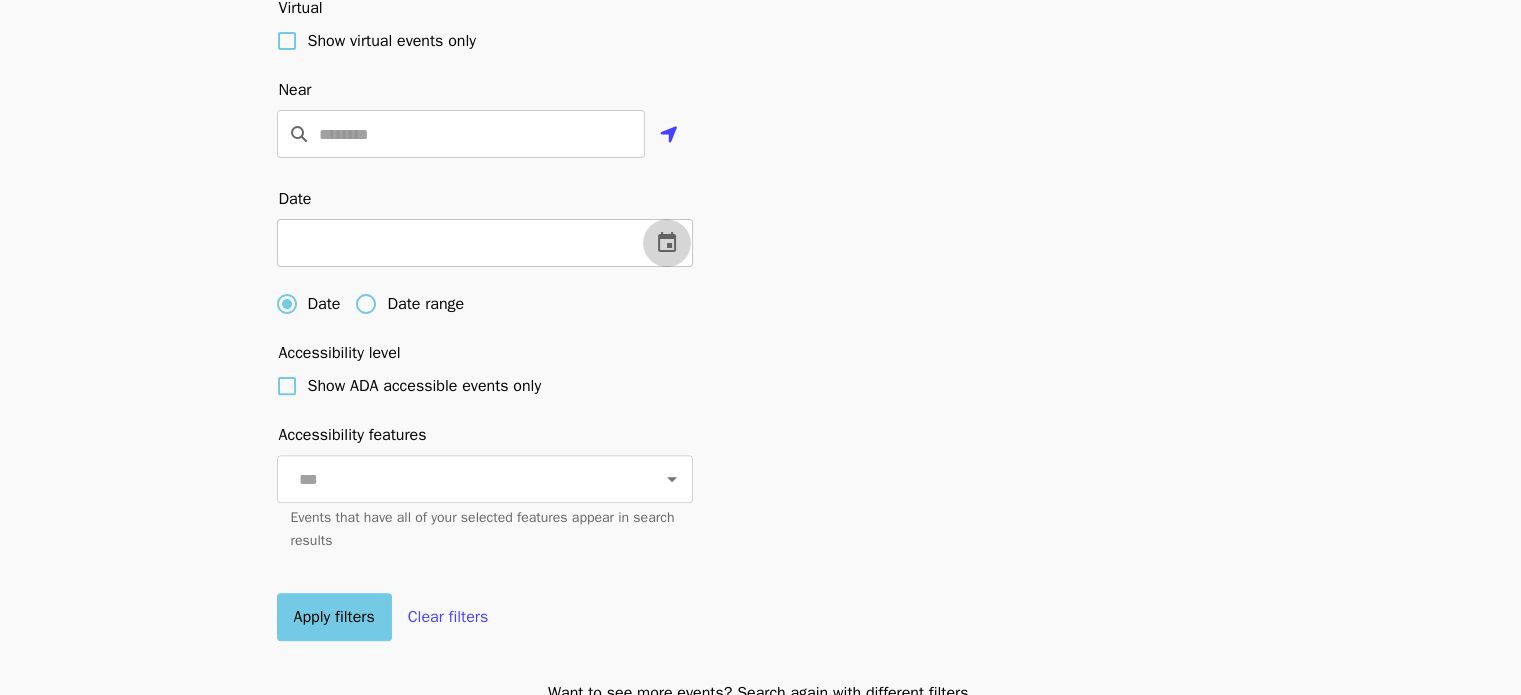 click 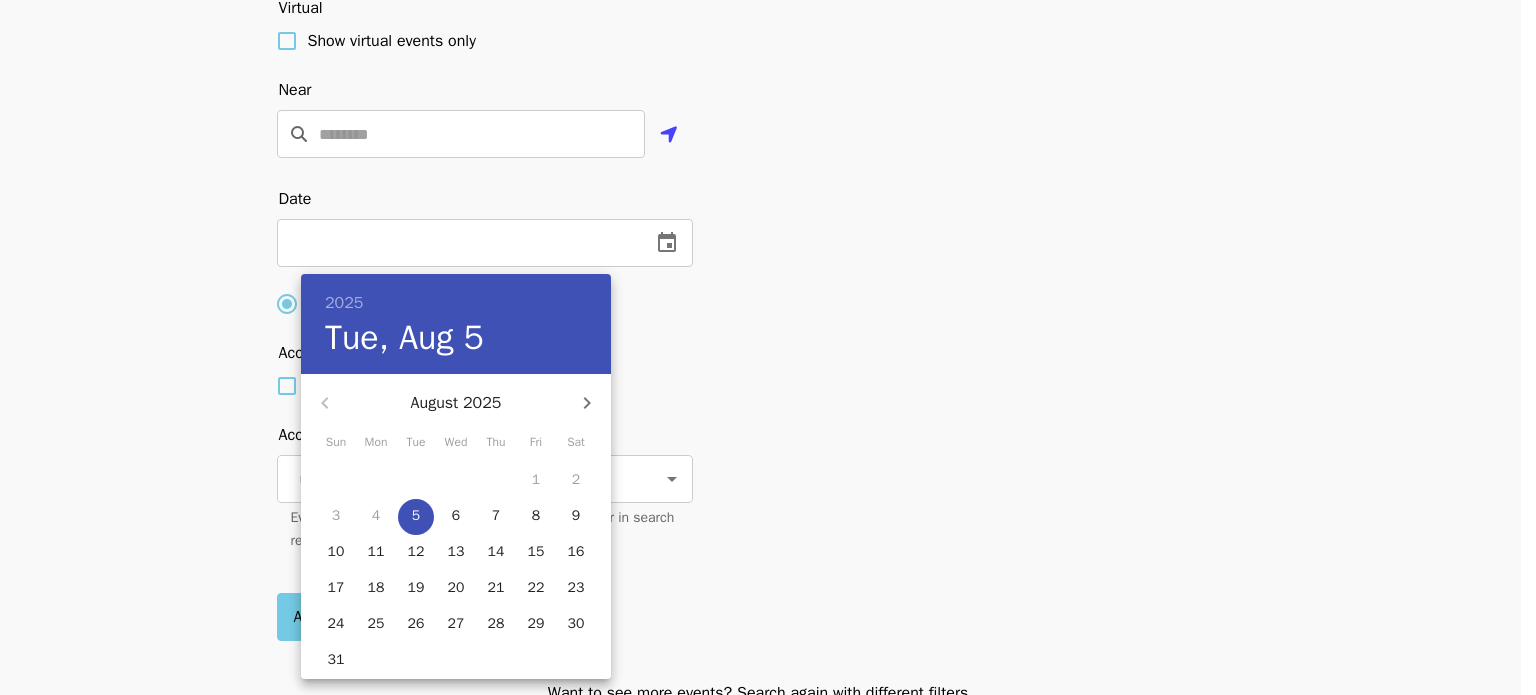 click on "August 2025" at bounding box center [456, 403] 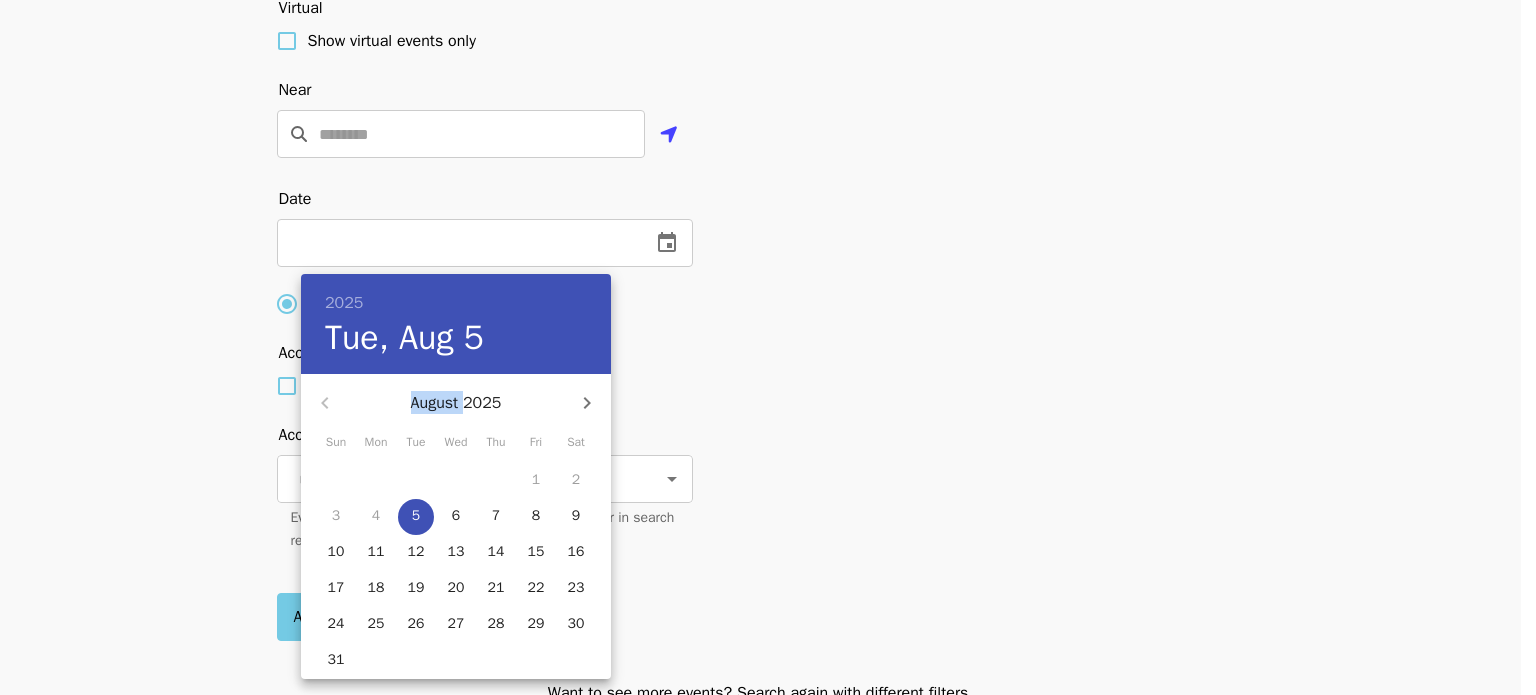 click on "August 2025" at bounding box center (456, 403) 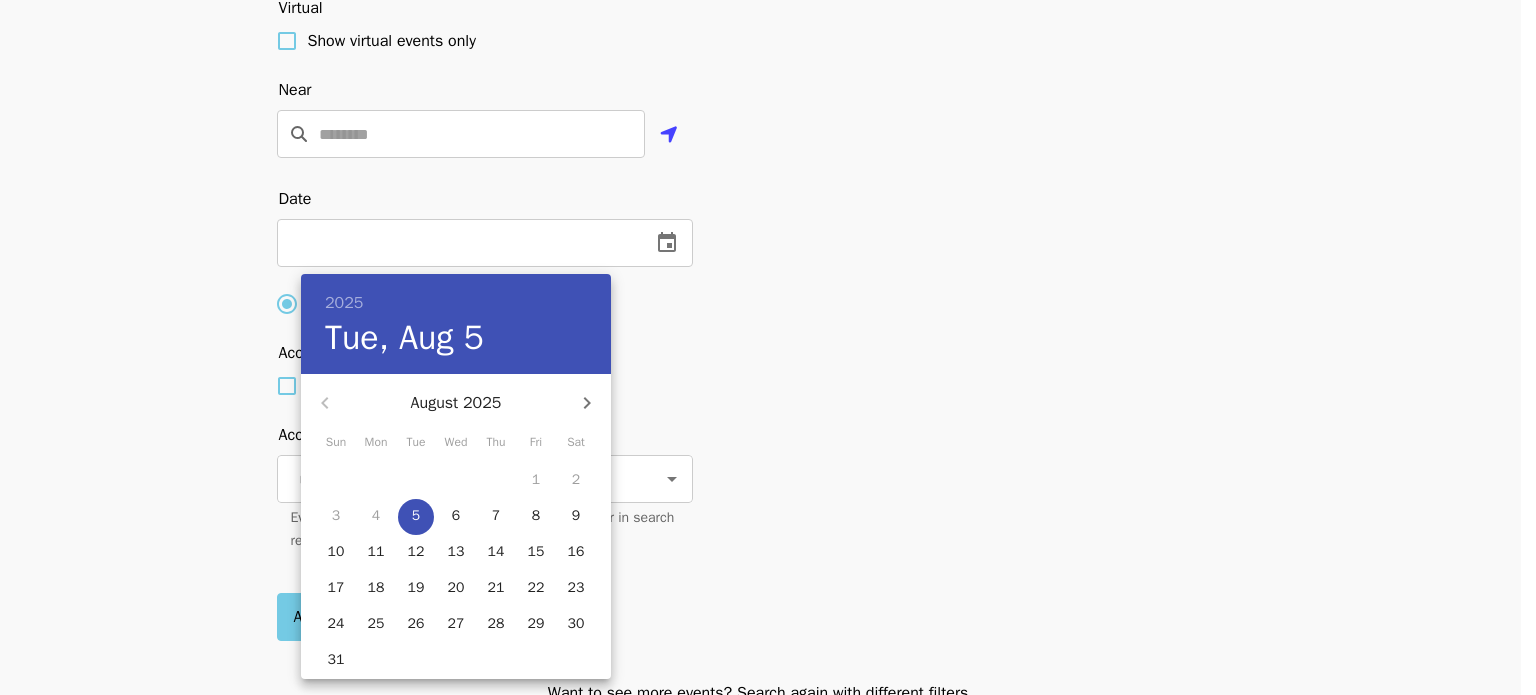 click at bounding box center (768, 347) 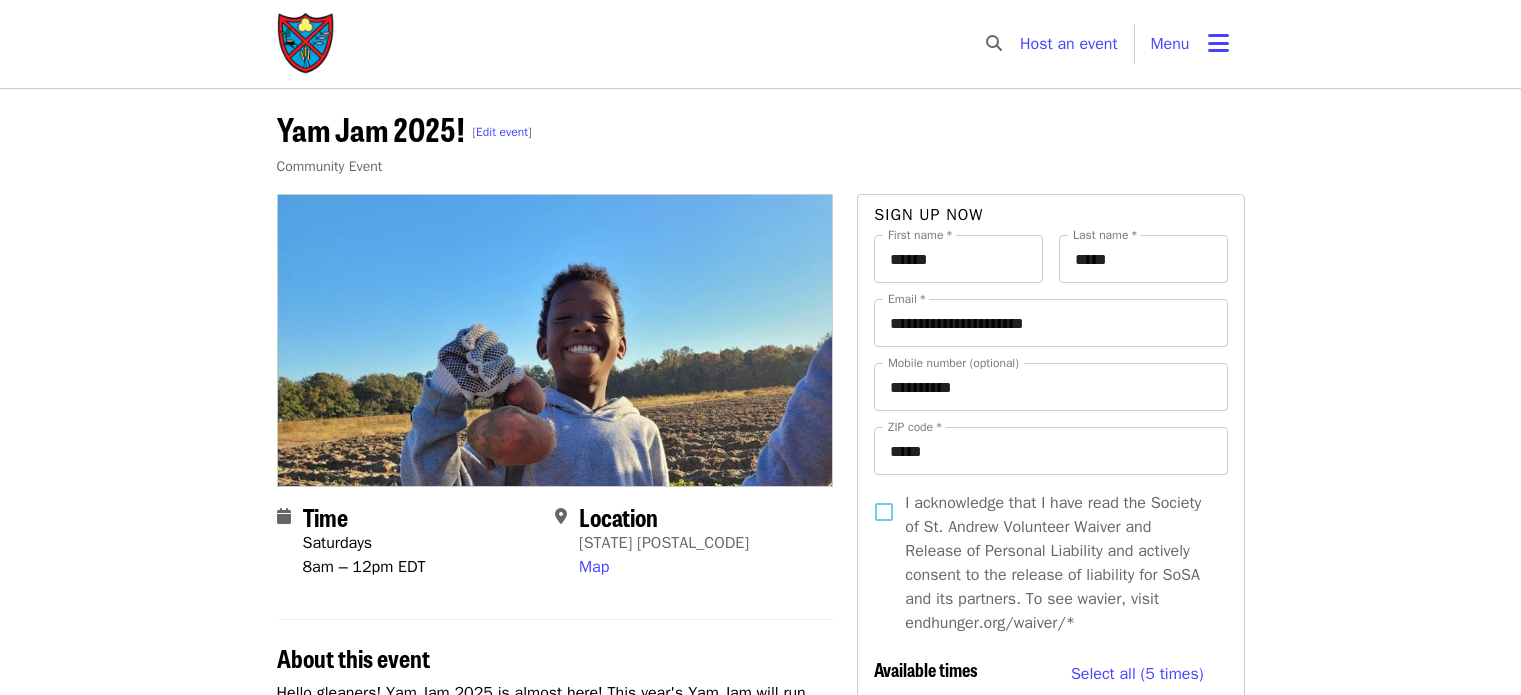 scroll, scrollTop: 0, scrollLeft: 0, axis: both 